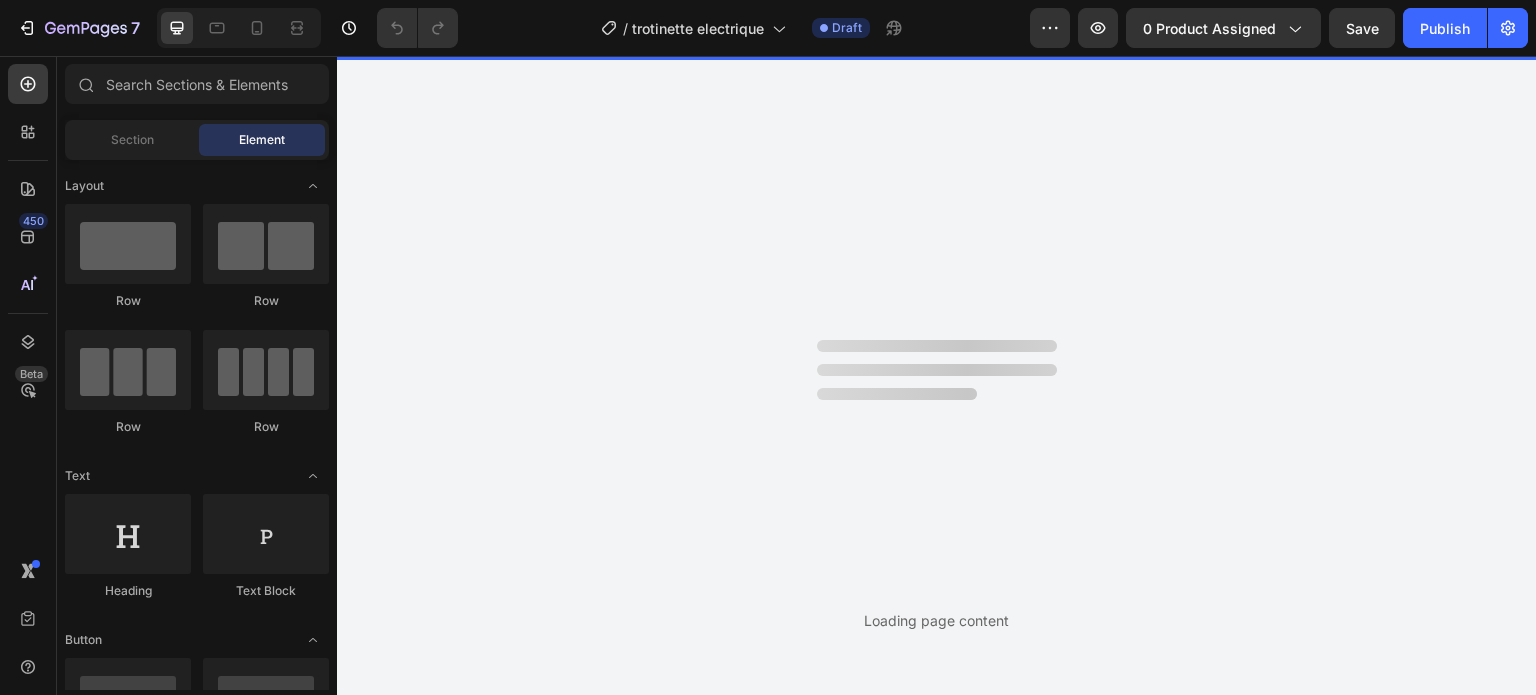scroll, scrollTop: 0, scrollLeft: 0, axis: both 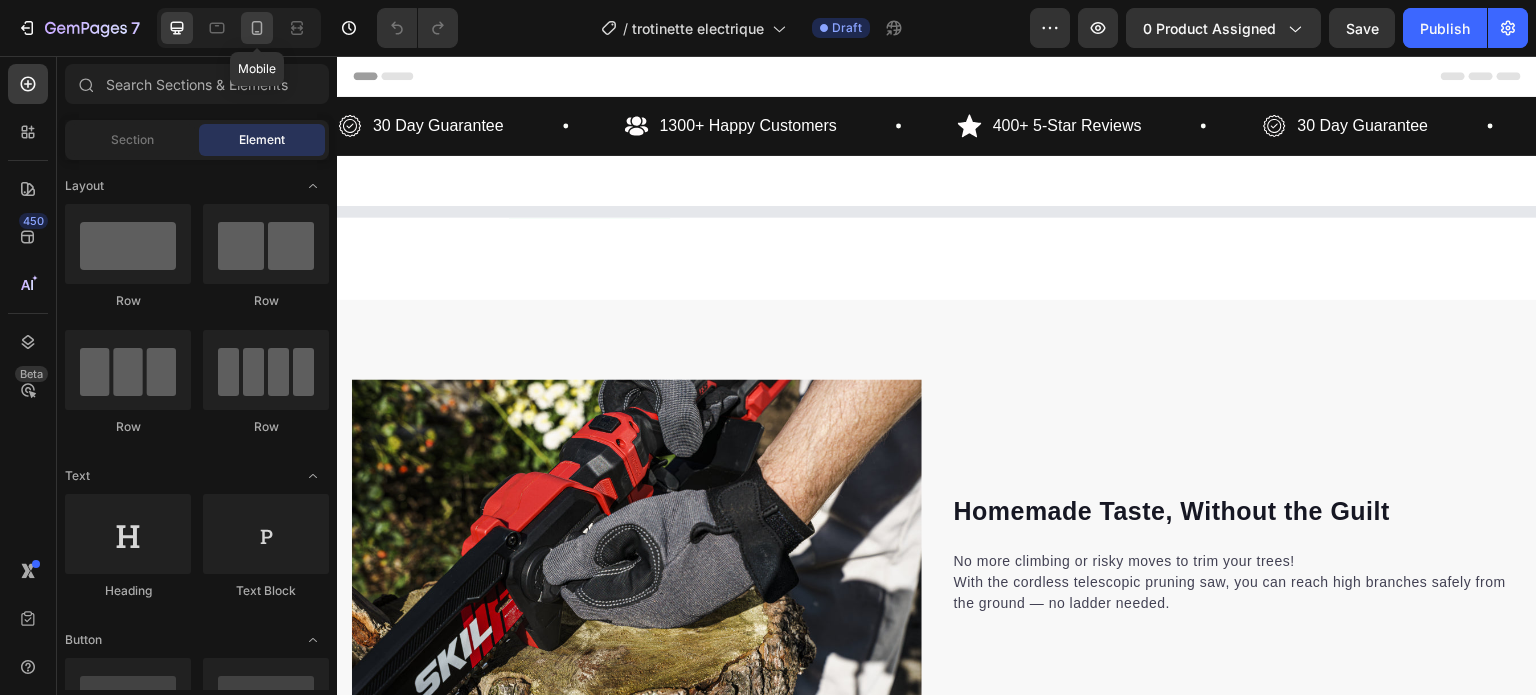 click 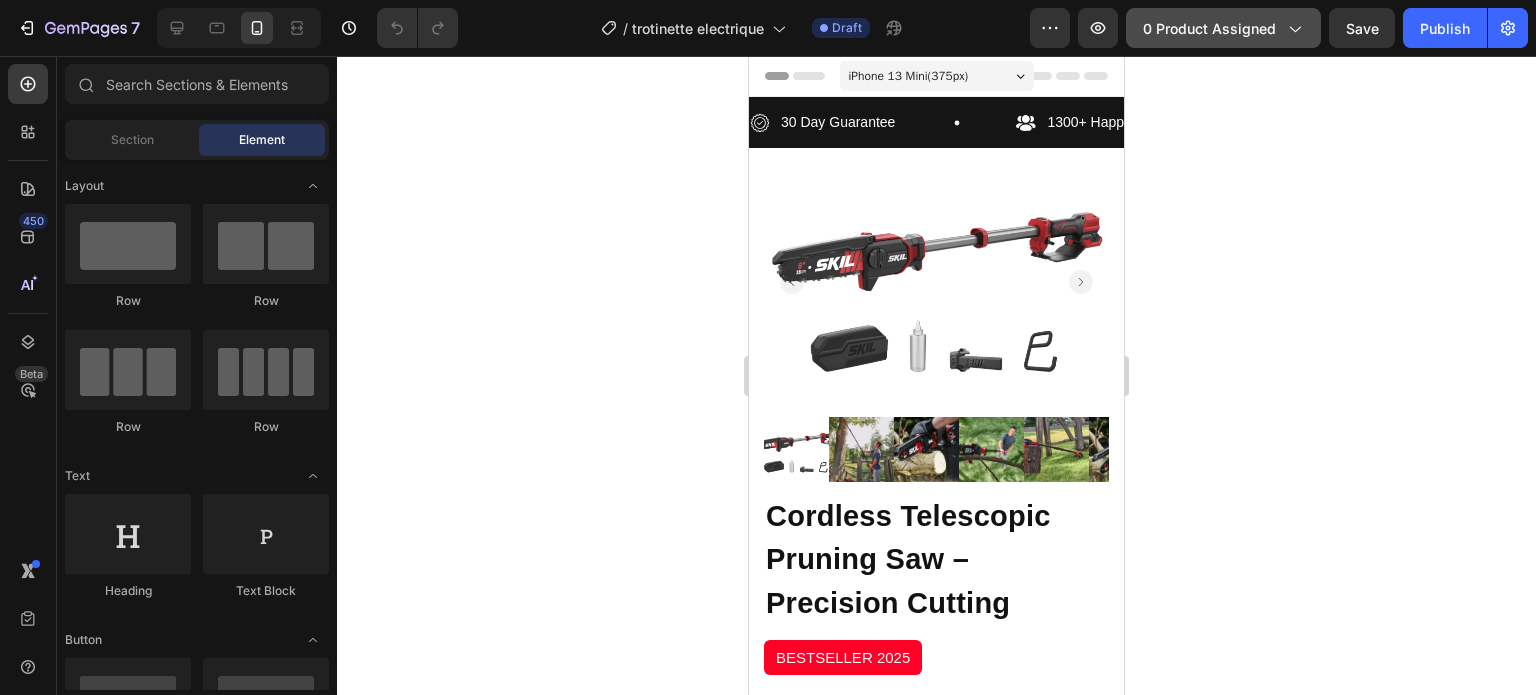 click on "0 product assigned" at bounding box center [1223, 28] 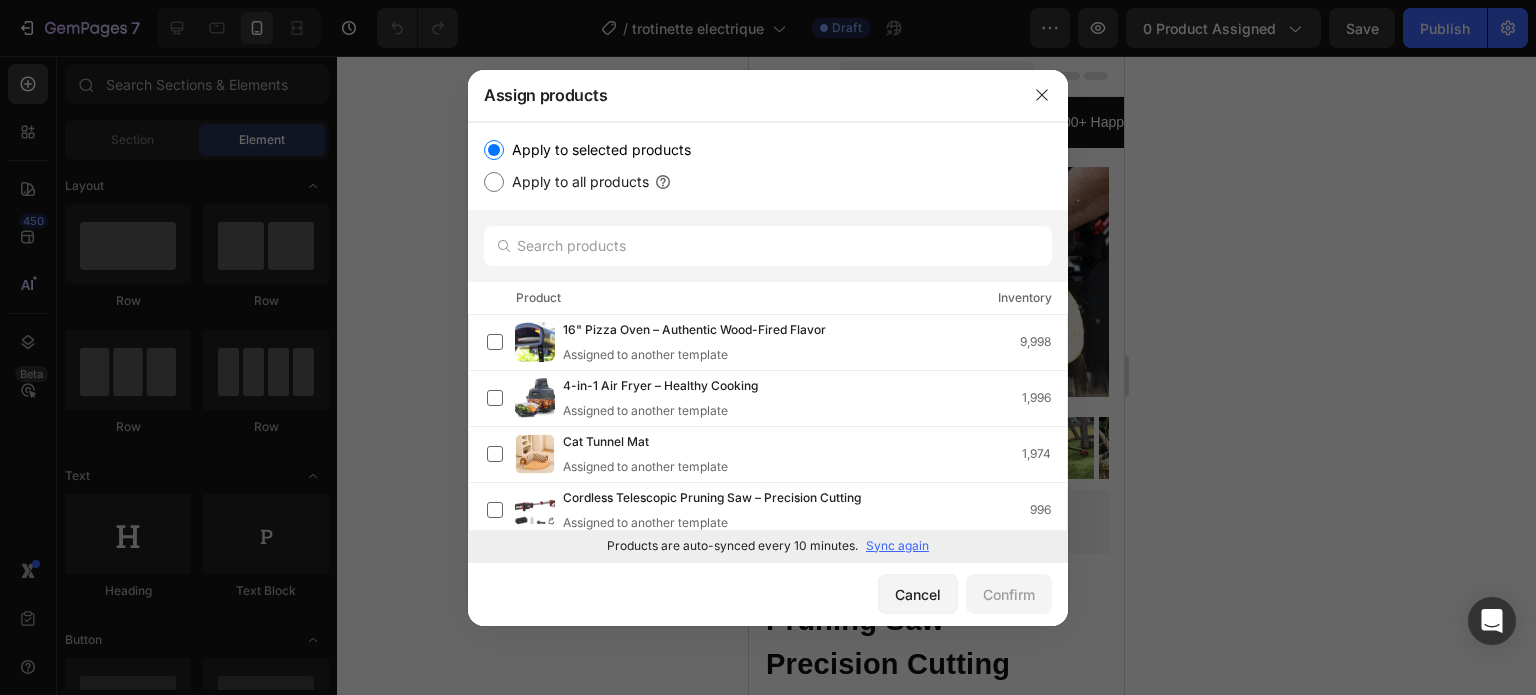 click on "Products are auto-synced every 10 minutes. Sync again" 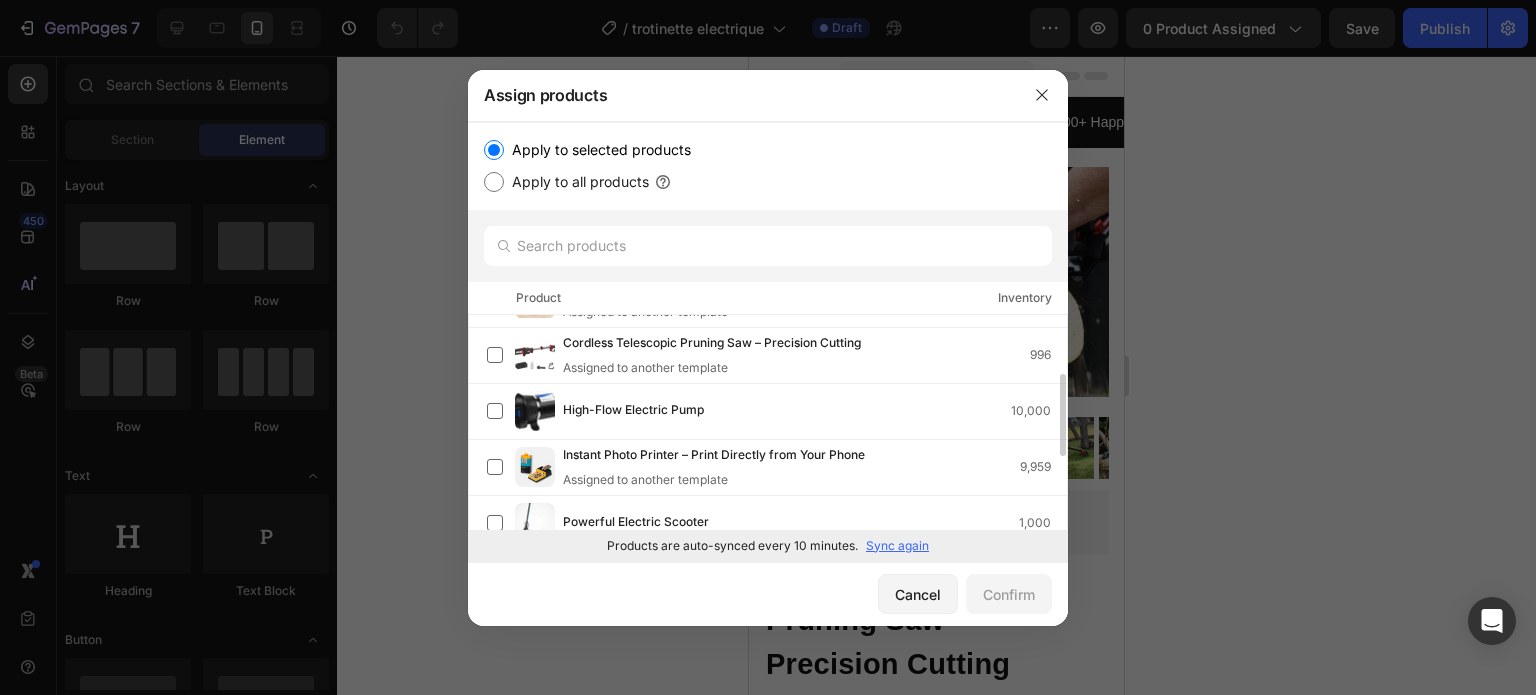 scroll, scrollTop: 0, scrollLeft: 0, axis: both 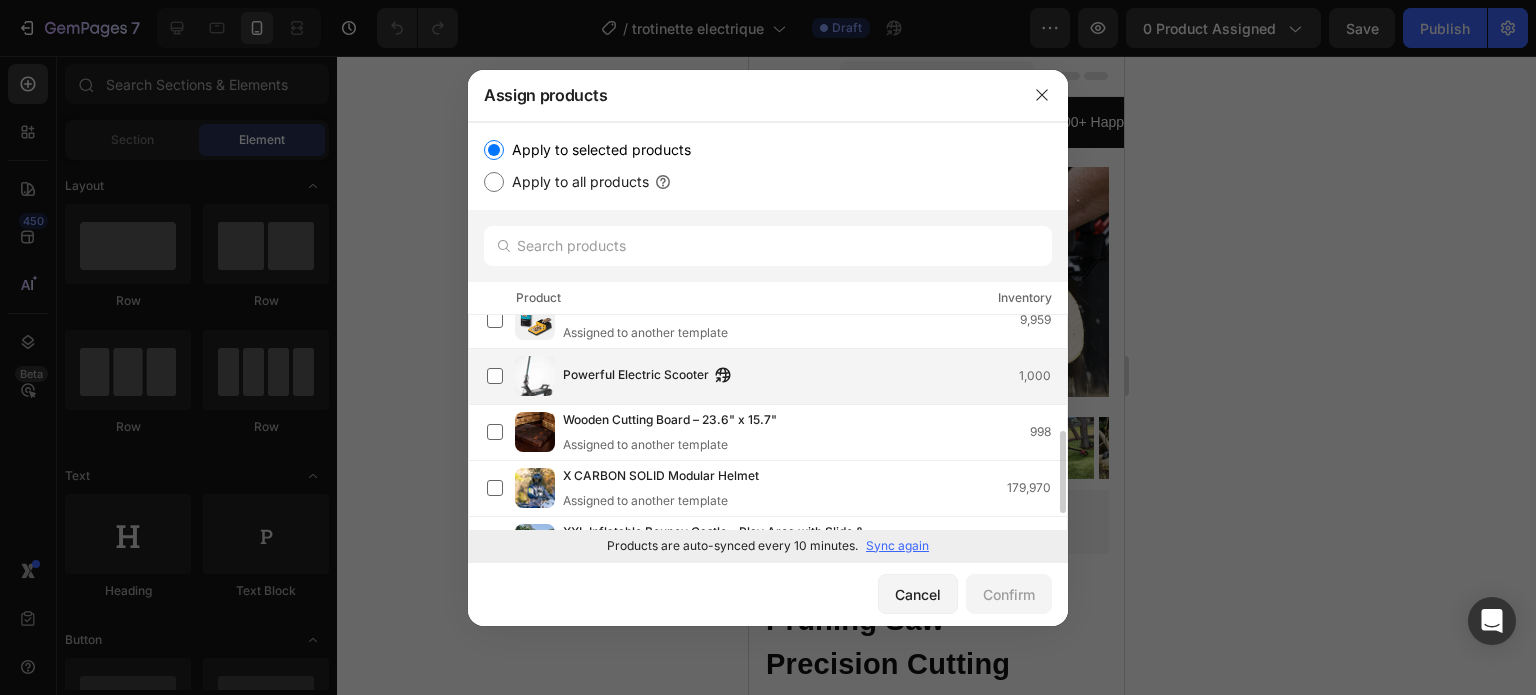 click on "Powerful Electric Scooter" at bounding box center [636, 376] 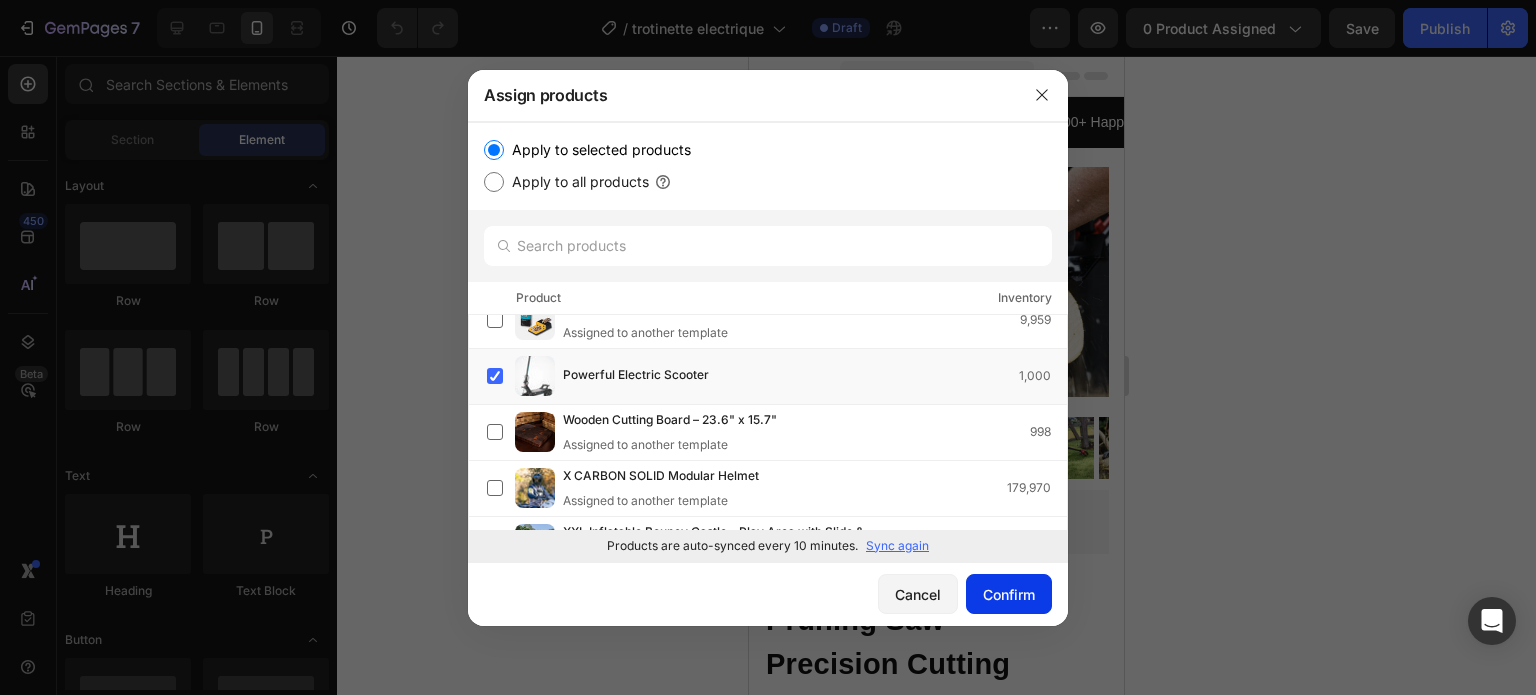 click on "Confirm" 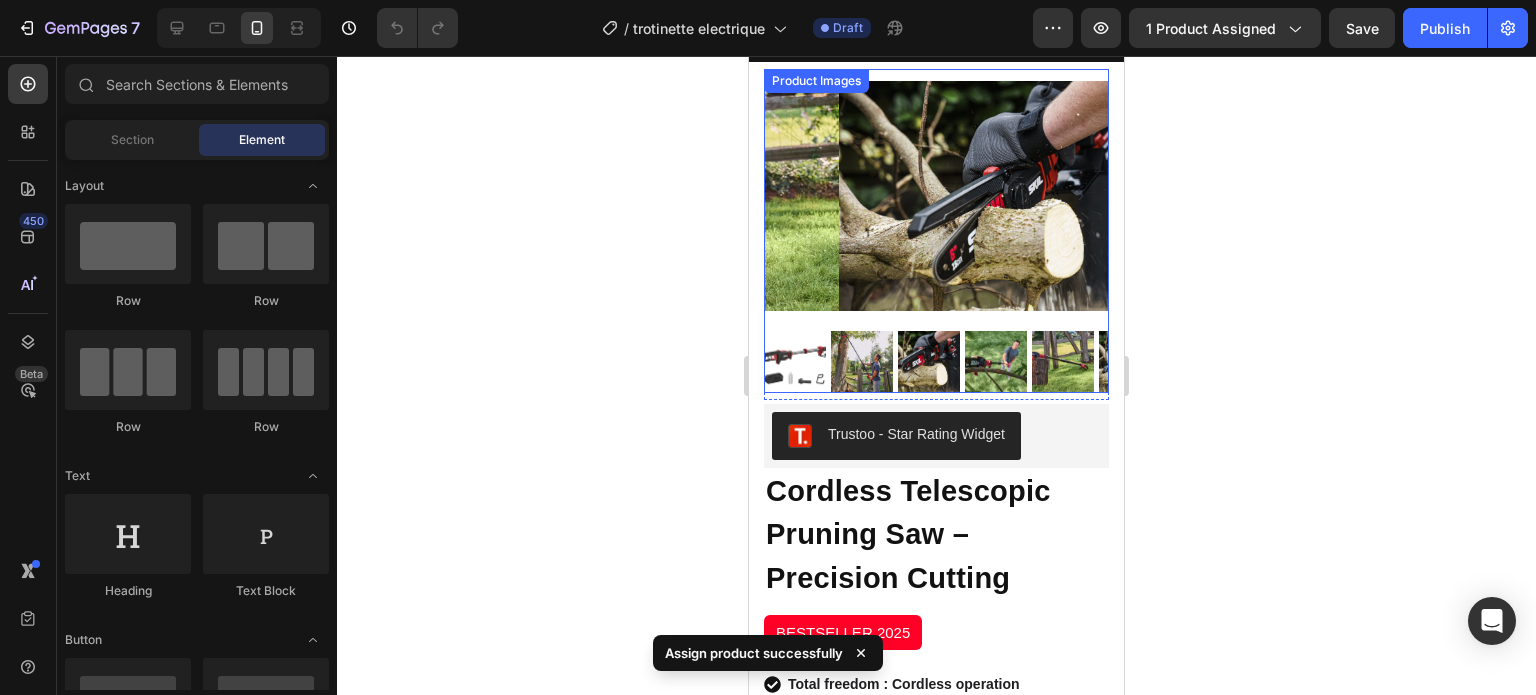scroll, scrollTop: 91, scrollLeft: 0, axis: vertical 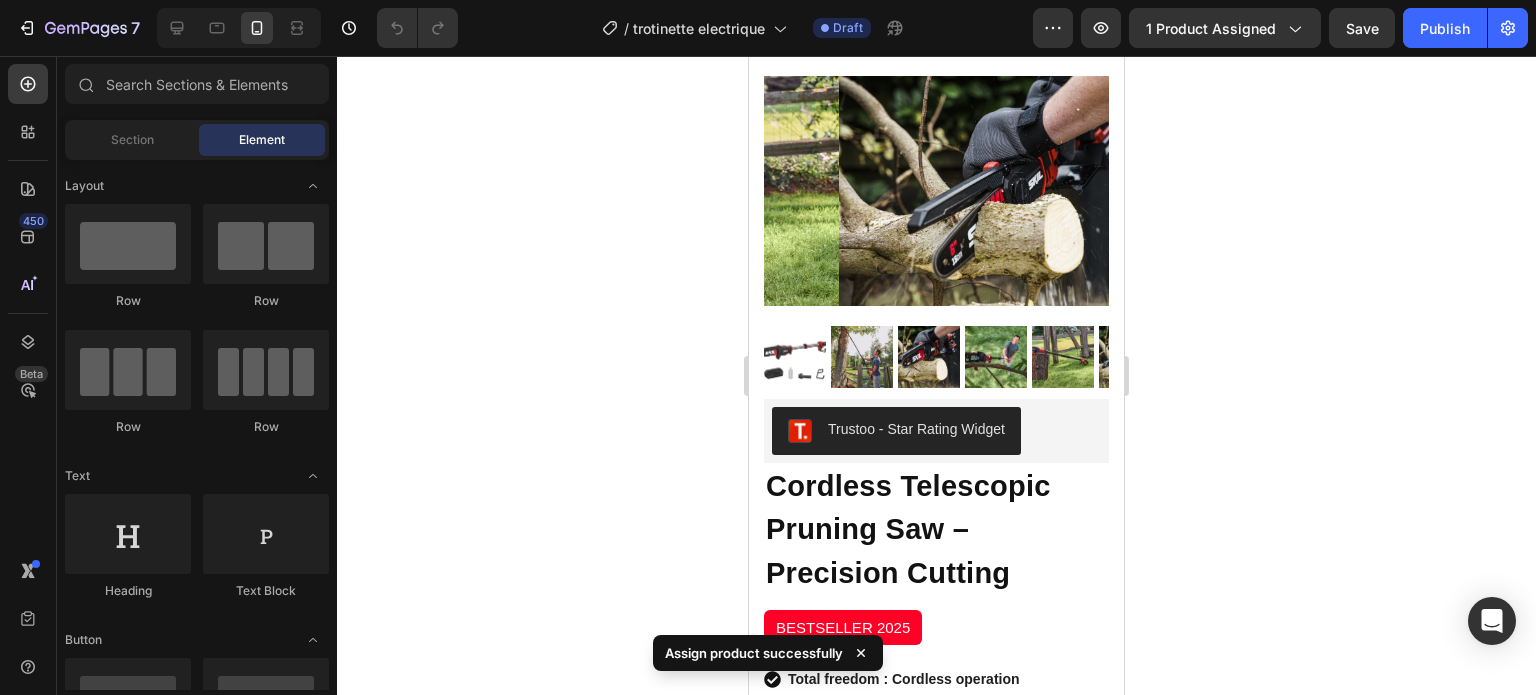 click on "7  Version history  /  trotinette electrique Draft Preview 1 product assigned  Save   Publish" 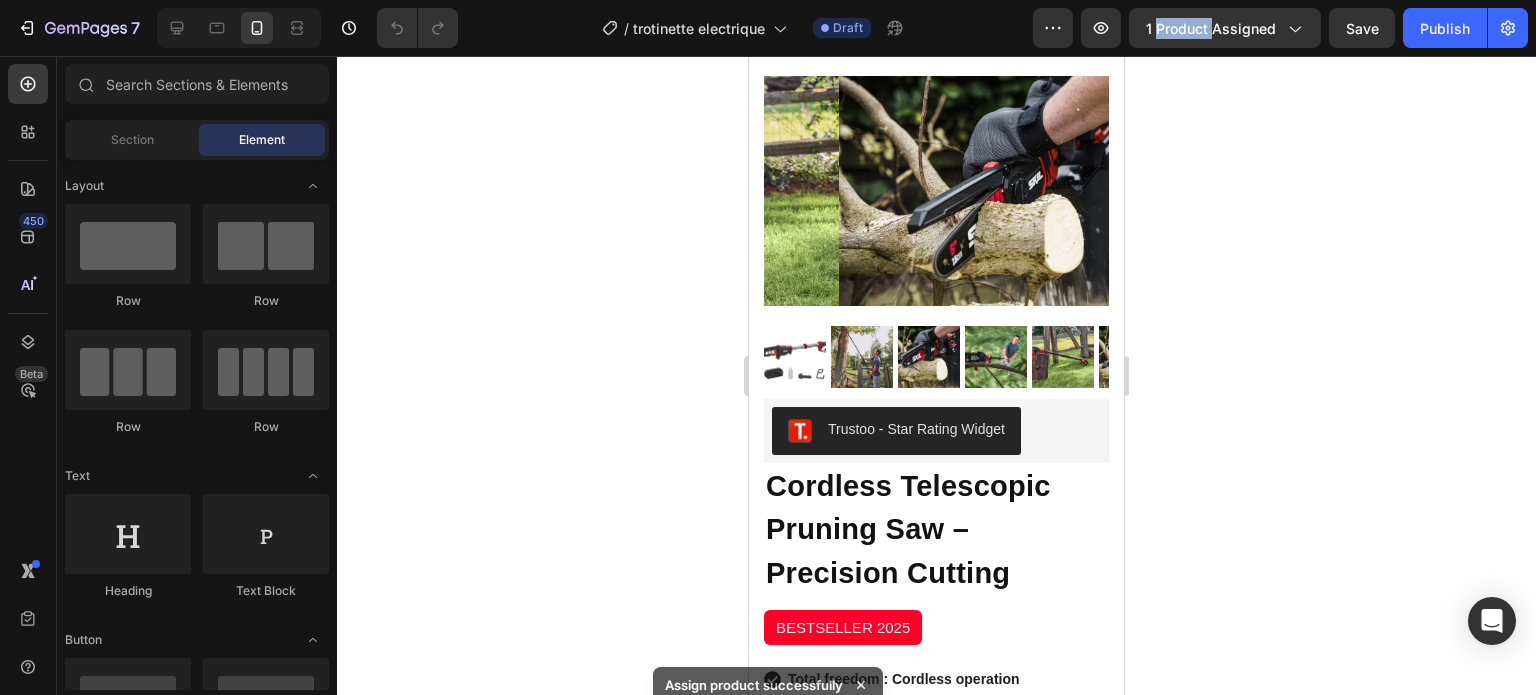 click on "7  Version history  /  trotinette electrique Draft Preview 1 product assigned  Save   Publish" 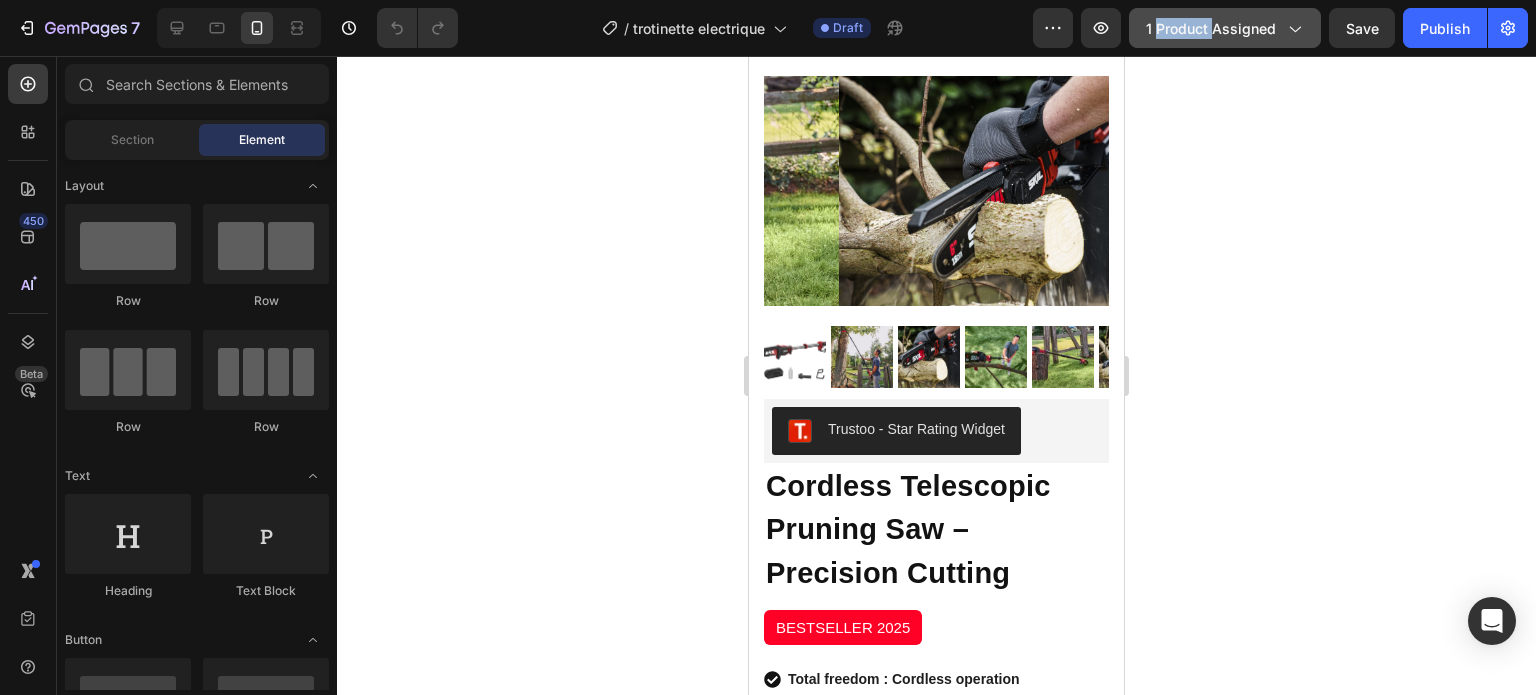 click on "1 product assigned" at bounding box center (1225, 28) 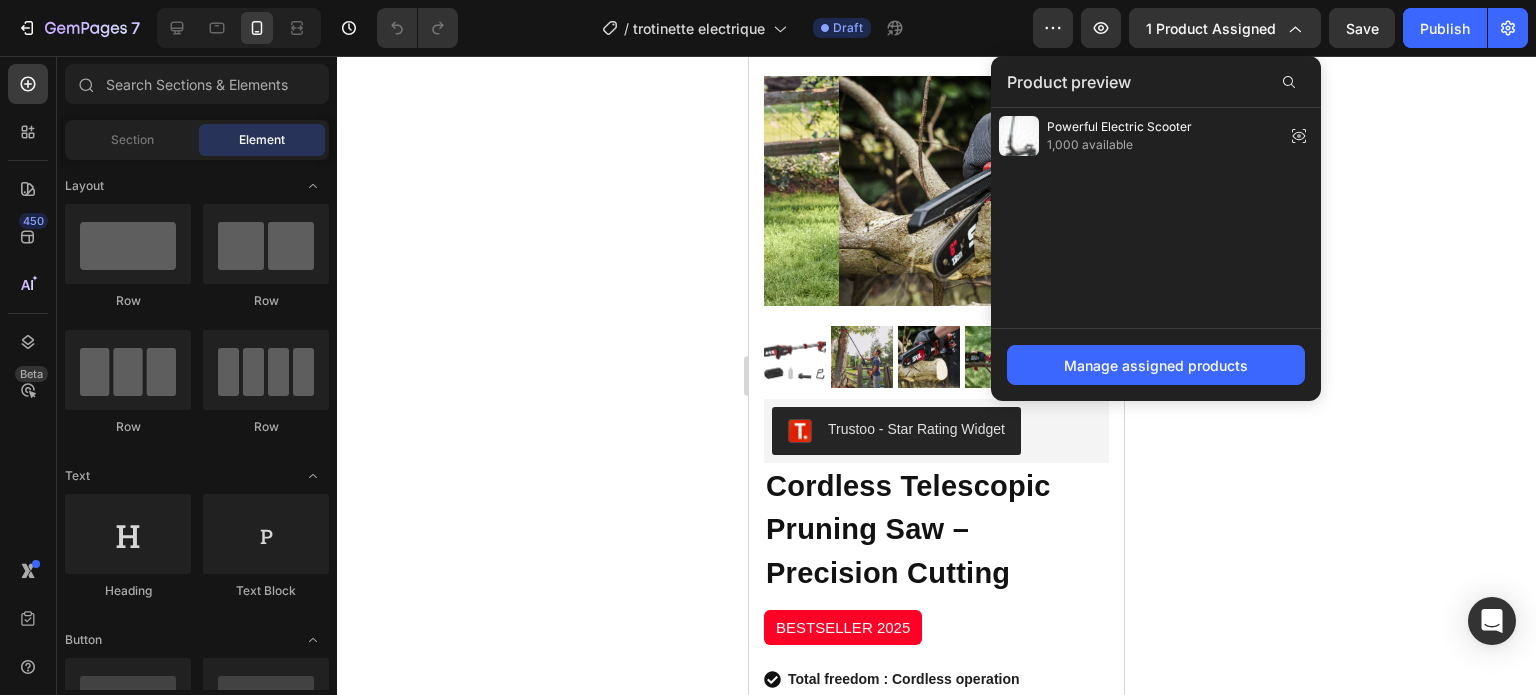 click 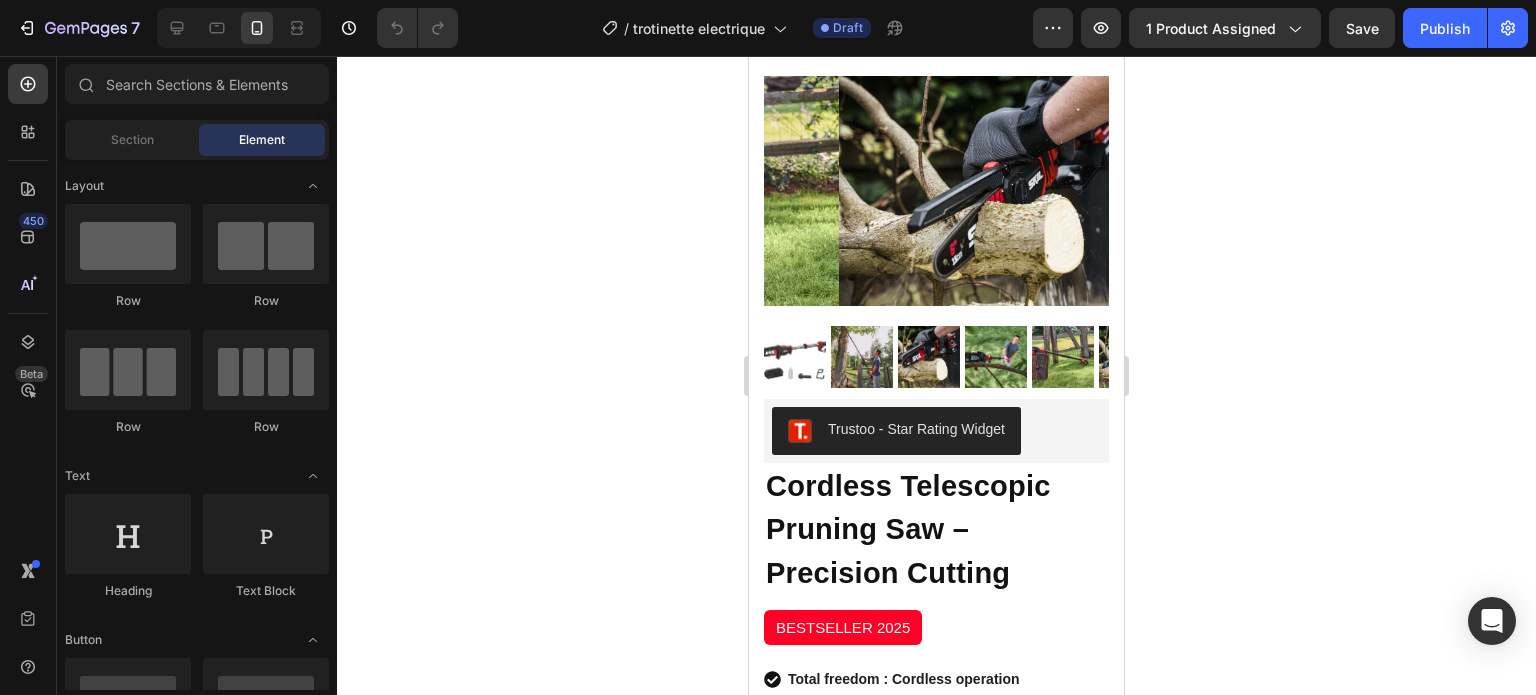 click at bounding box center [1011, 191] 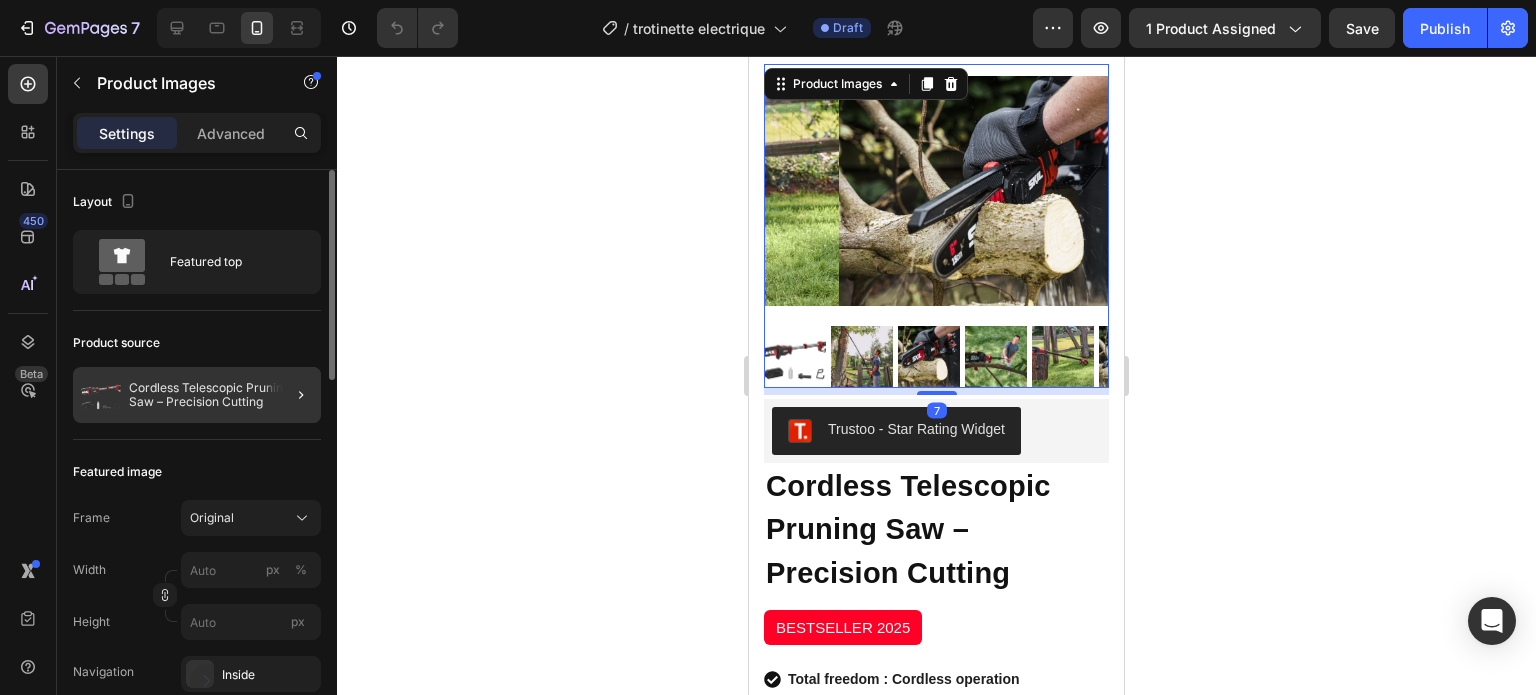 click 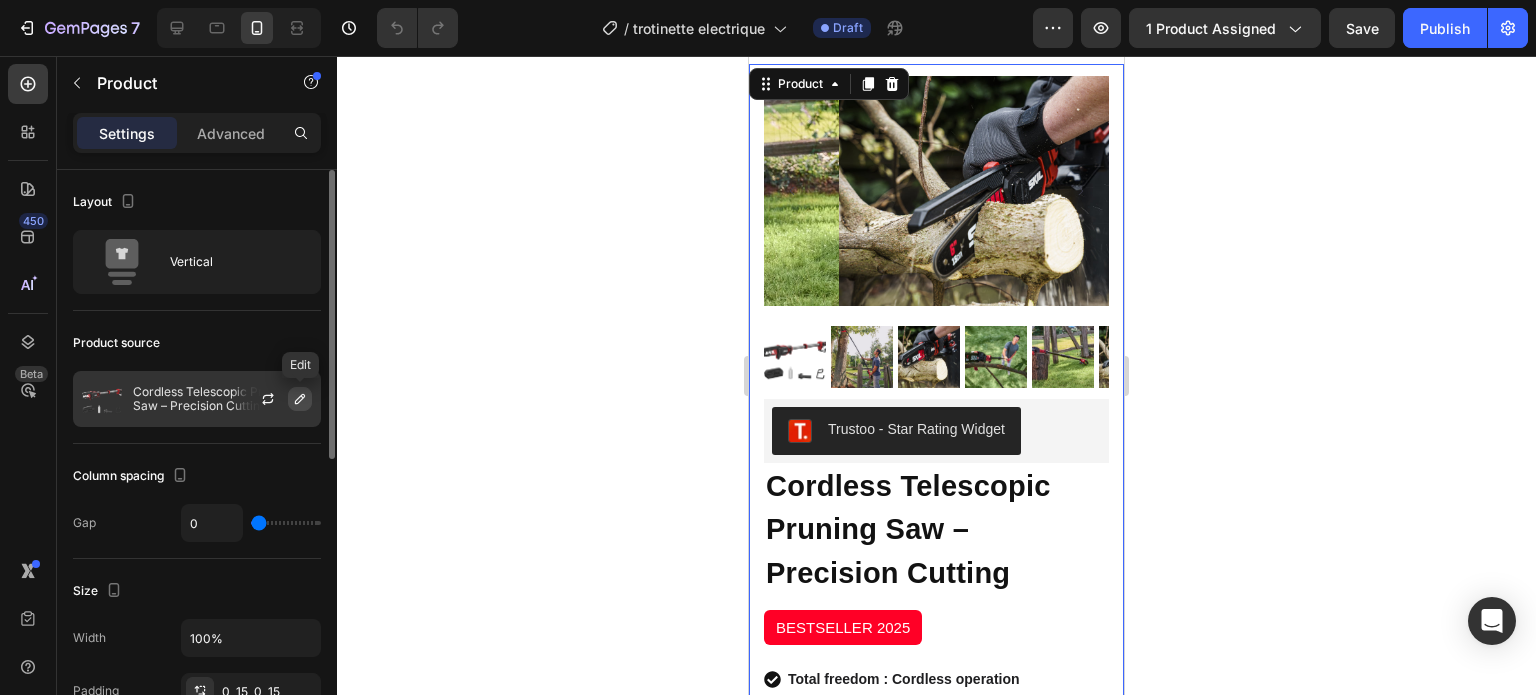 click 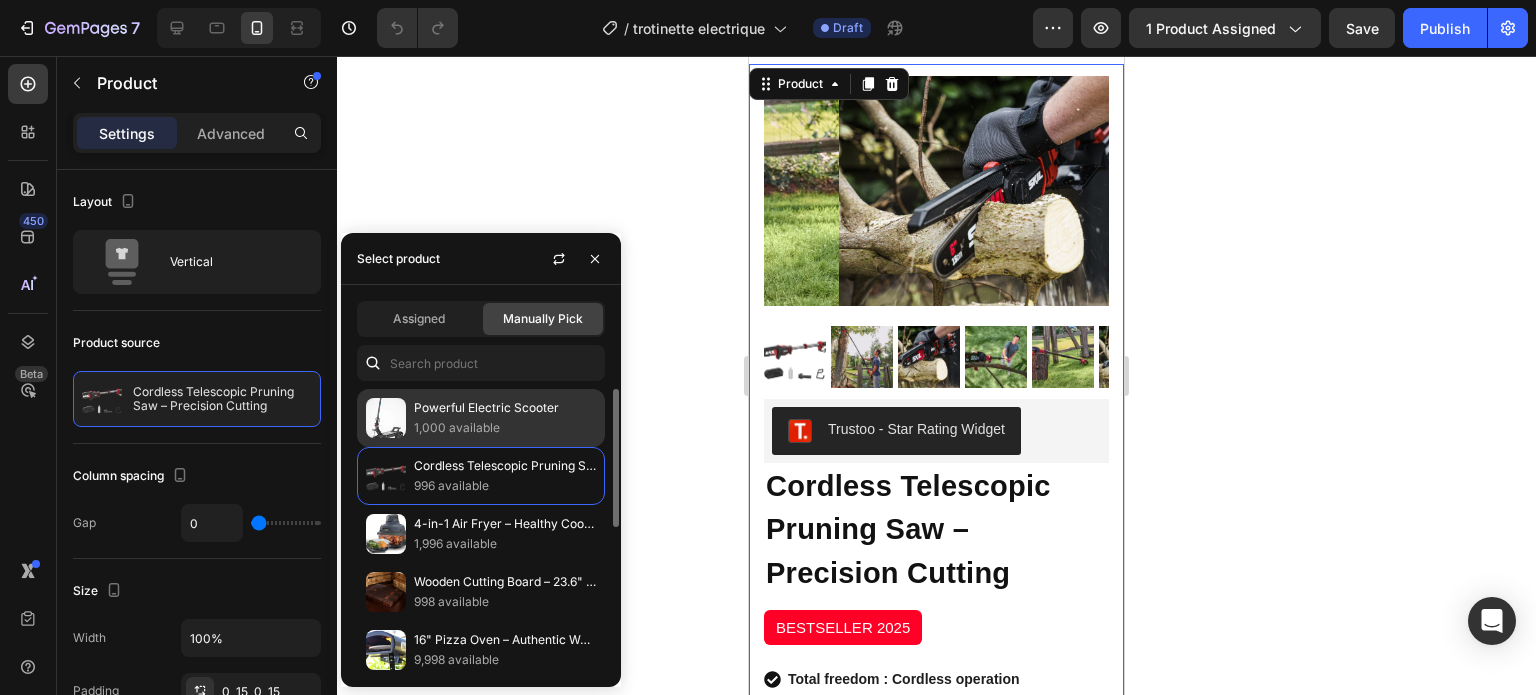 click on "1,000 available" at bounding box center (505, 428) 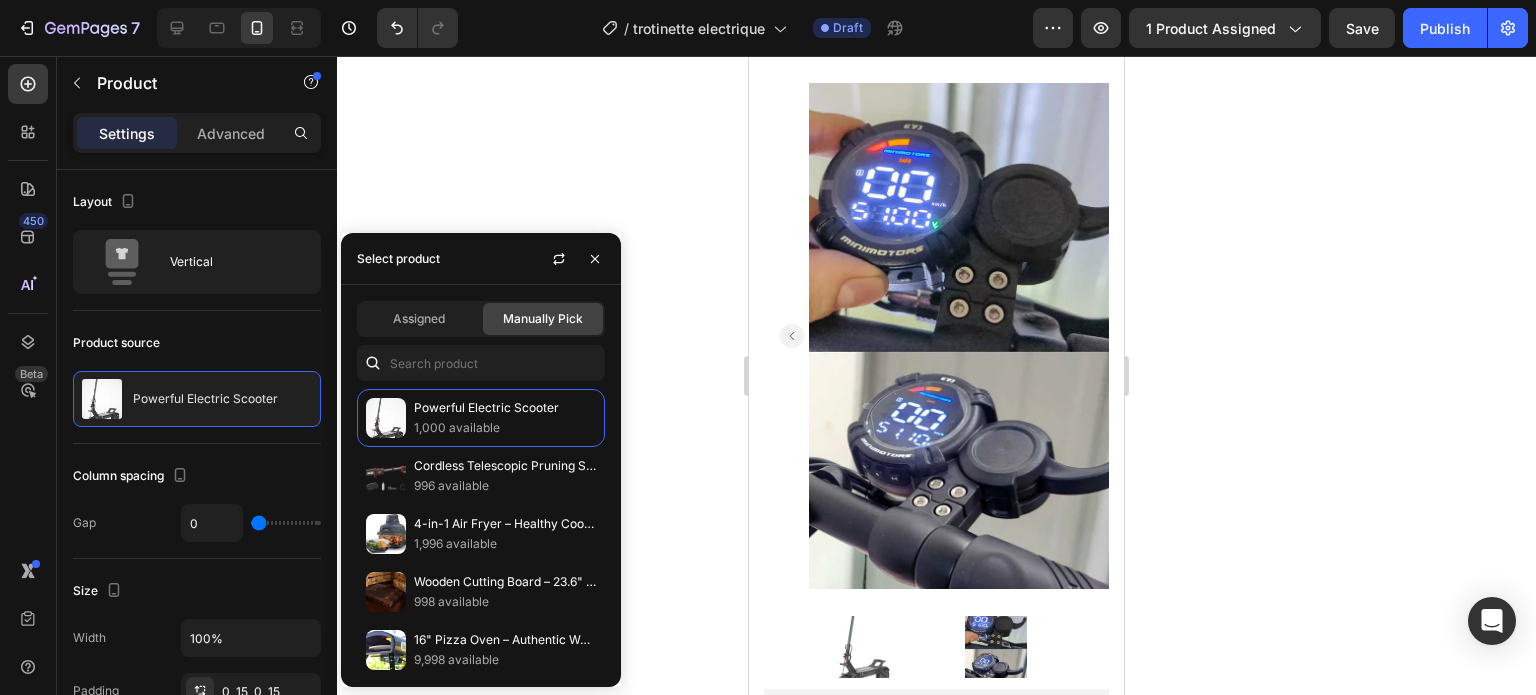 click 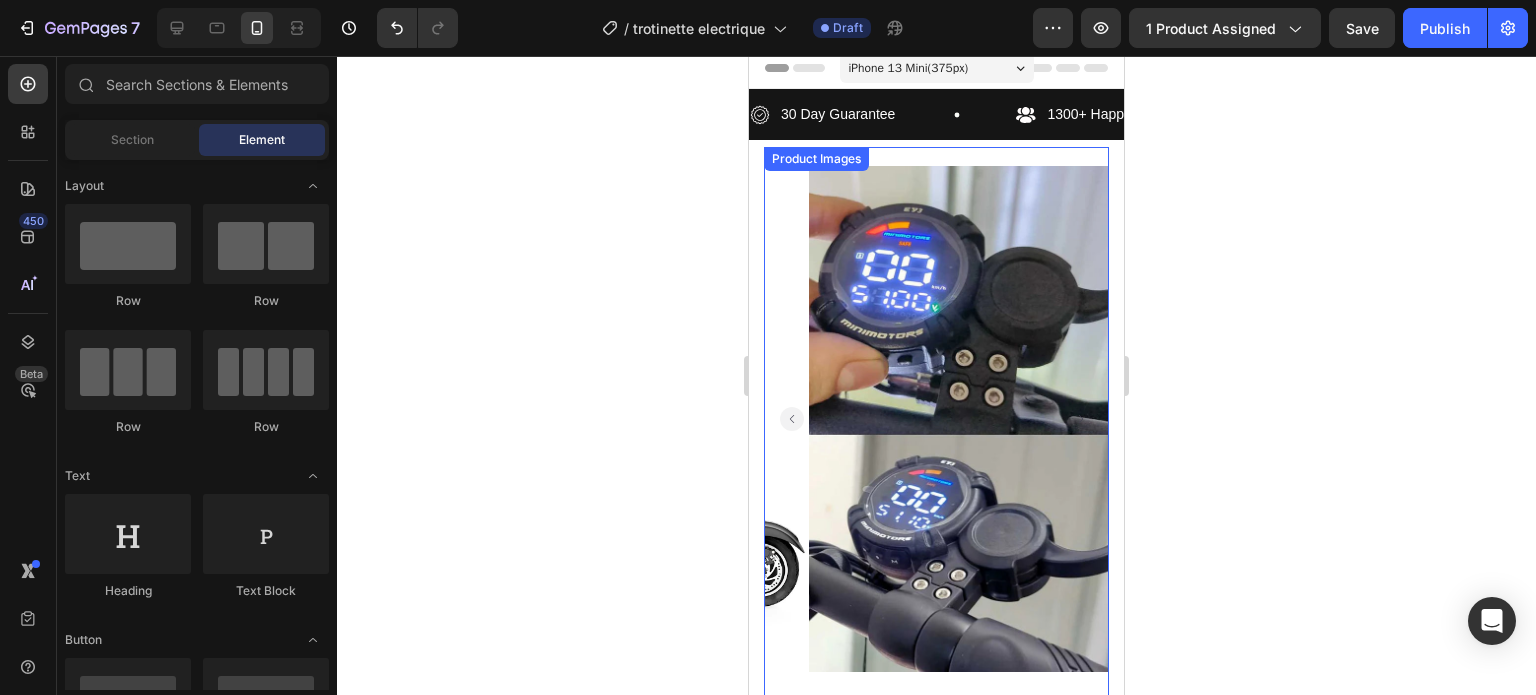 scroll, scrollTop: 0, scrollLeft: 0, axis: both 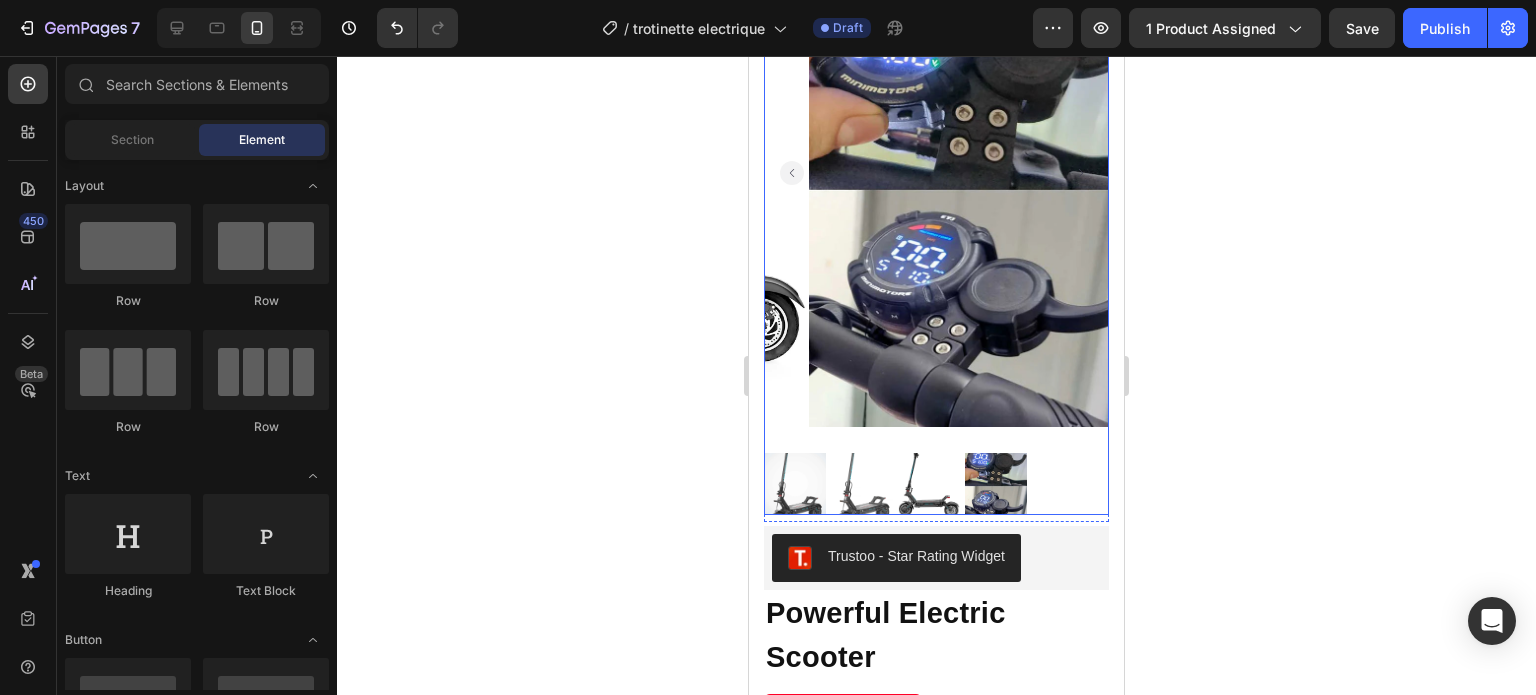click at bounding box center (795, 484) 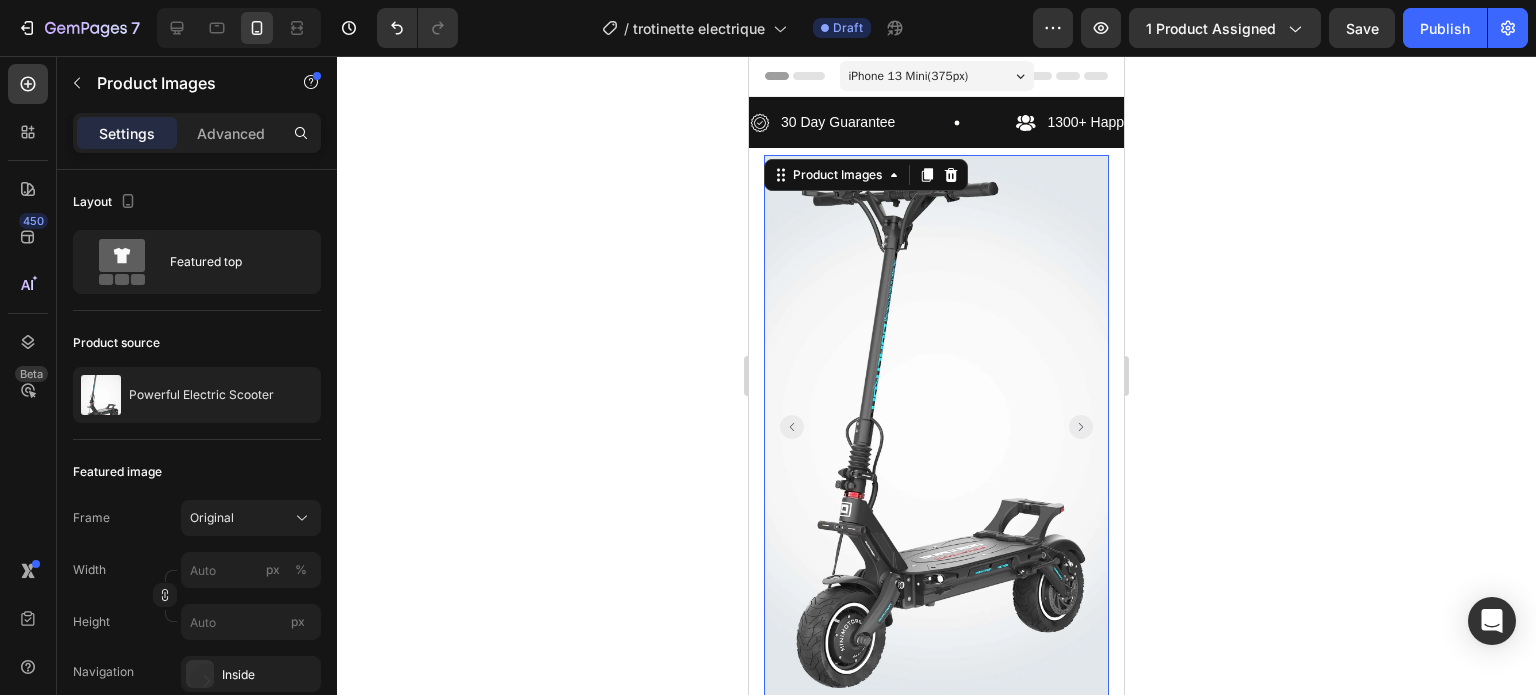 scroll, scrollTop: 0, scrollLeft: 0, axis: both 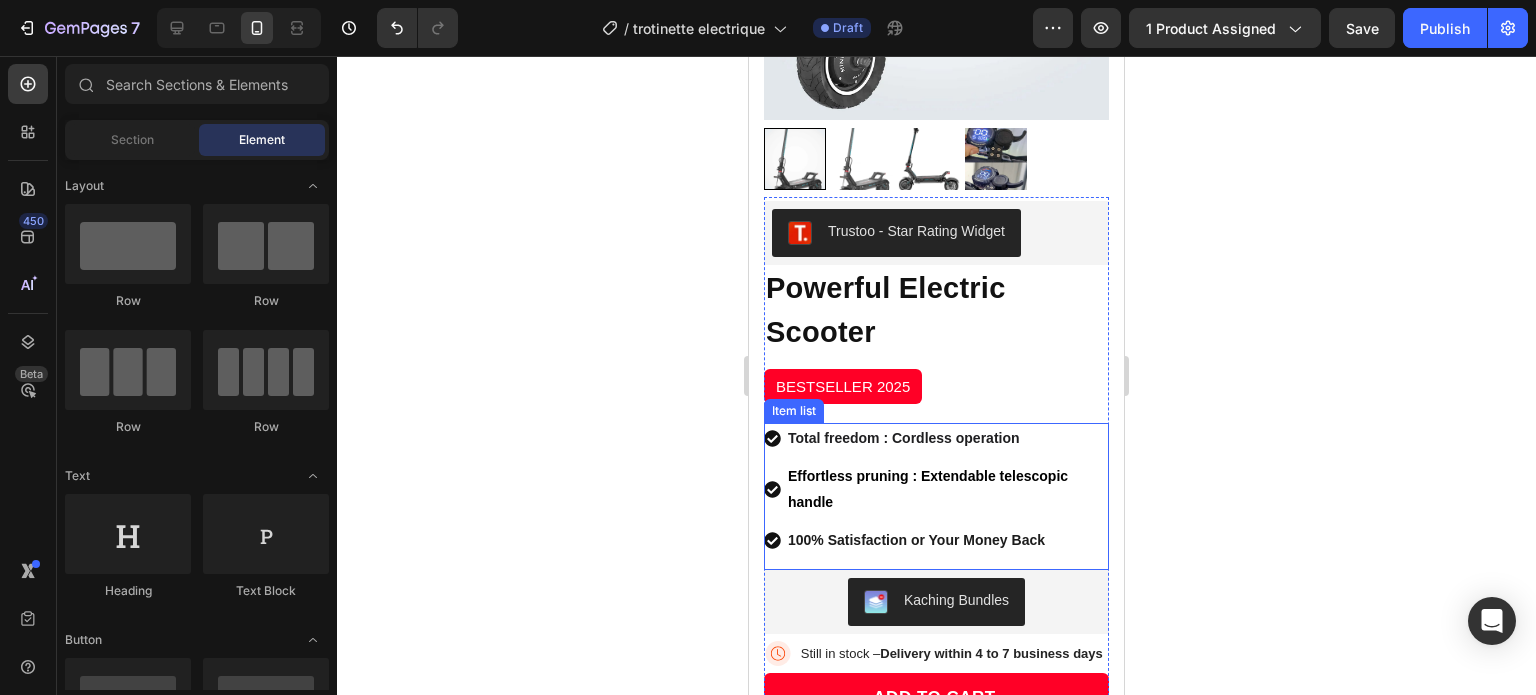 click on "Total freedom : Cordless operation" at bounding box center (947, 438) 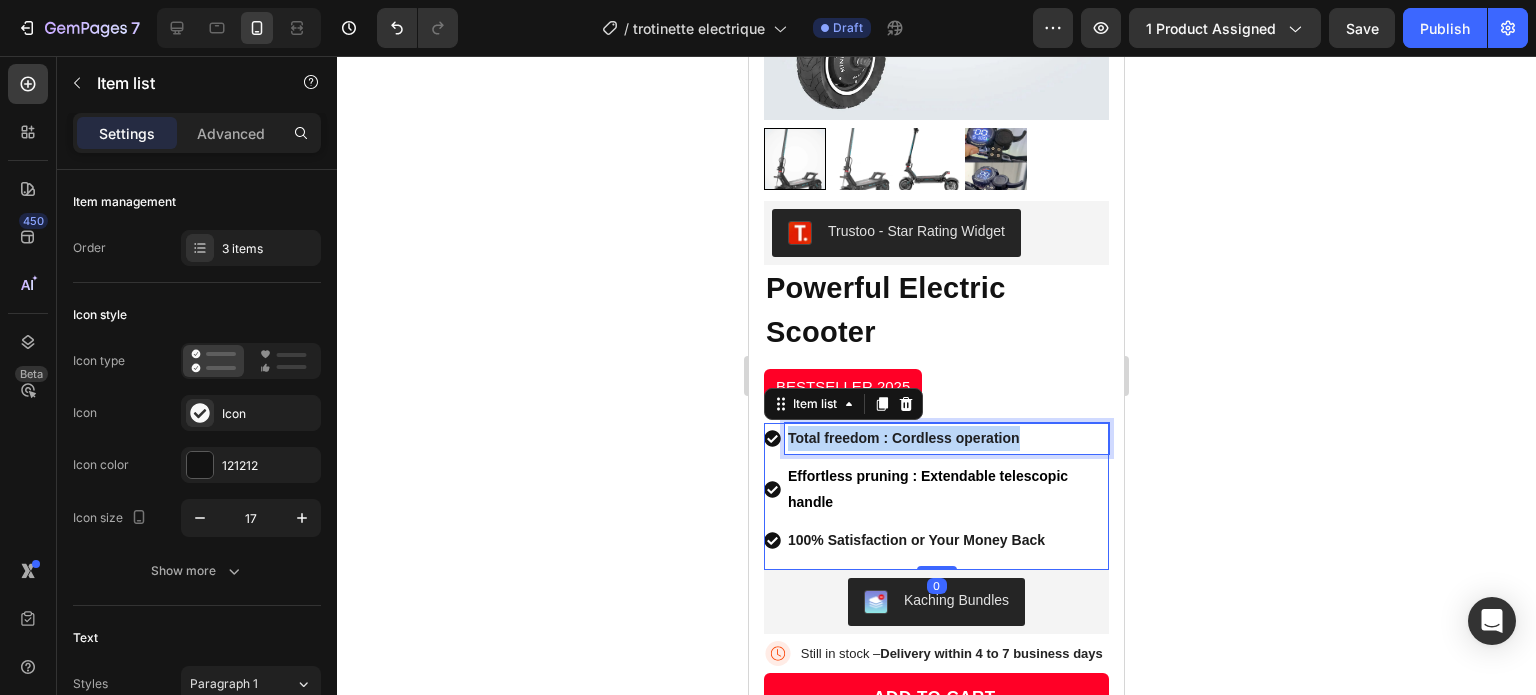 click on "Total freedom : Cordless operation" at bounding box center [947, 438] 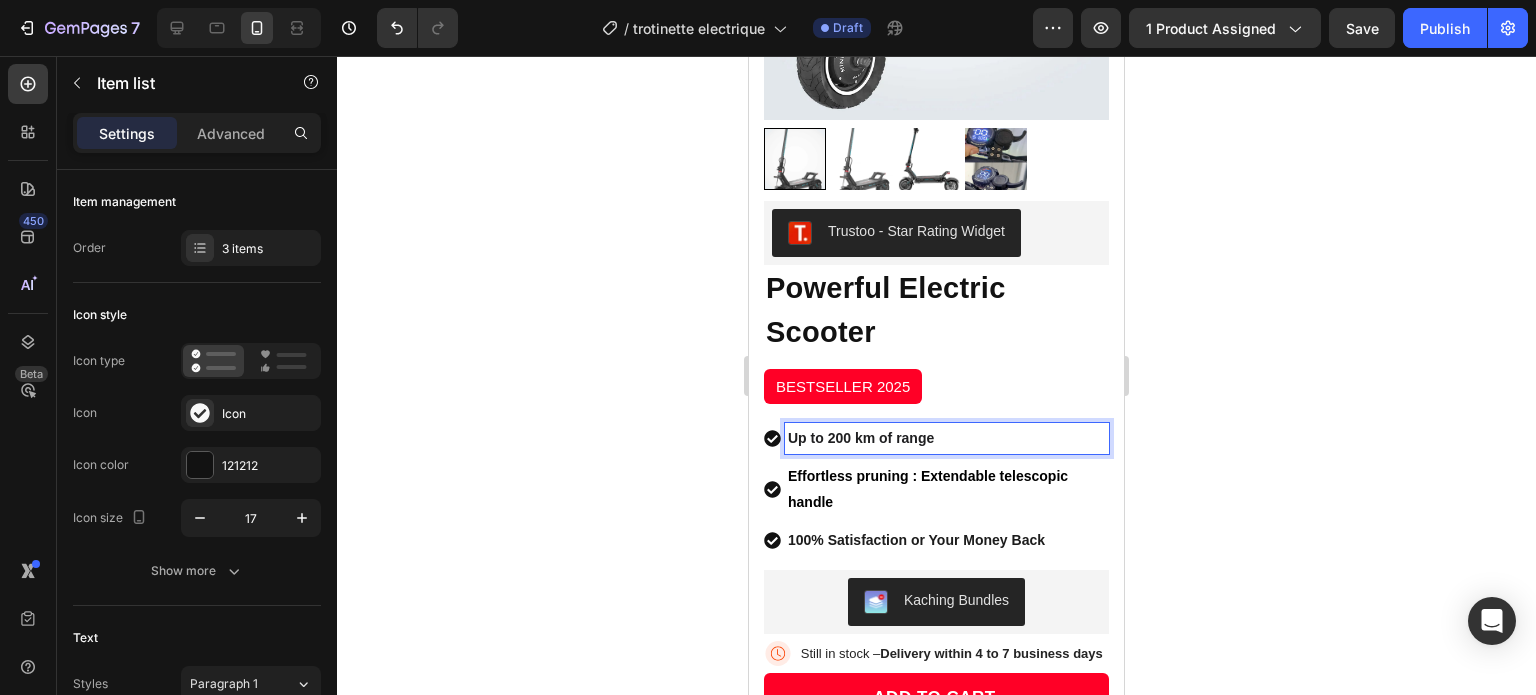 click 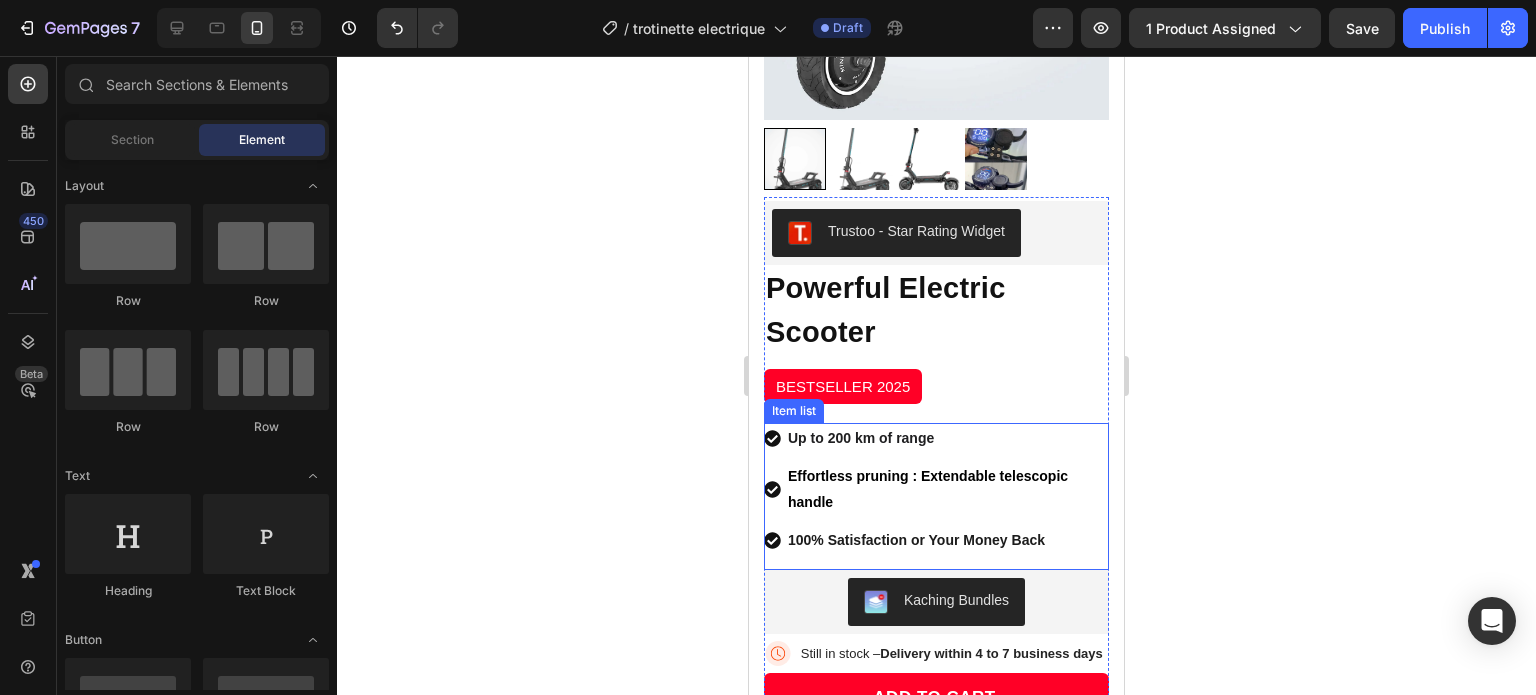 click on "Effortless pruning : Extendable telescopic handle" at bounding box center [928, 488] 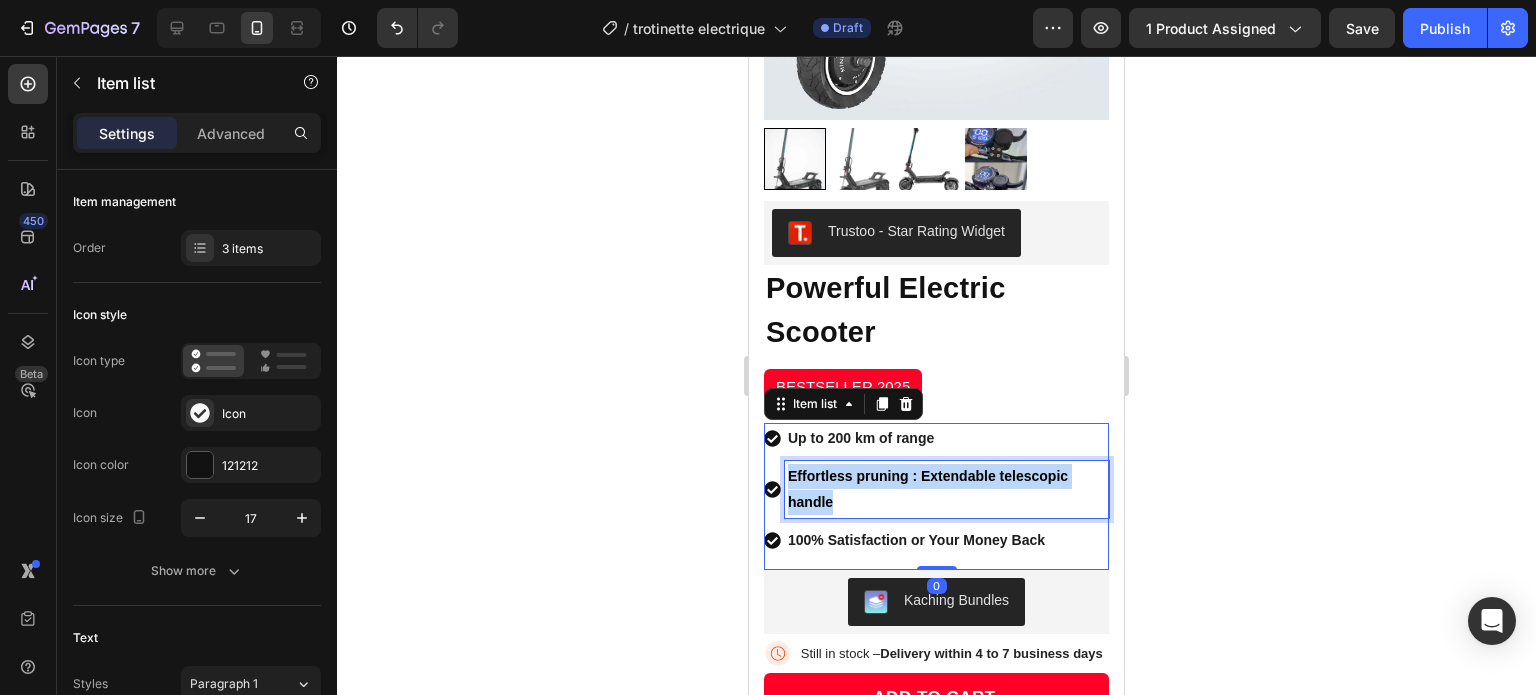 click on "Effortless pruning : Extendable telescopic handle" at bounding box center [928, 488] 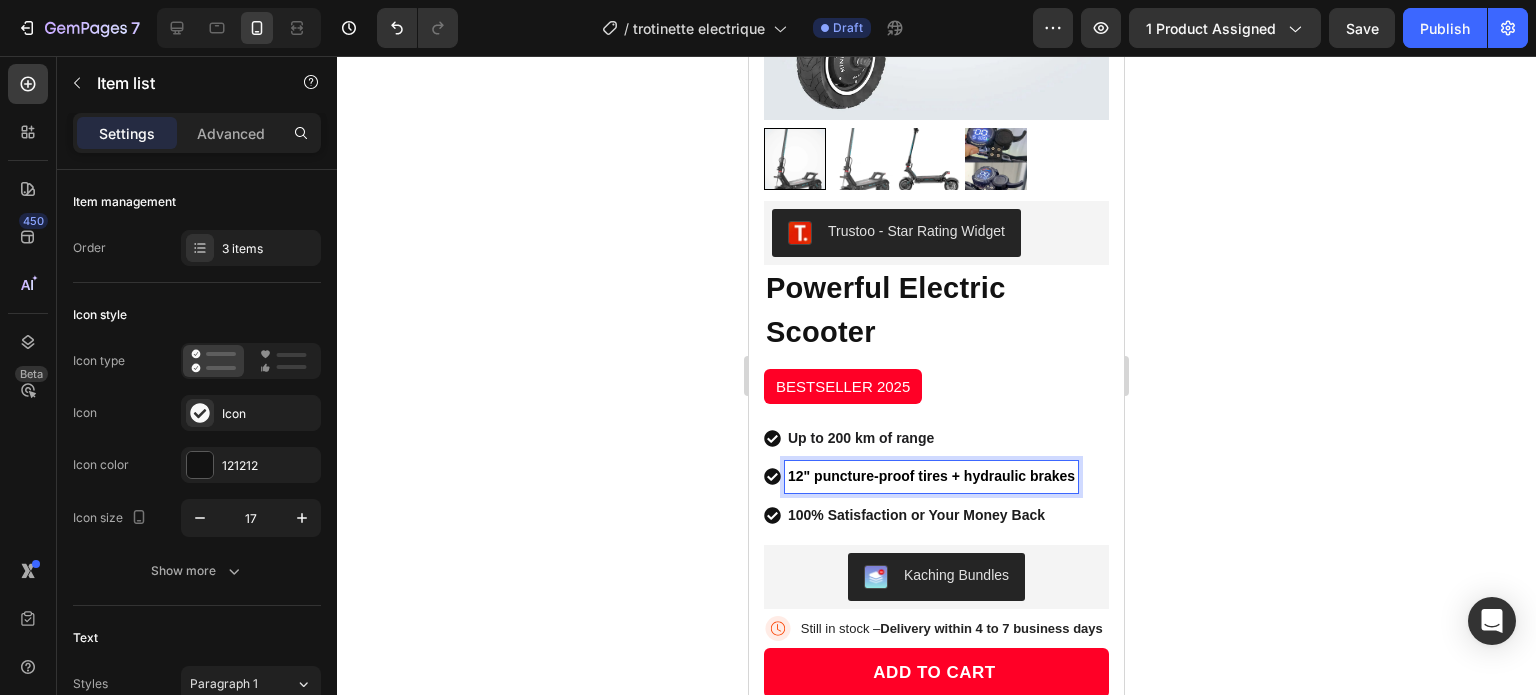 click 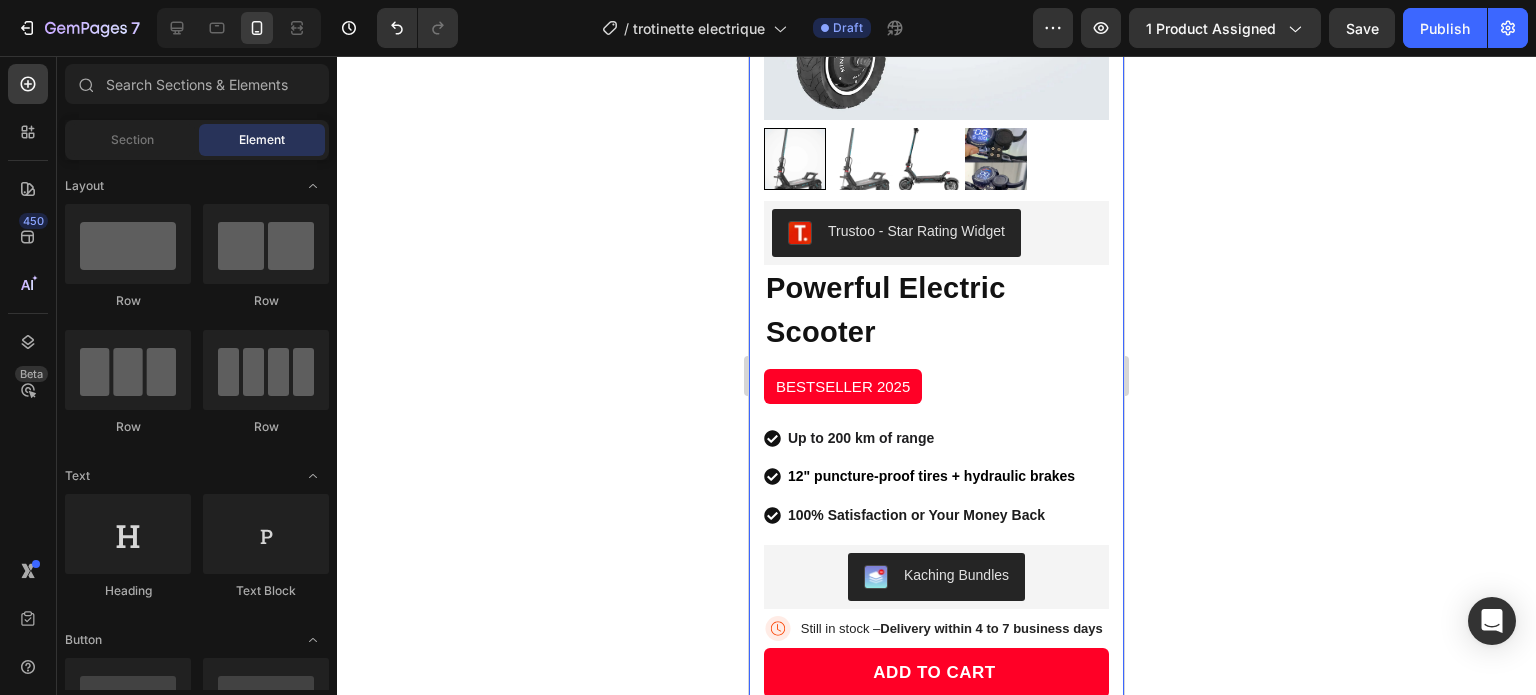click 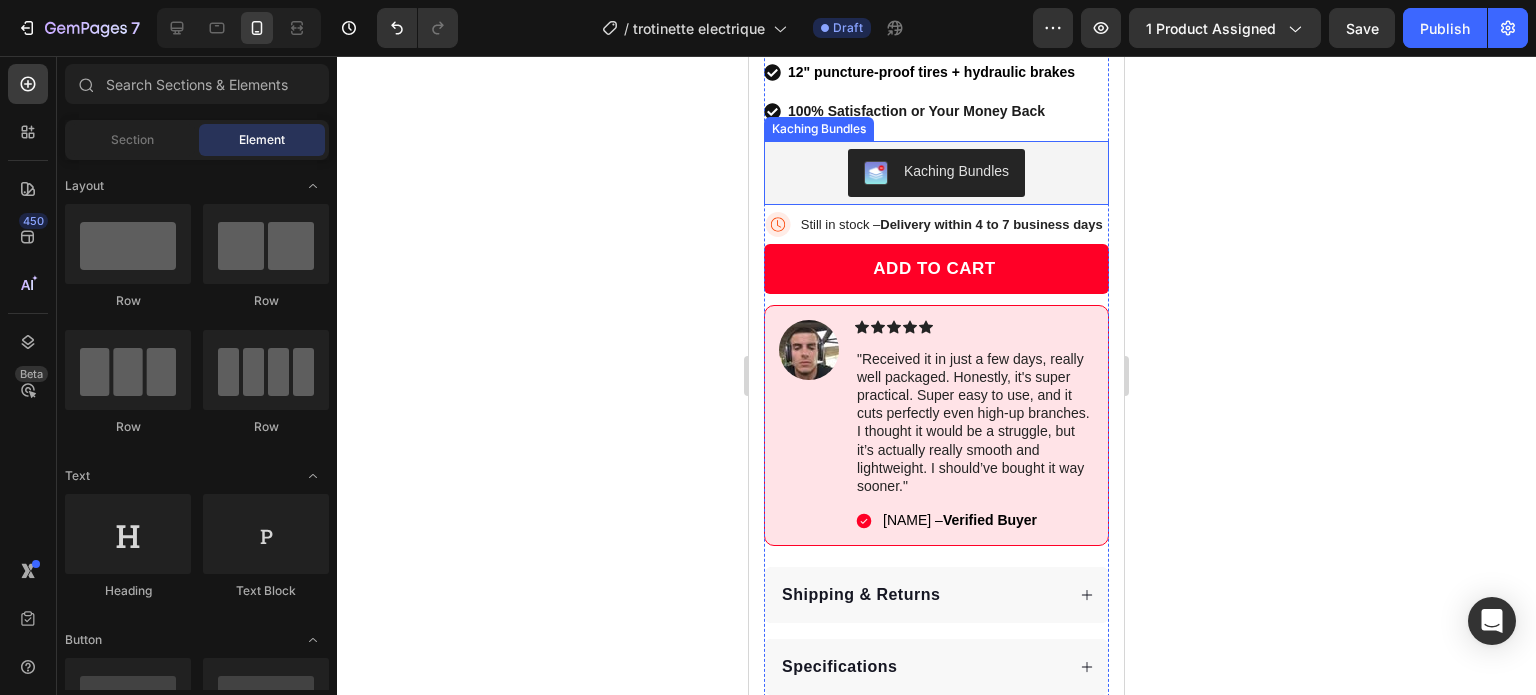 scroll, scrollTop: 1020, scrollLeft: 0, axis: vertical 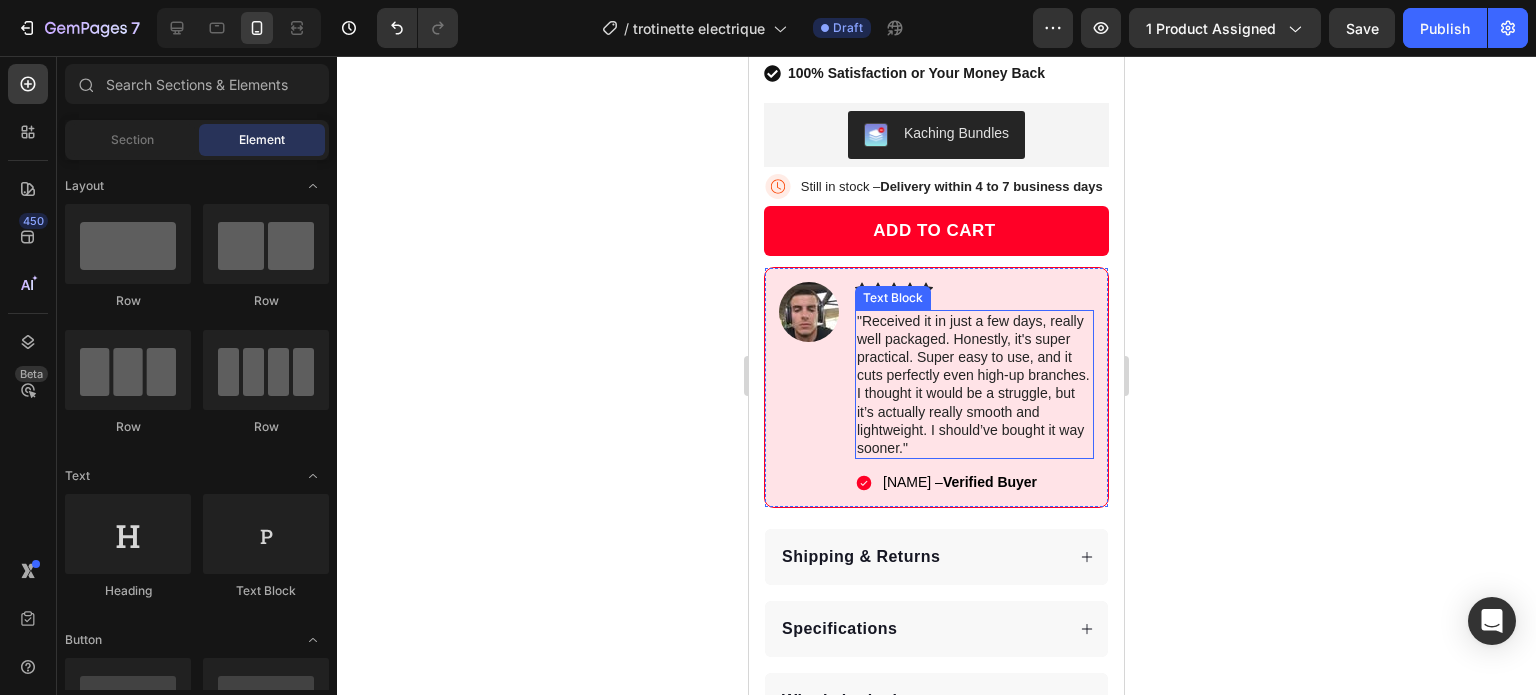 click on ""Received it in just a few days, really well packaged. Honestly, it's super practical. Super easy to use, and it cuts perfectly even high-up branches. I thought it would be a struggle, but it’s actually really smooth and lightweight. I should’ve bought it way sooner."" at bounding box center (974, 385) 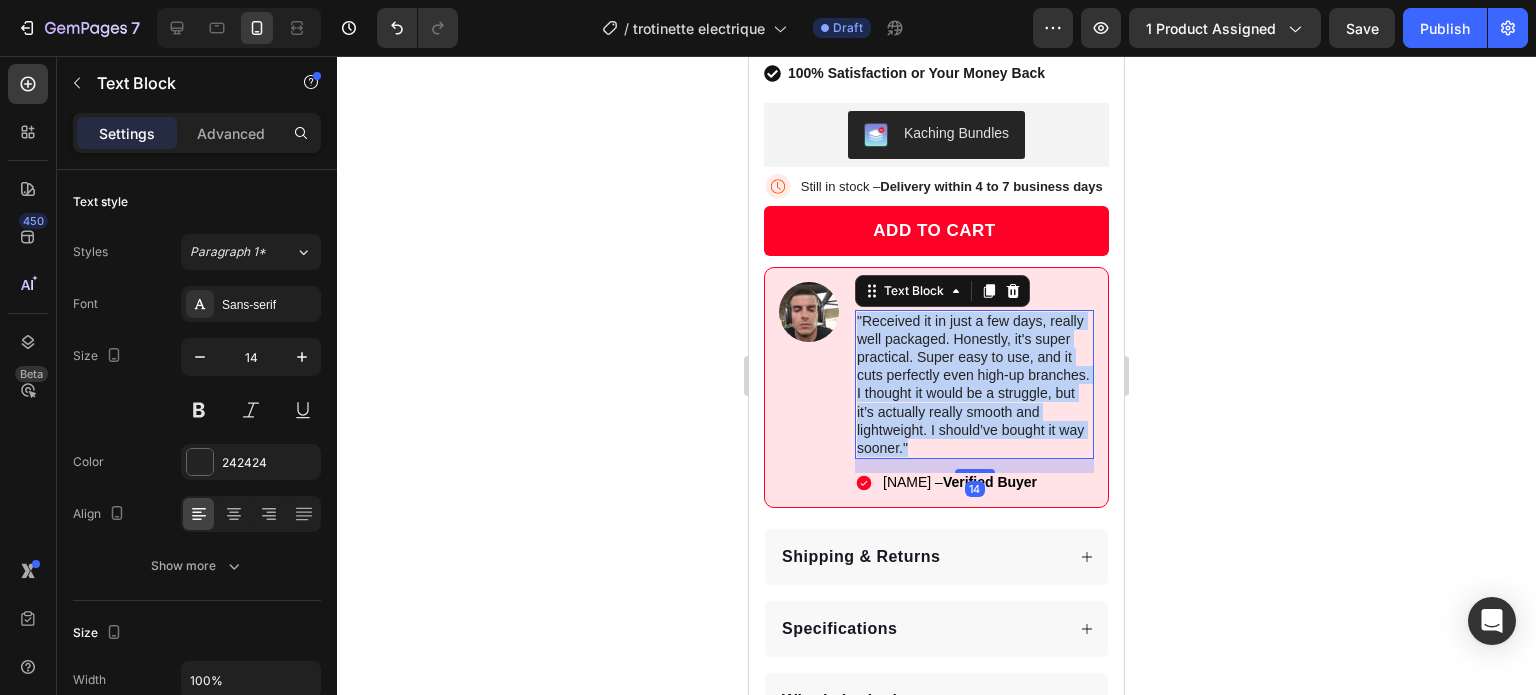 click on ""Received it in just a few days, really well packaged. Honestly, it's super practical. Super easy to use, and it cuts perfectly even high-up branches. I thought it would be a struggle, but it’s actually really smooth and lightweight. I should’ve bought it way sooner."" at bounding box center (974, 385) 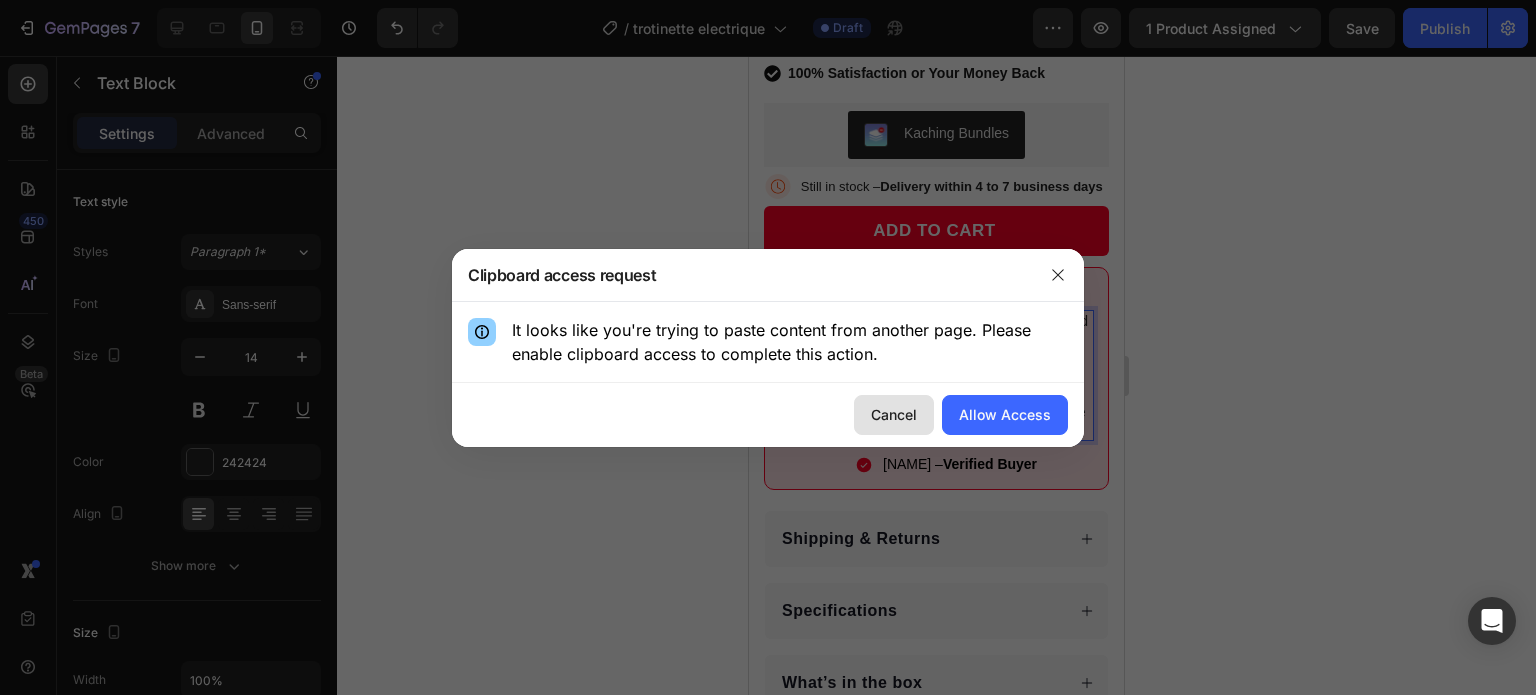 click on "Cancel" at bounding box center (894, 414) 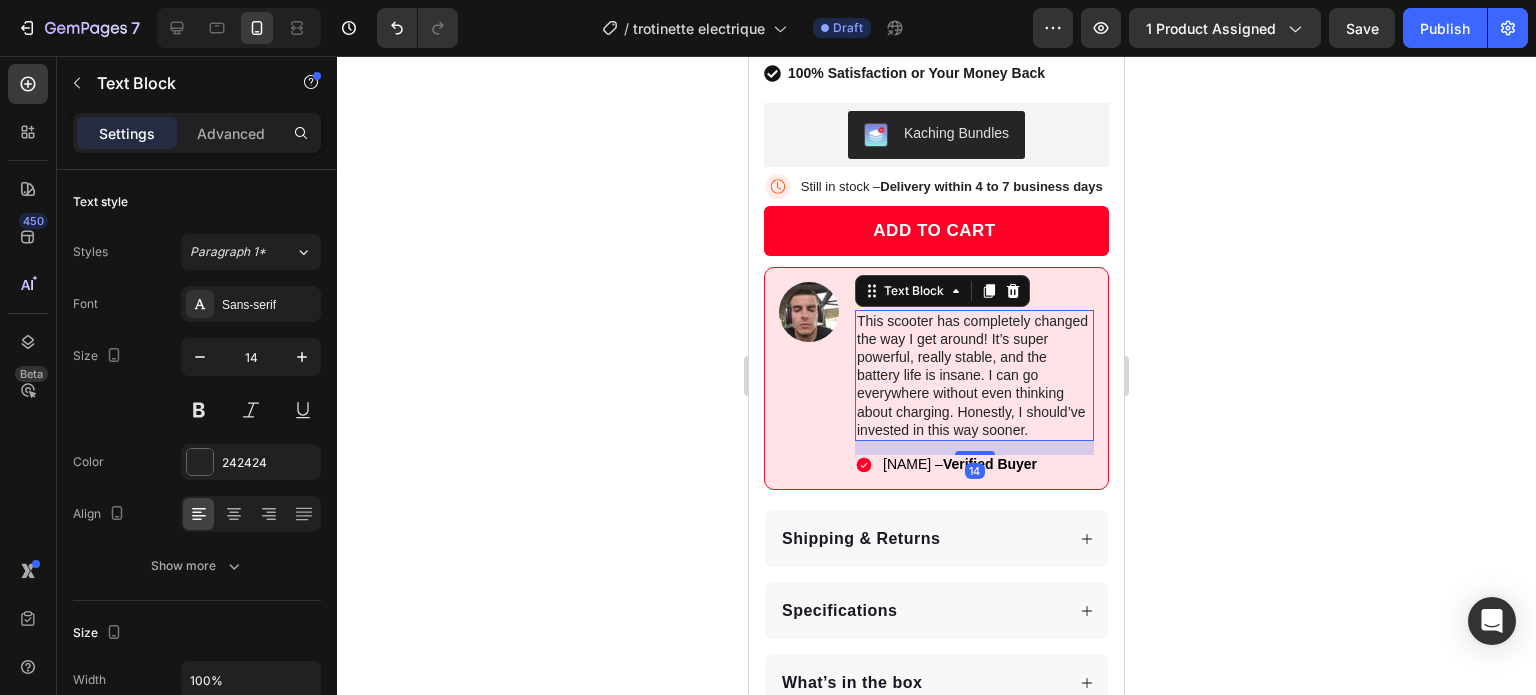 click on "This scooter has completely changed the way I get around! It’s super powerful, really stable, and the battery life is insane. I can go everywhere without even thinking about charging. Honestly, I should’ve invested in this way sooner." at bounding box center [974, 375] 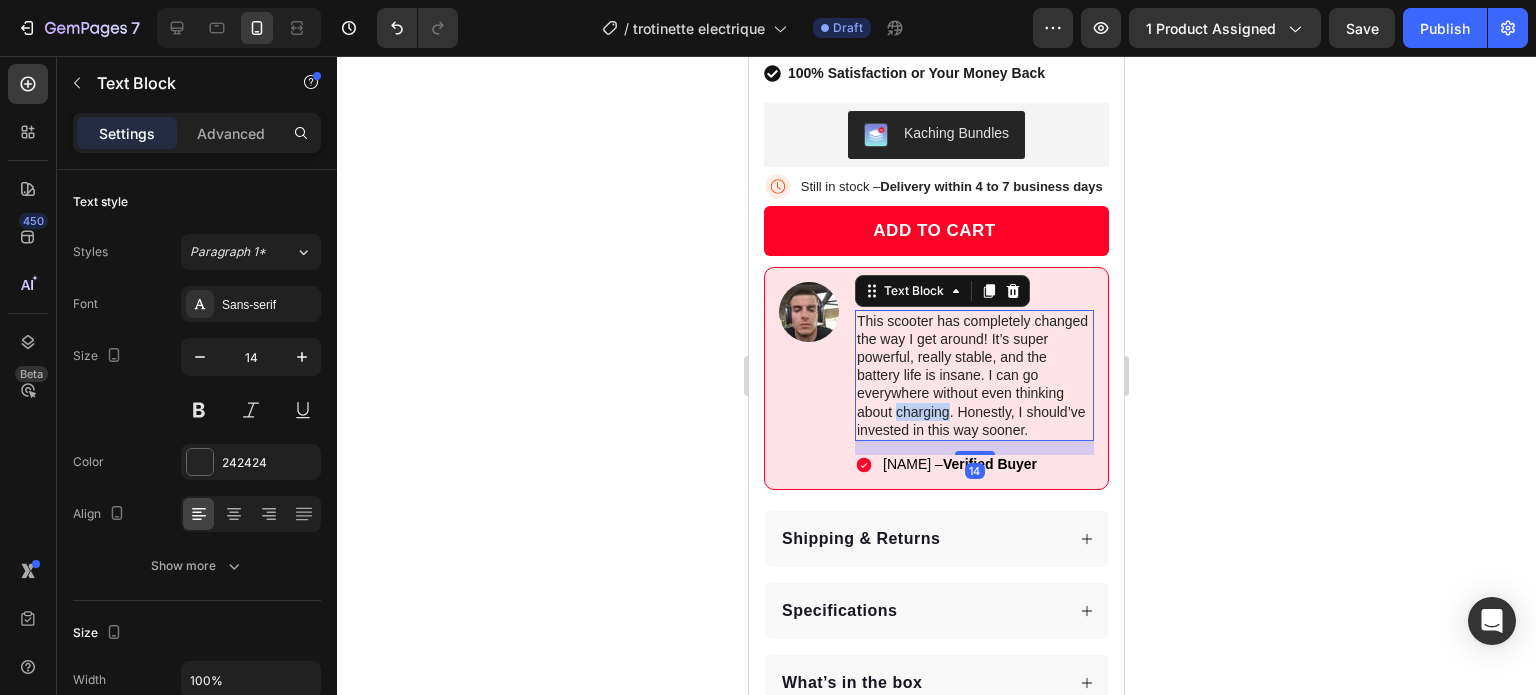 click on "This scooter has completely changed the way I get around! It’s super powerful, really stable, and the battery life is insane. I can go everywhere without even thinking about charging. Honestly, I should’ve invested in this way sooner." at bounding box center [974, 375] 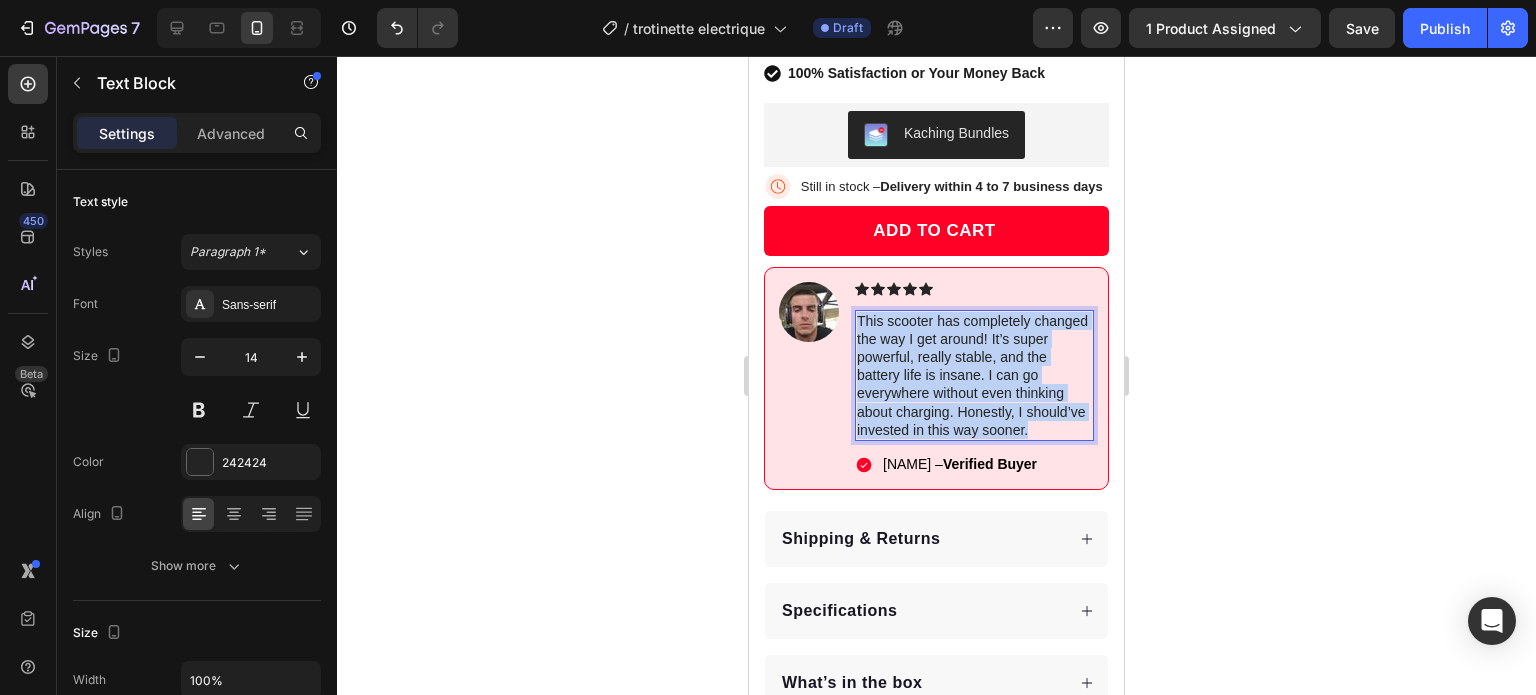 click on "This scooter has completely changed the way I get around! It’s super powerful, really stable, and the battery life is insane. I can go everywhere without even thinking about charging. Honestly, I should’ve invested in this way sooner." at bounding box center [974, 375] 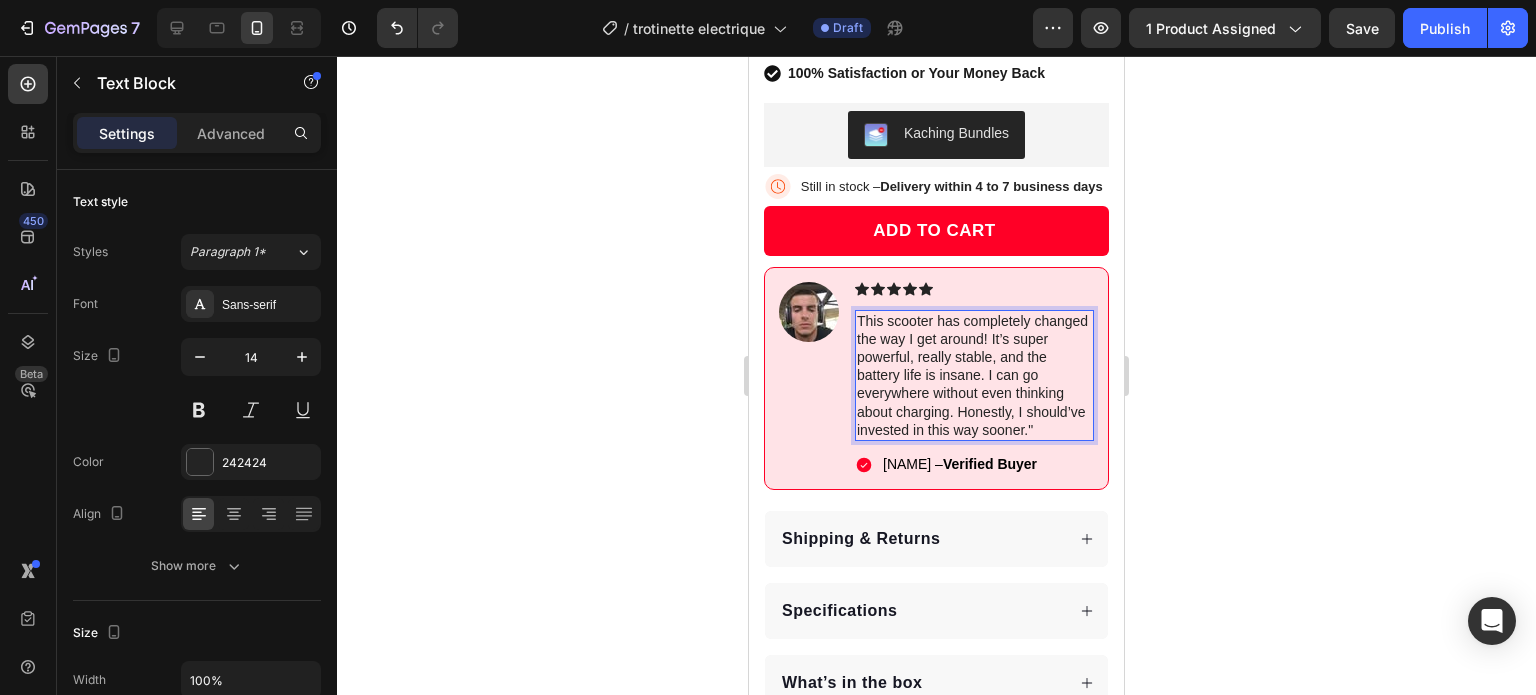 click on "This scooter has completely changed the way I get around! It’s super powerful, really stable, and the battery life is insane. I can go everywhere without even thinking about charging. Honestly, I should’ve invested in this way sooner."" at bounding box center (974, 375) 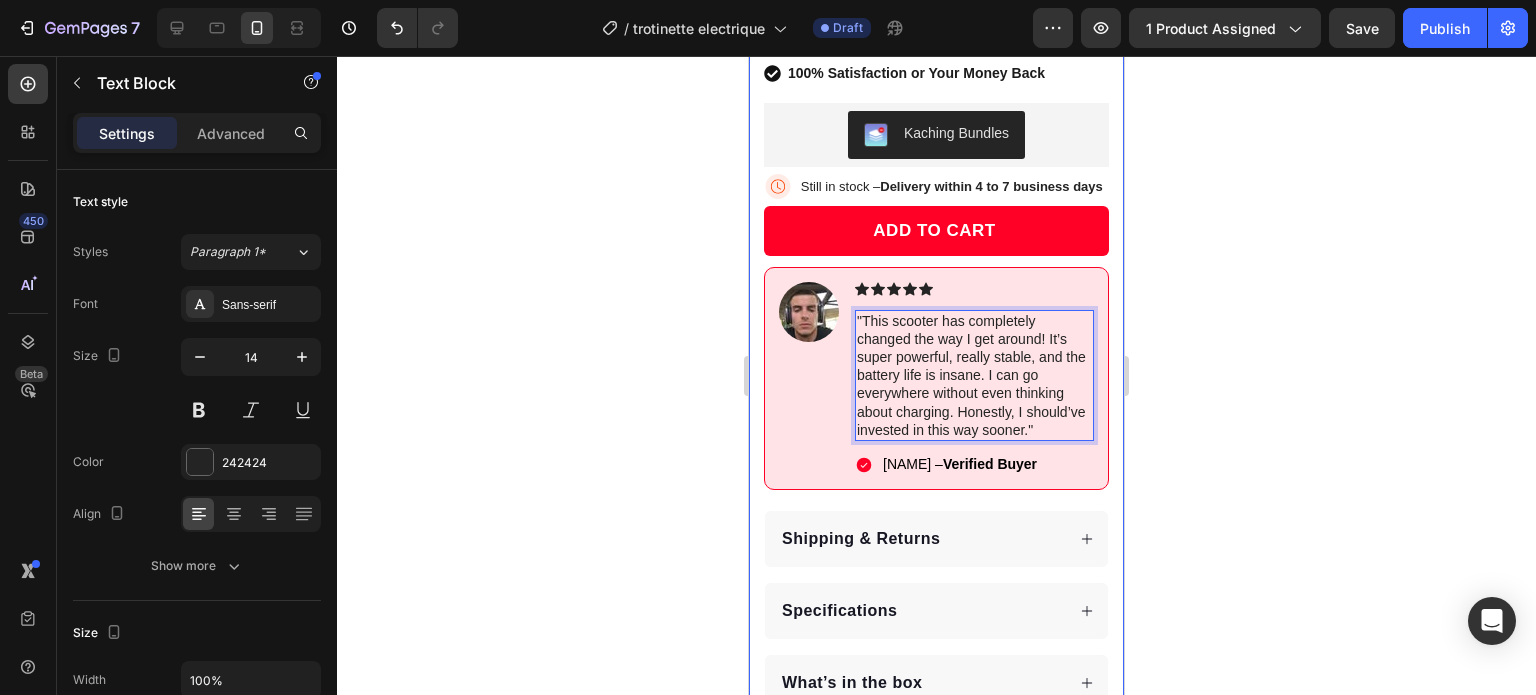 click 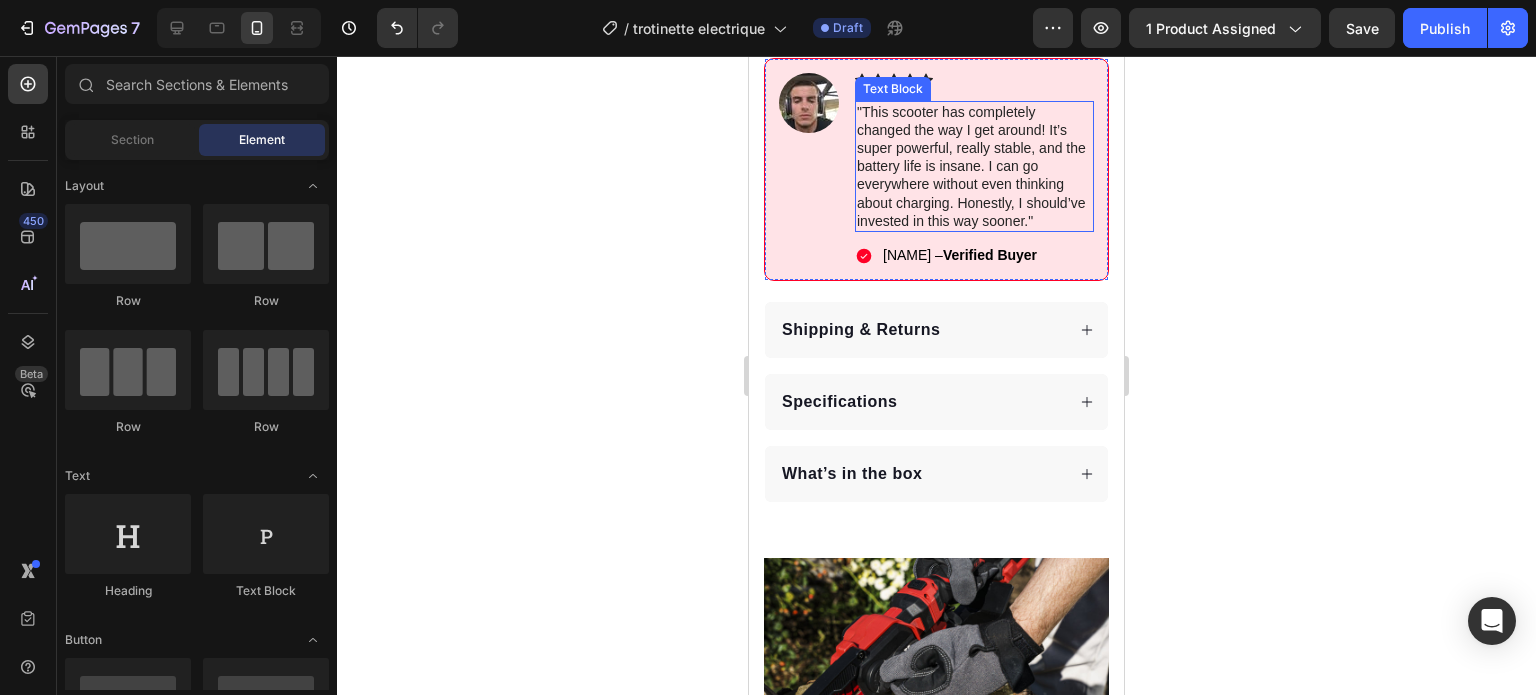 scroll, scrollTop: 1240, scrollLeft: 0, axis: vertical 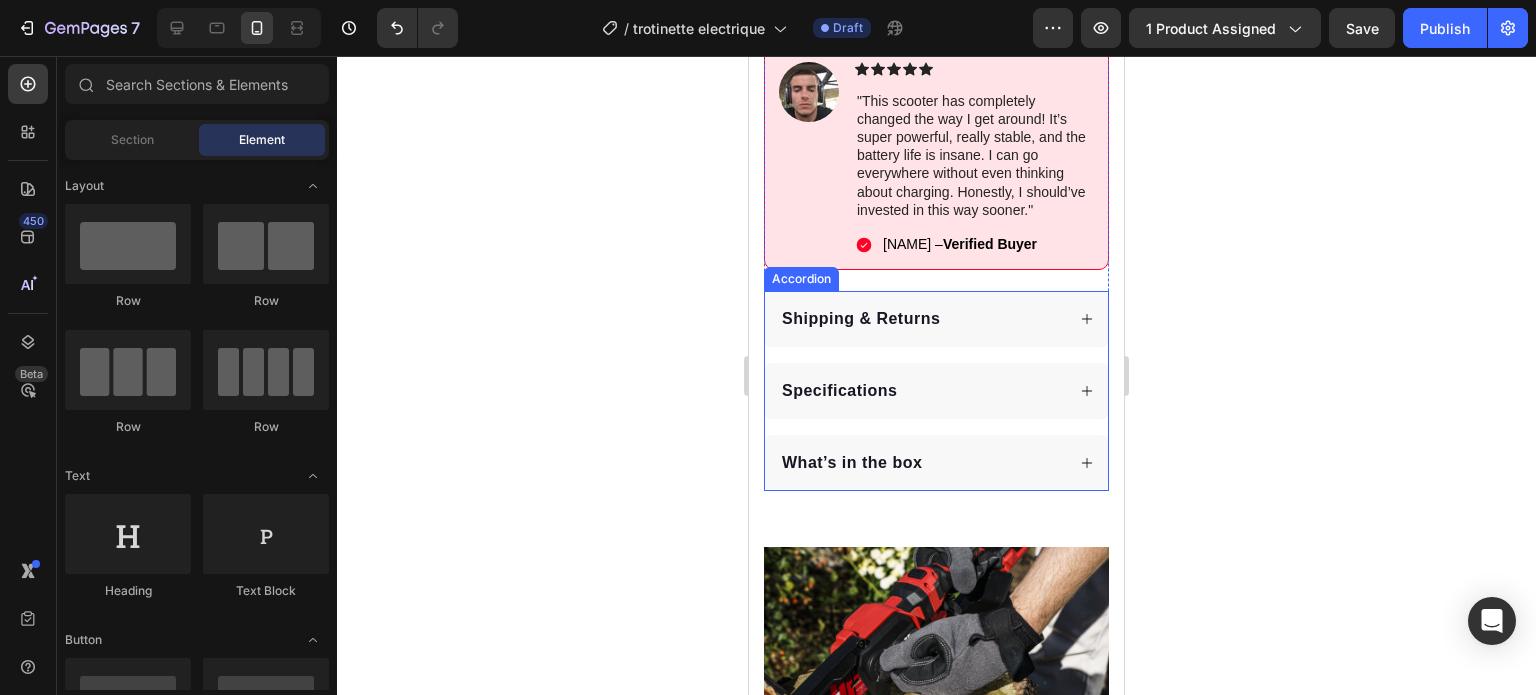 click on "What’s in the box" at bounding box center [936, 463] 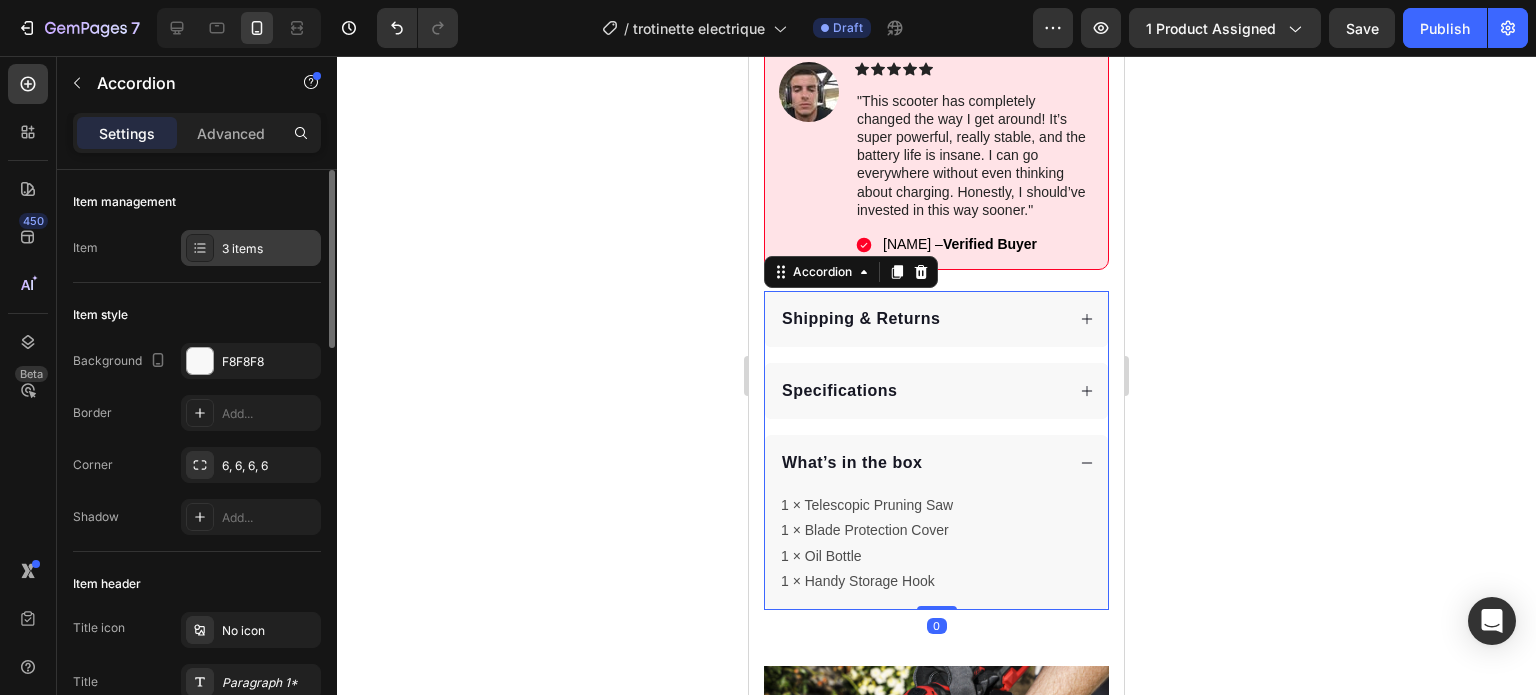 click on "3 items" at bounding box center (269, 249) 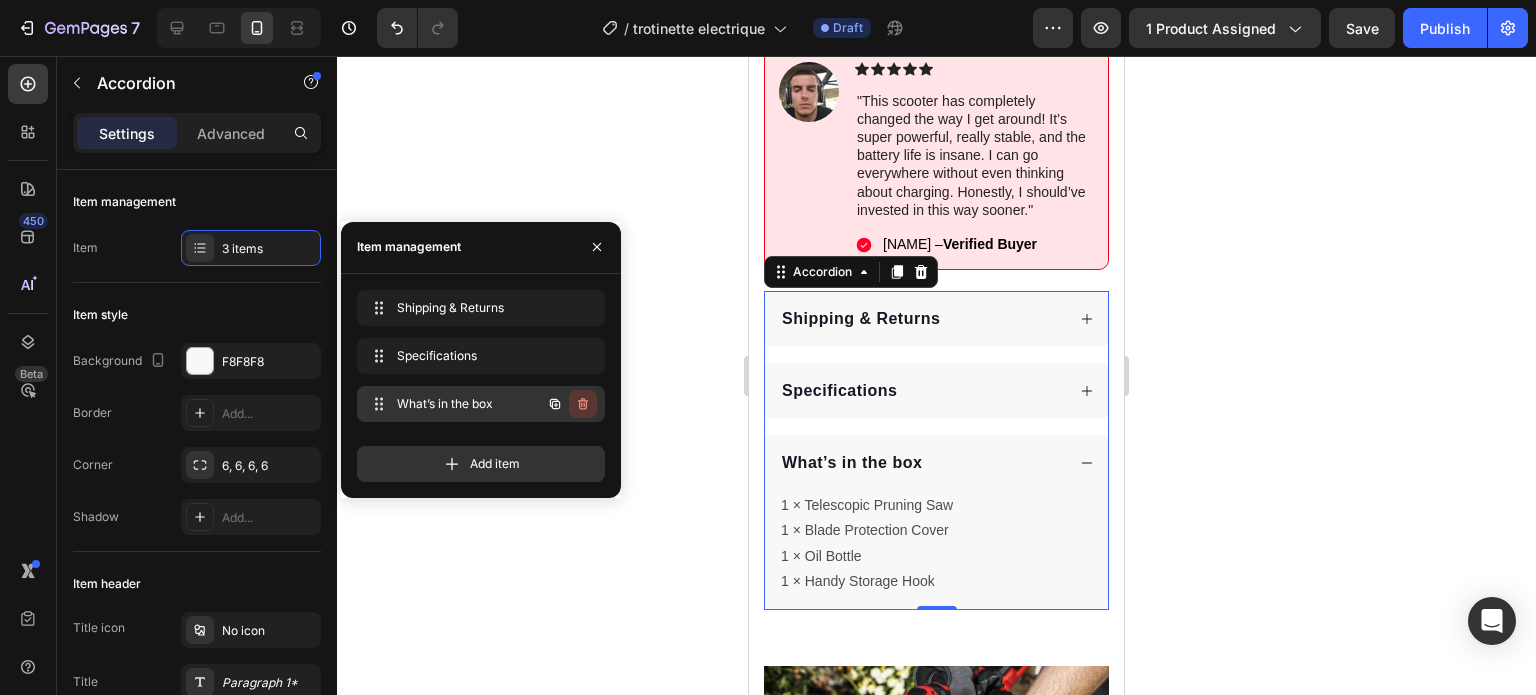 click 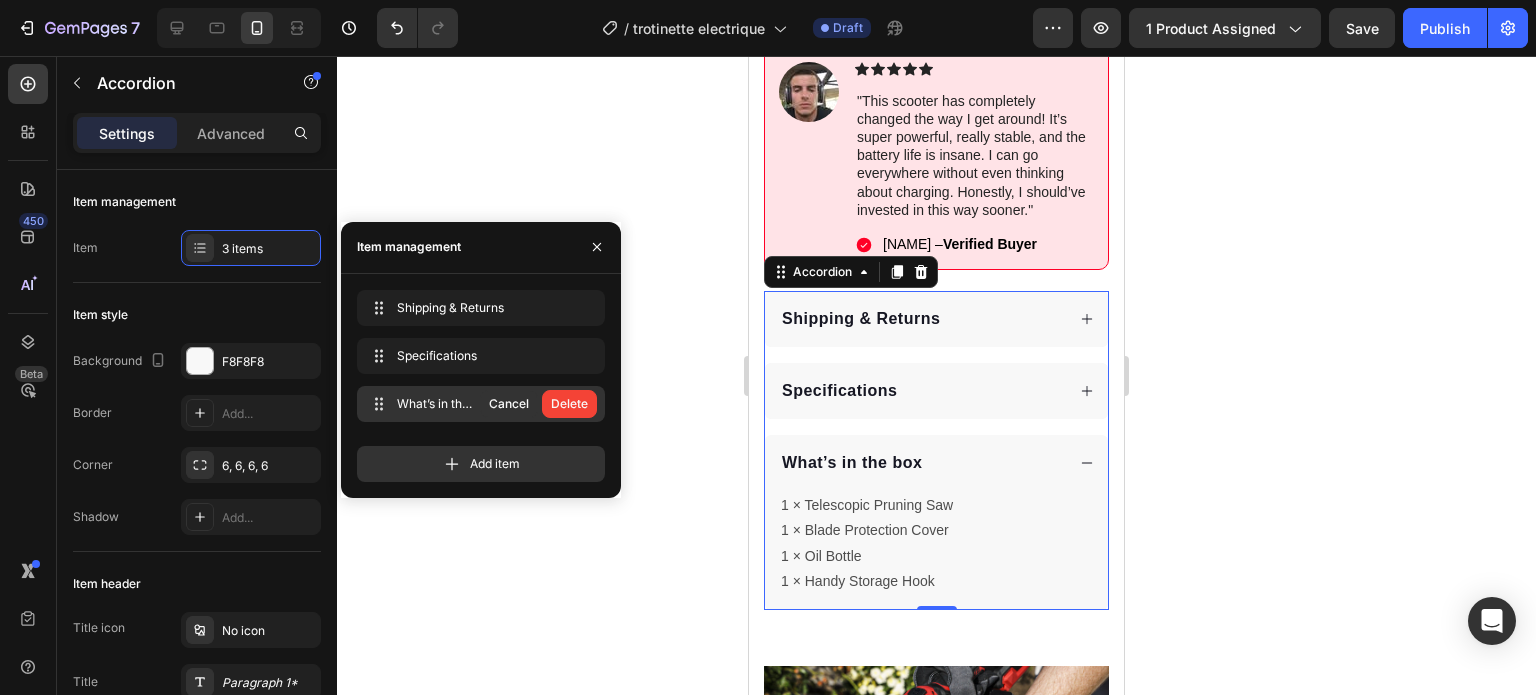 click on "Delete" at bounding box center (569, 404) 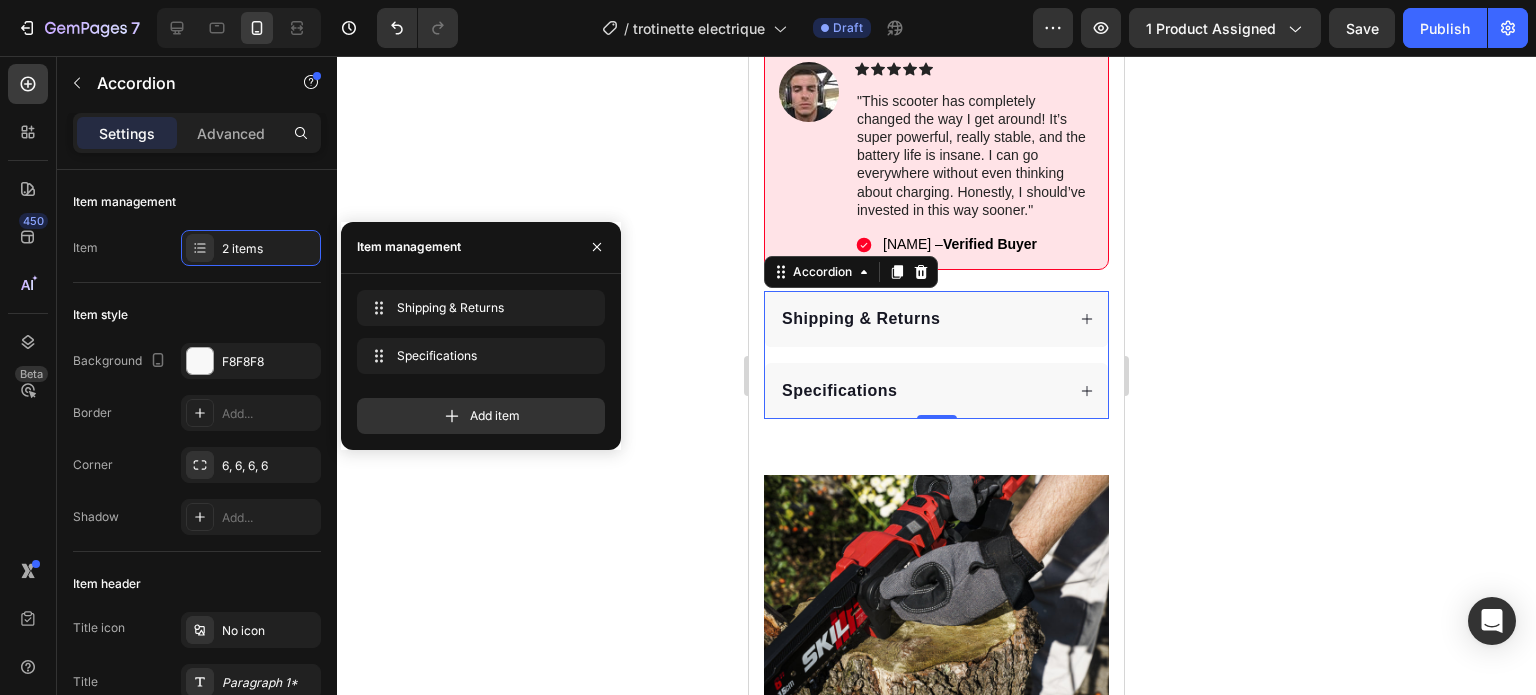 click on "Specifications" at bounding box center [921, 391] 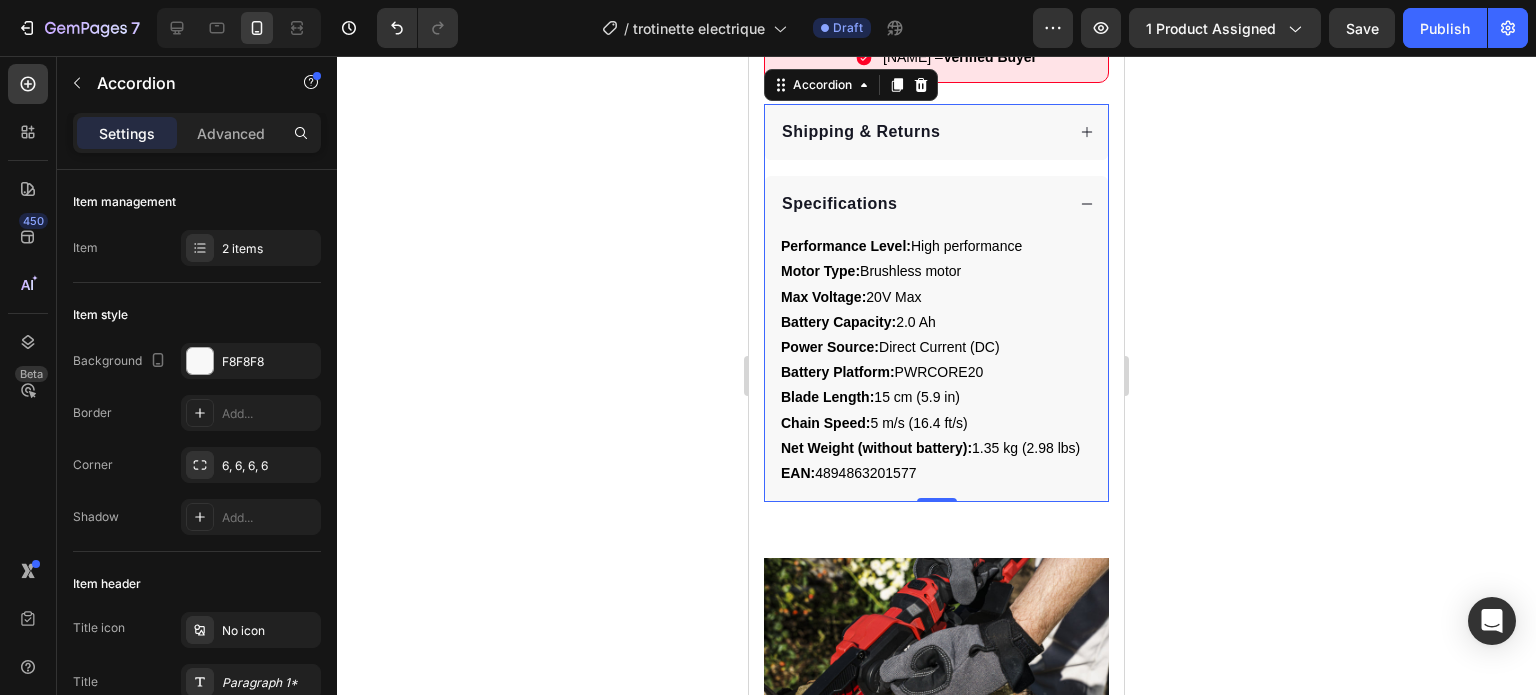 scroll, scrollTop: 1495, scrollLeft: 0, axis: vertical 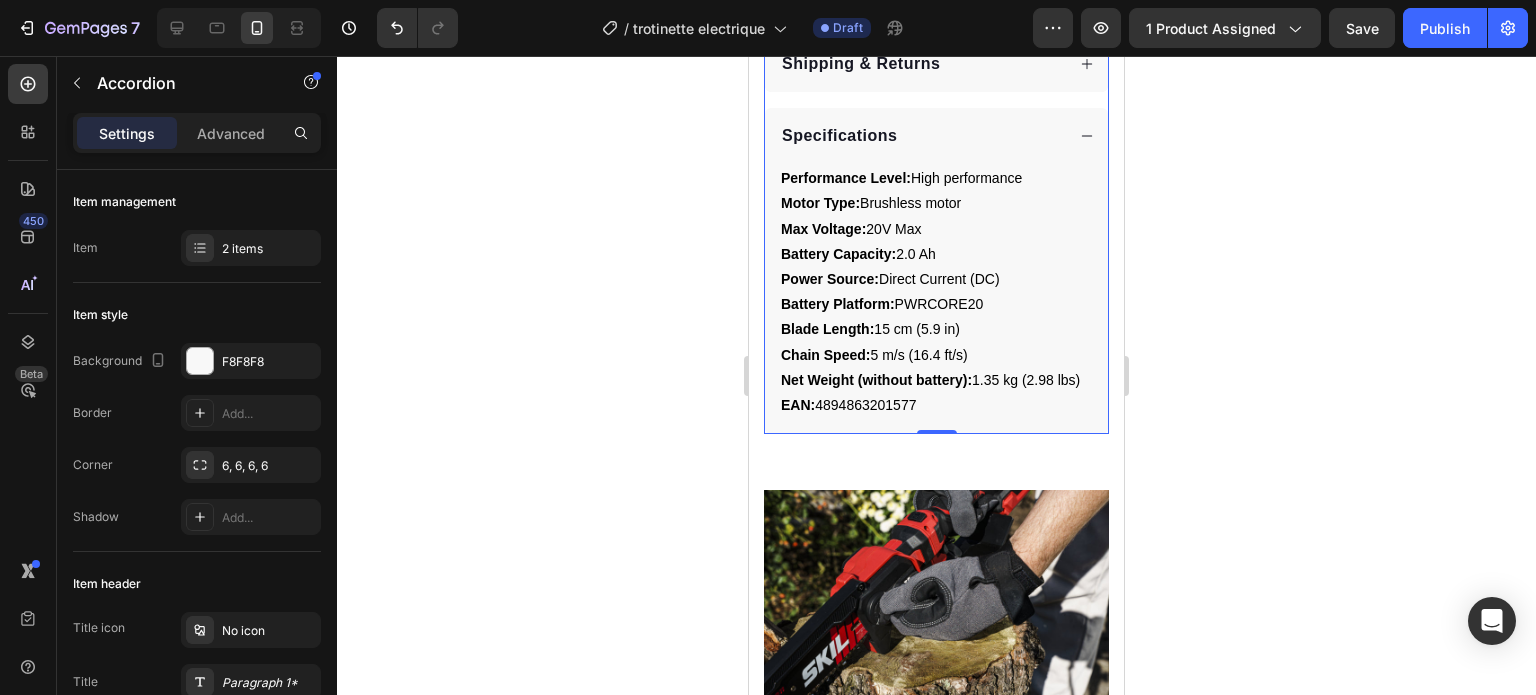 click on "Net Weight (without battery):  1.35 kg (2.98 lbs)" at bounding box center (936, 380) 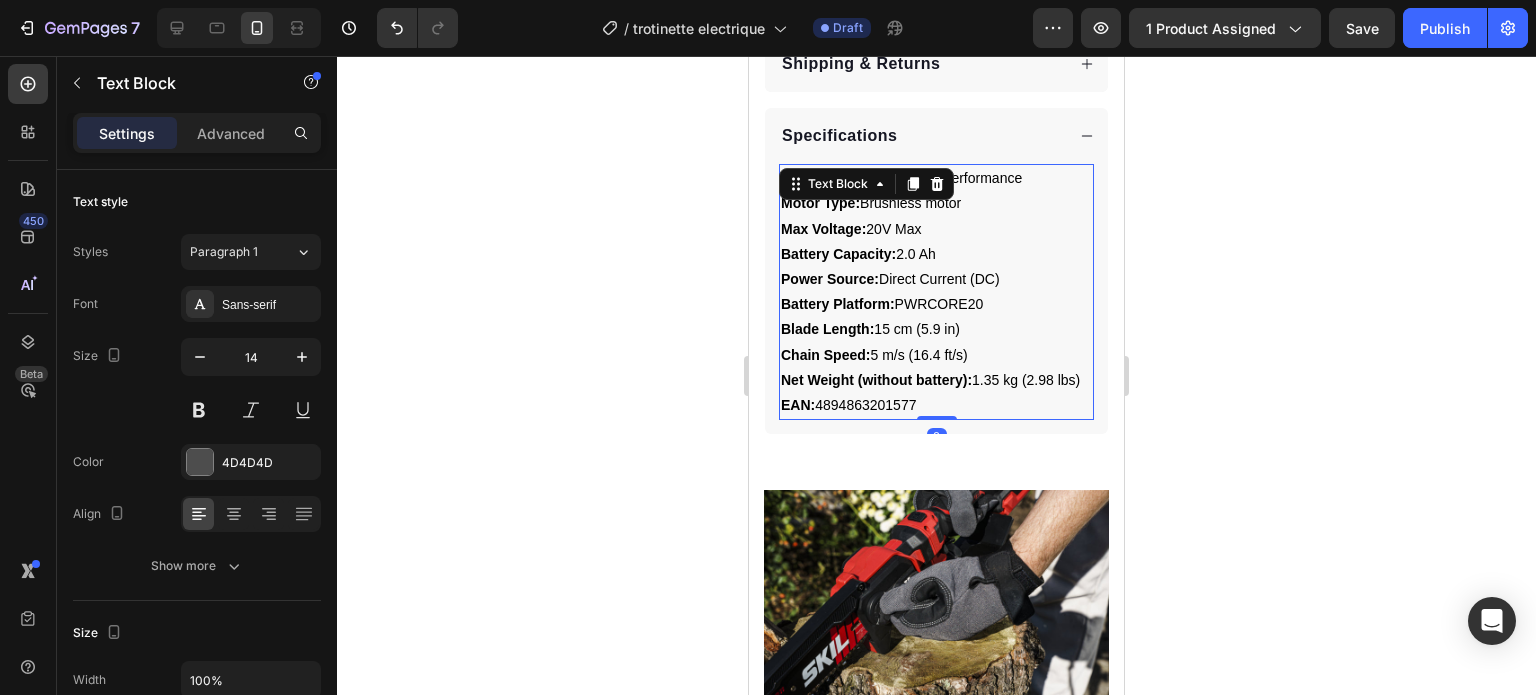 click on "Net Weight (without battery):  1.35 kg (2.98 lbs)" at bounding box center [936, 380] 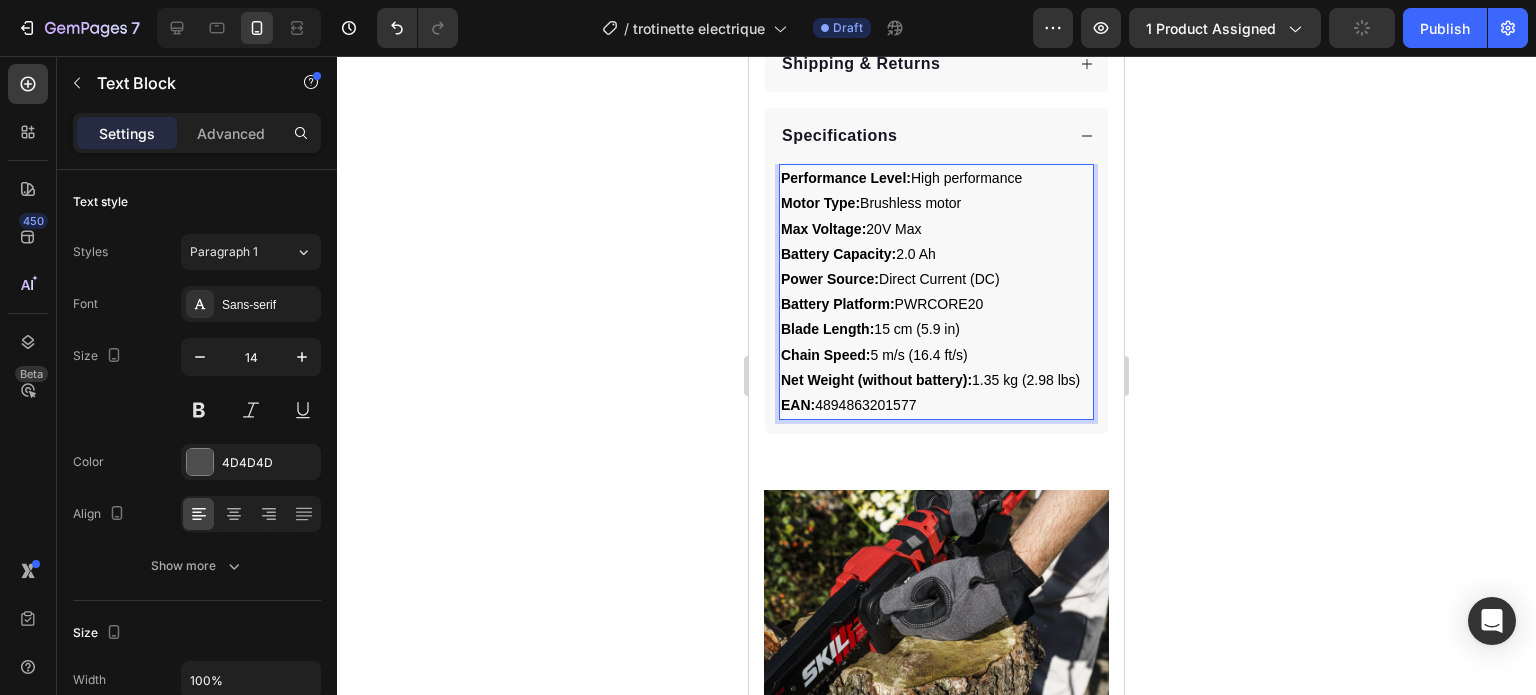 drag, startPoint x: 938, startPoint y: 425, endPoint x: 796, endPoint y: 191, distance: 273.71518 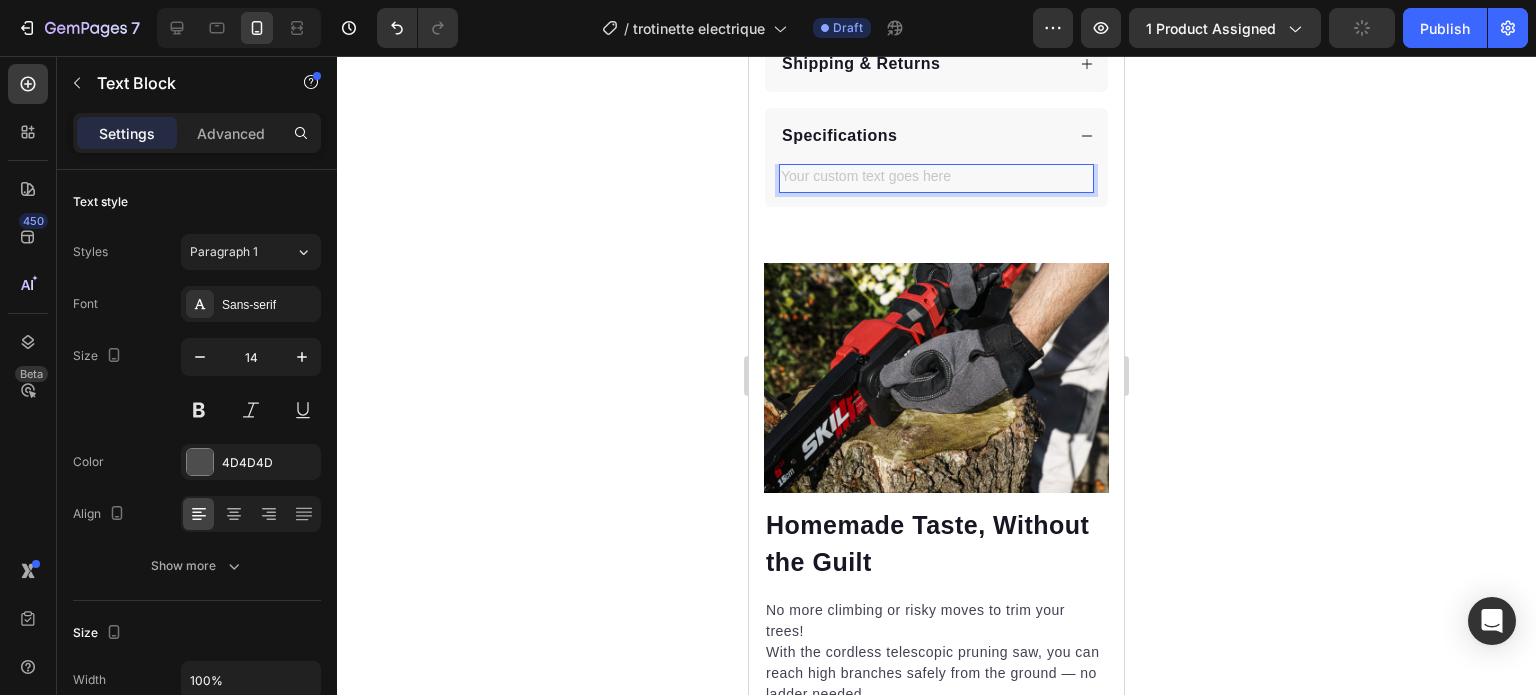 scroll, scrollTop: 1540, scrollLeft: 0, axis: vertical 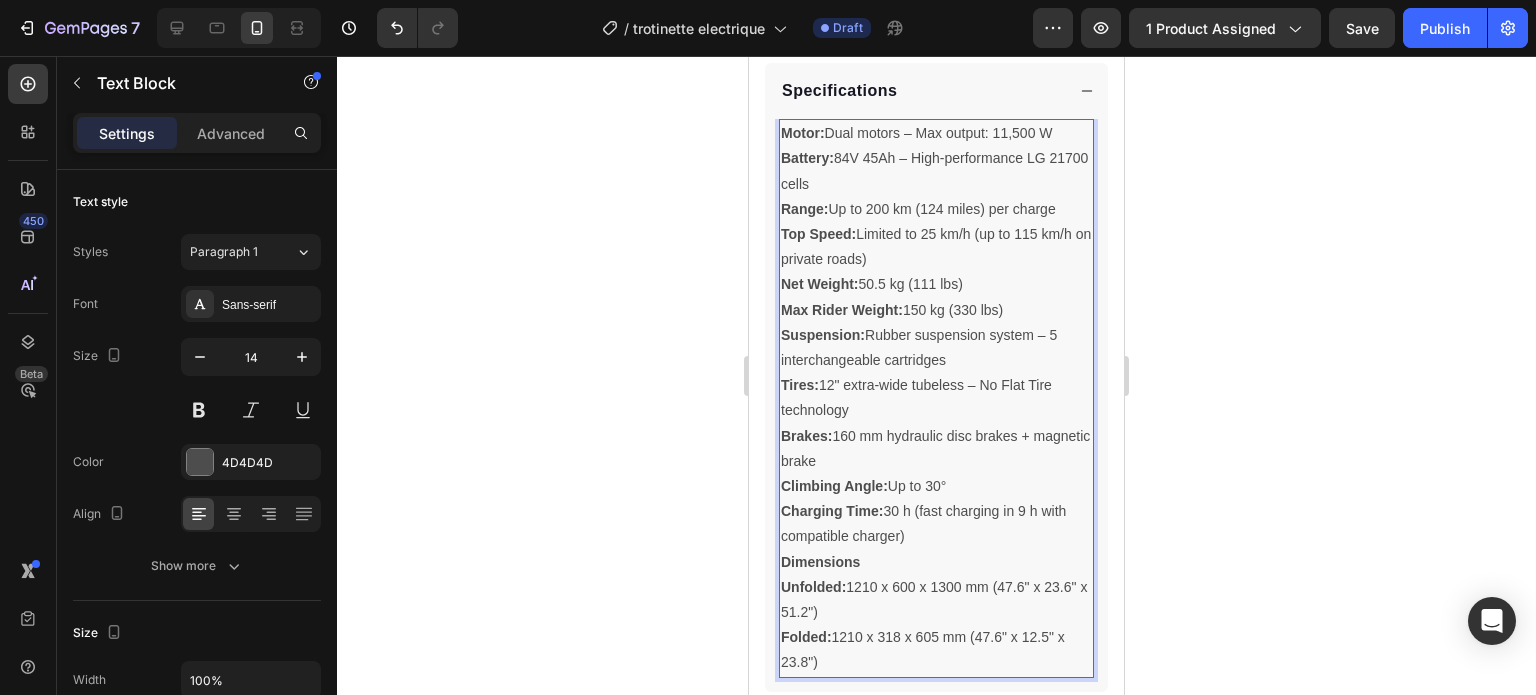 drag, startPoint x: 838, startPoint y: 670, endPoint x: 785, endPoint y: 137, distance: 535.6286 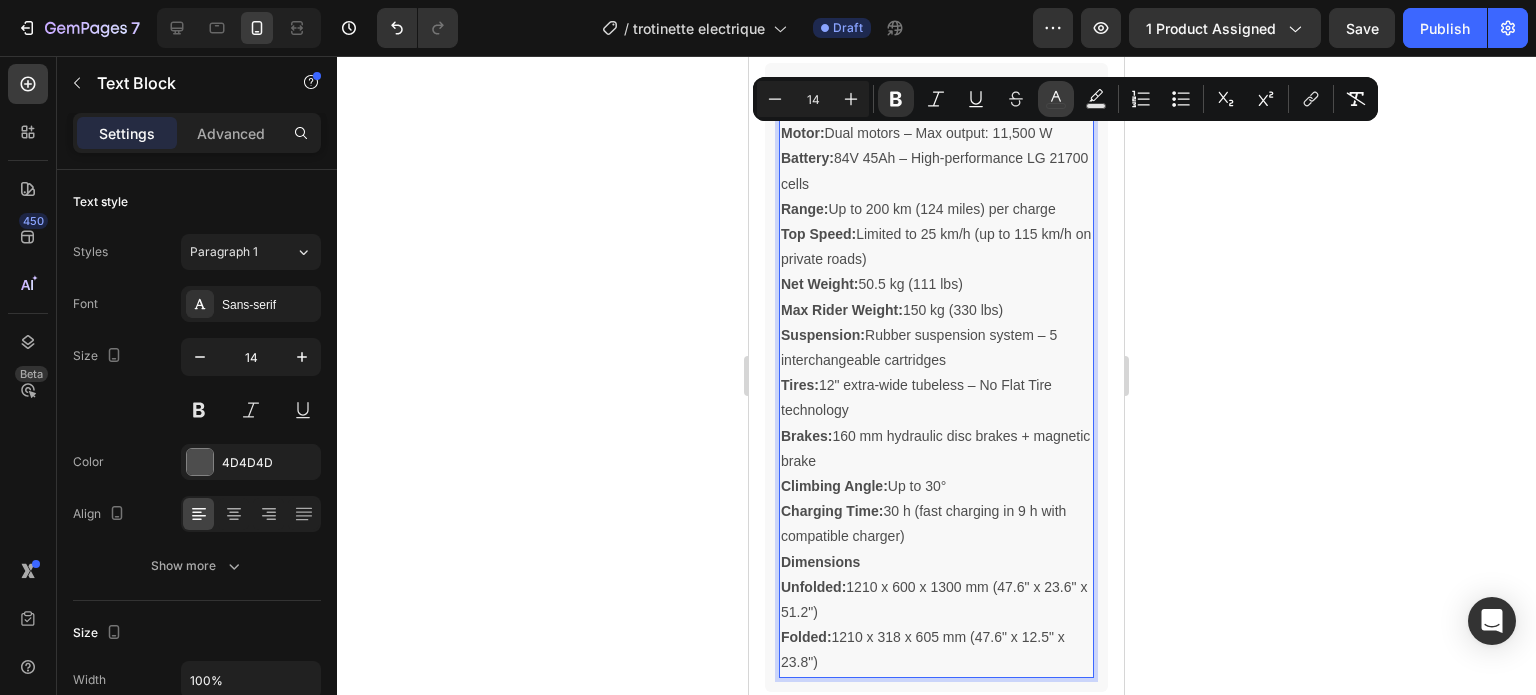 click 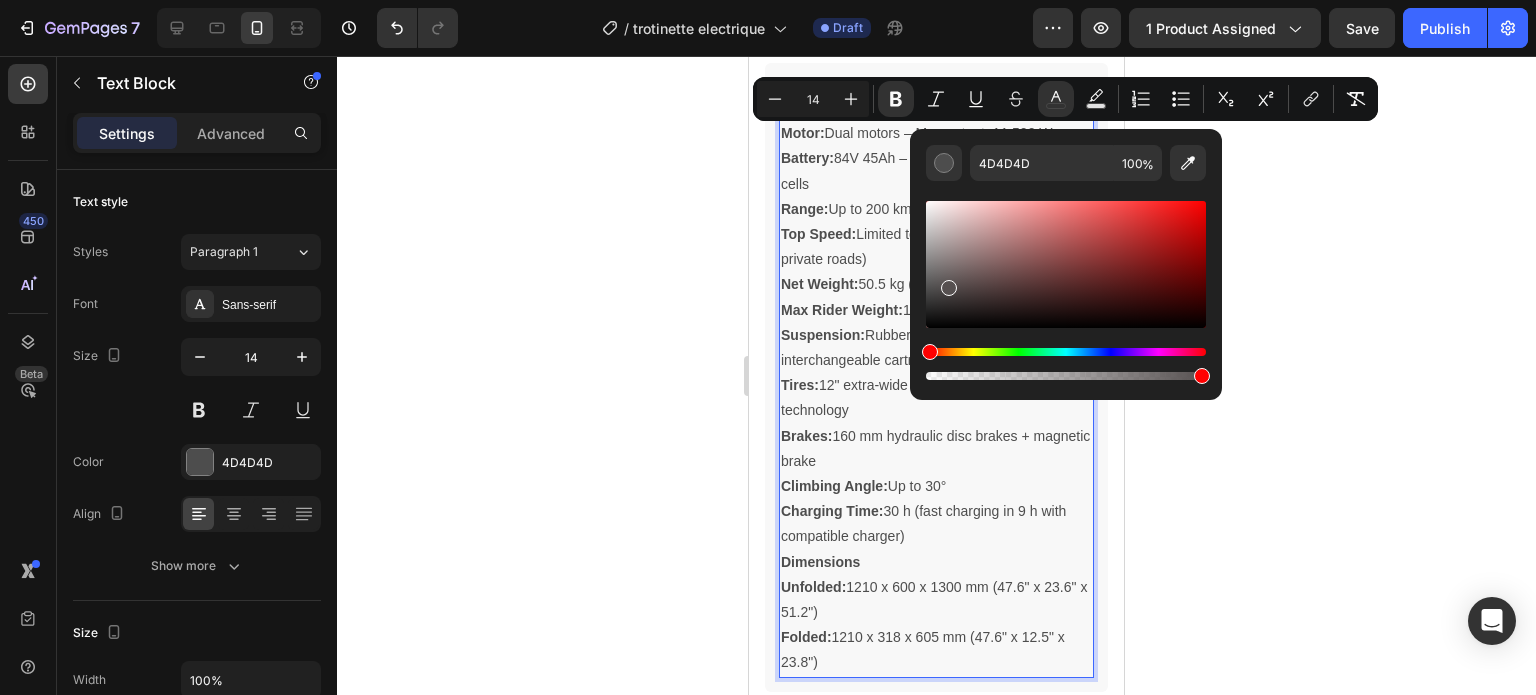 drag, startPoint x: 1743, startPoint y: 302, endPoint x: 781, endPoint y: 455, distance: 974.0909 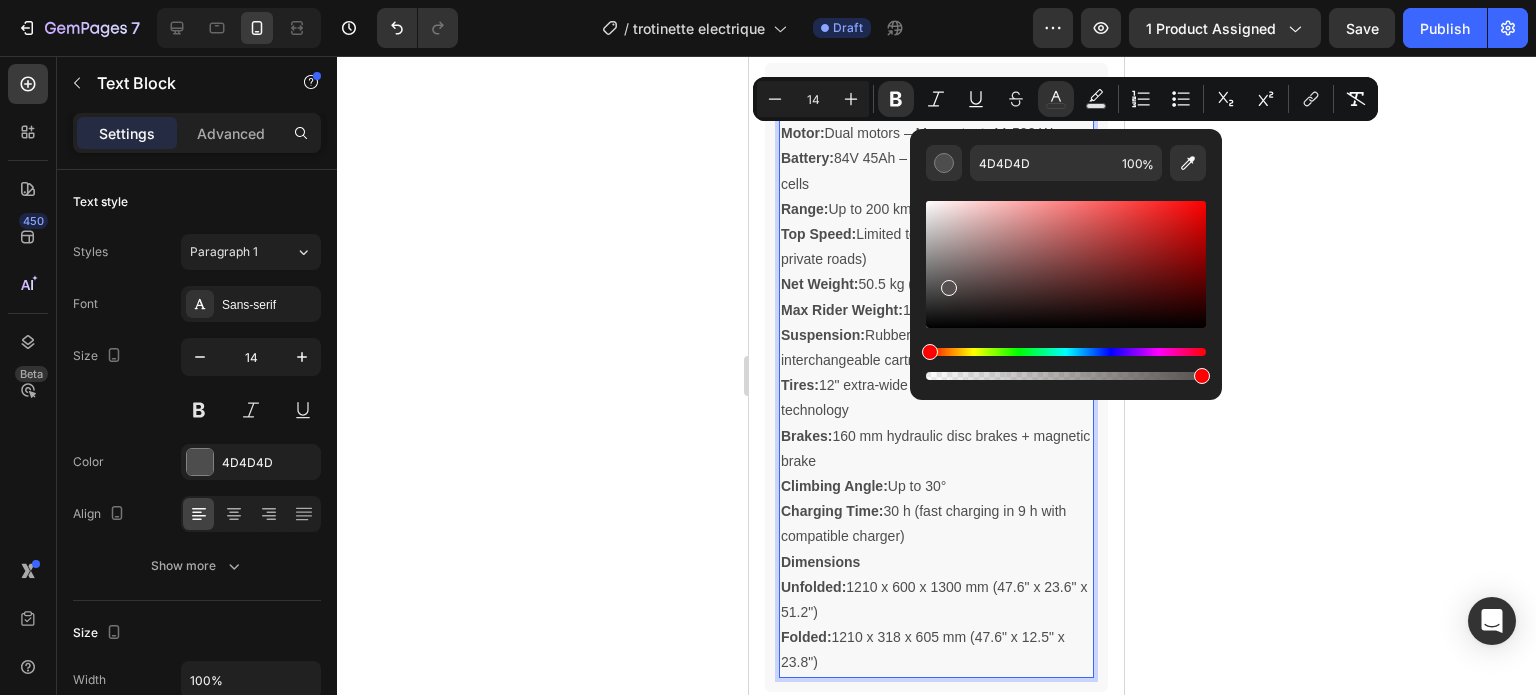 type on "141414" 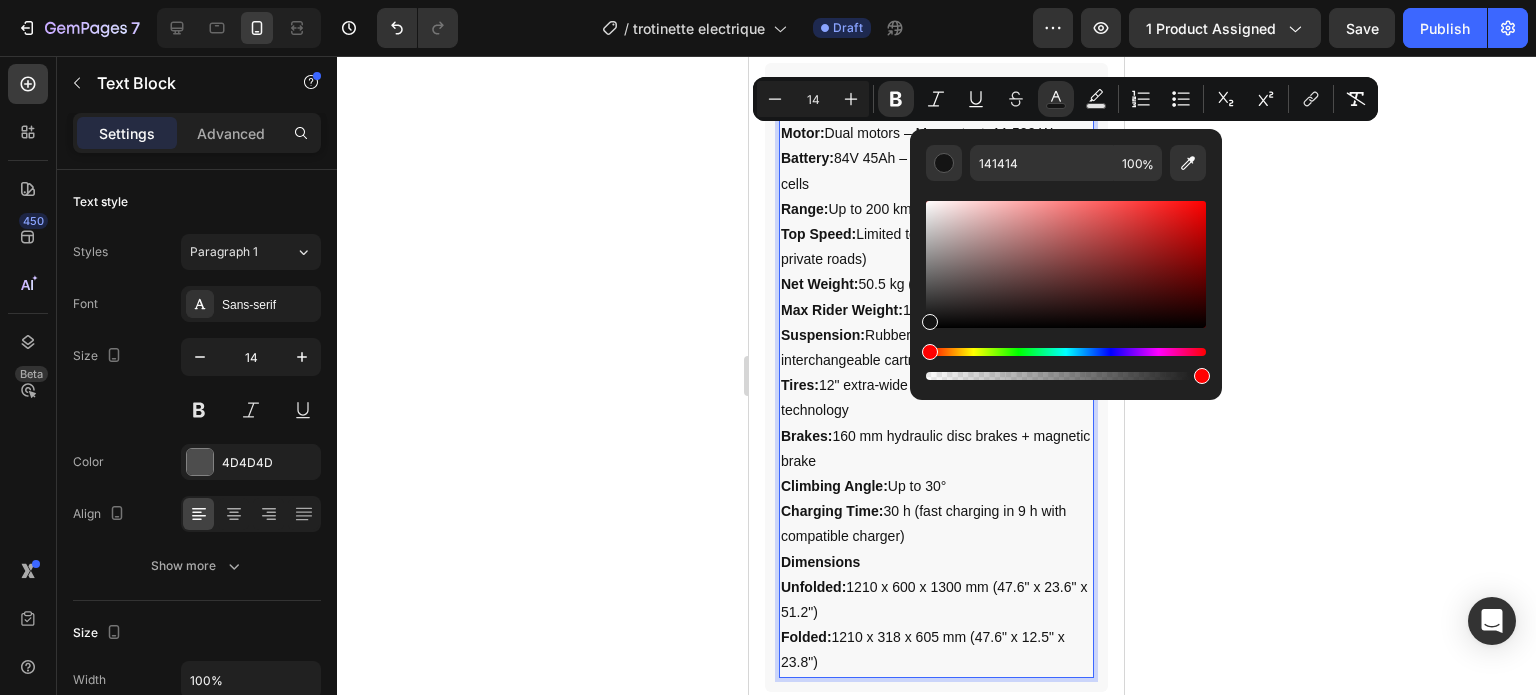 drag, startPoint x: 589, startPoint y: 428, endPoint x: 8, endPoint y: 398, distance: 581.774 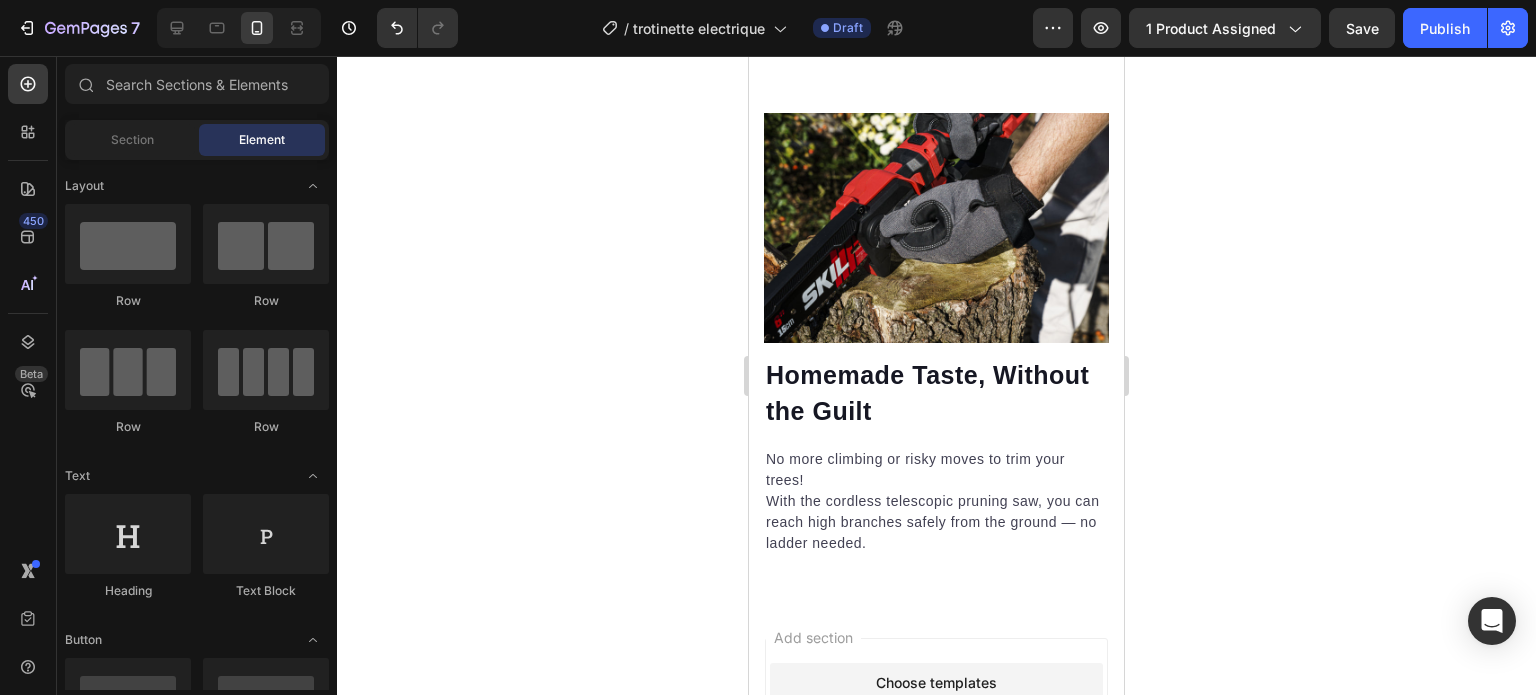 scroll, scrollTop: 2184, scrollLeft: 0, axis: vertical 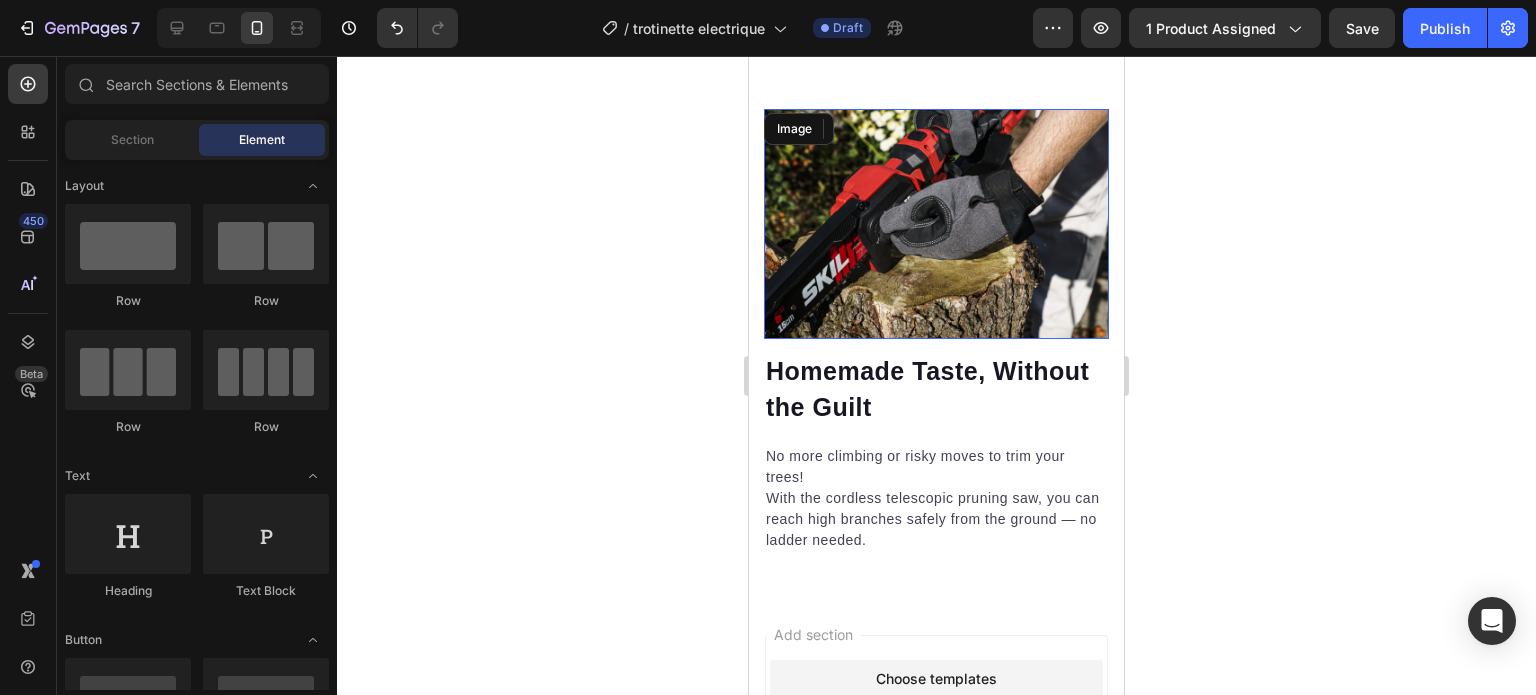 click at bounding box center (936, 224) 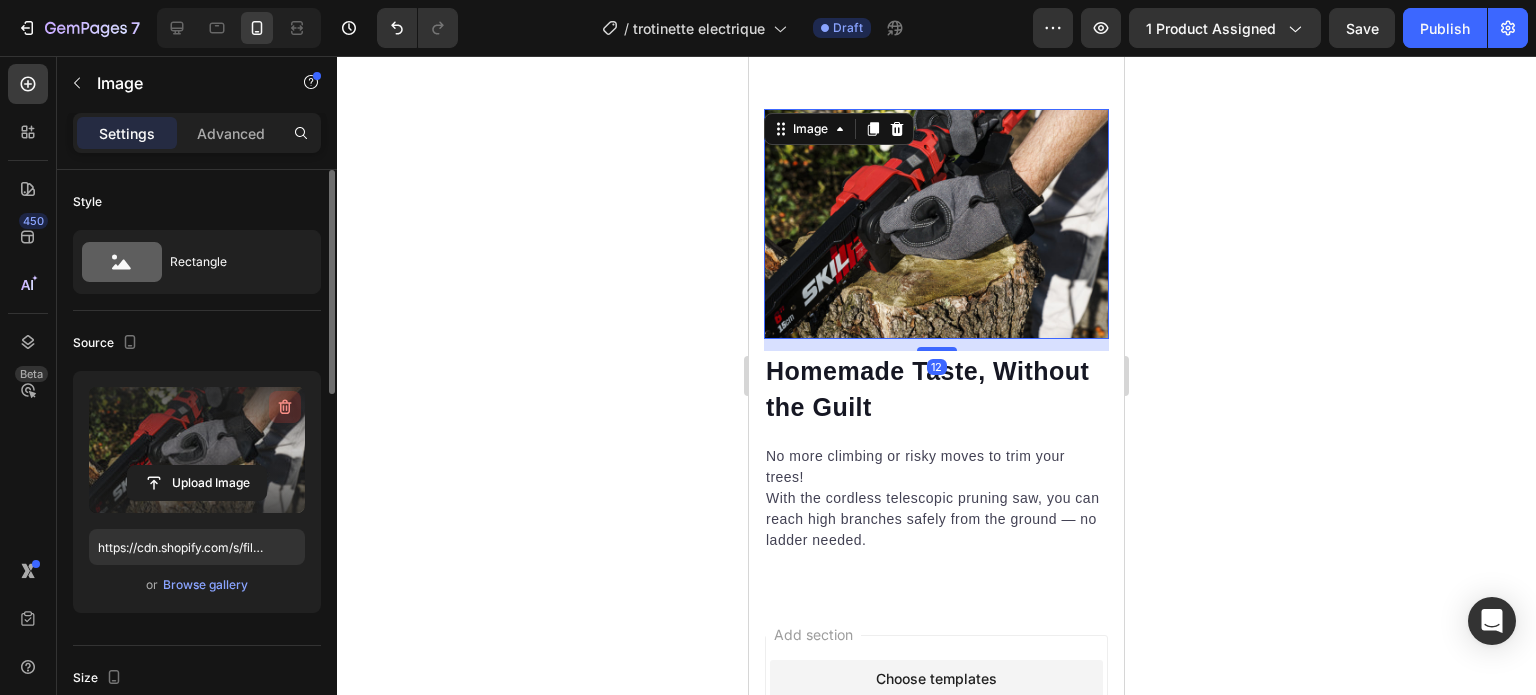 click 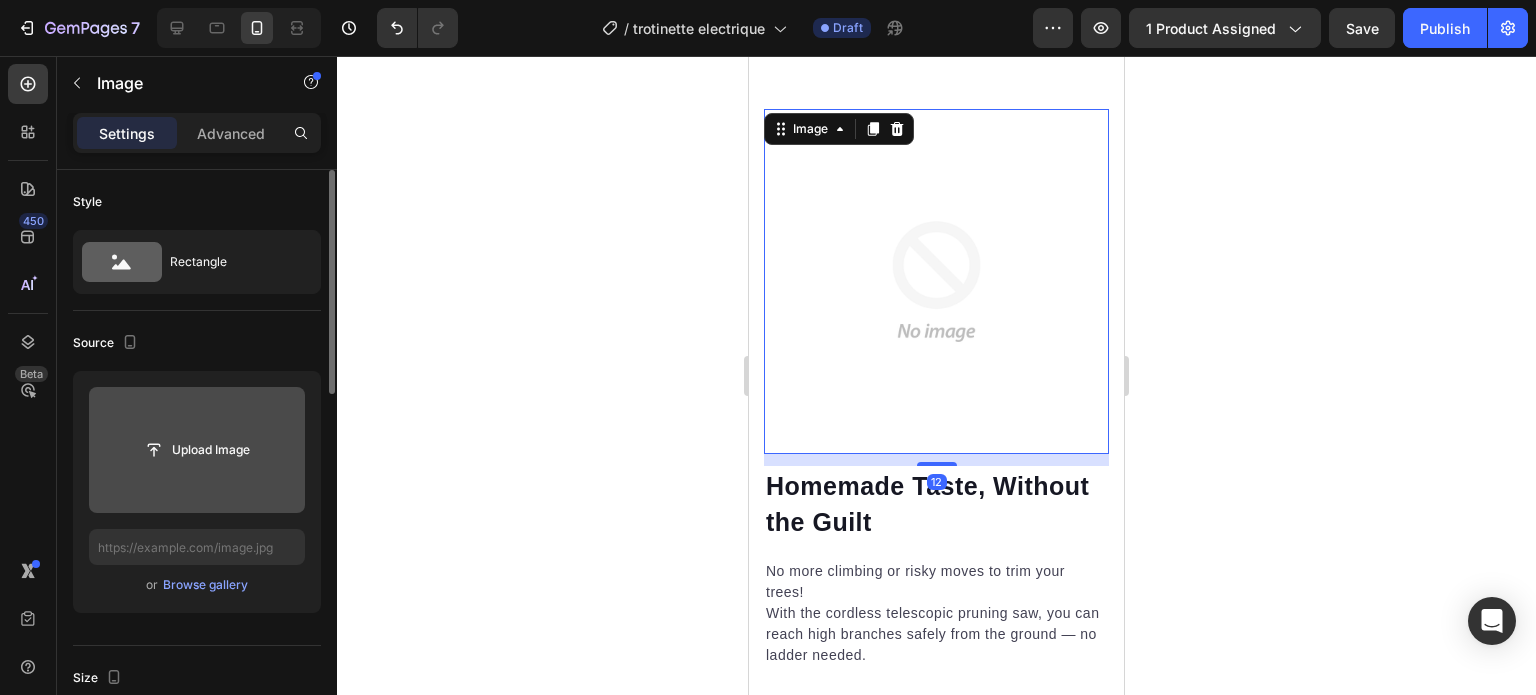 click at bounding box center [197, 450] 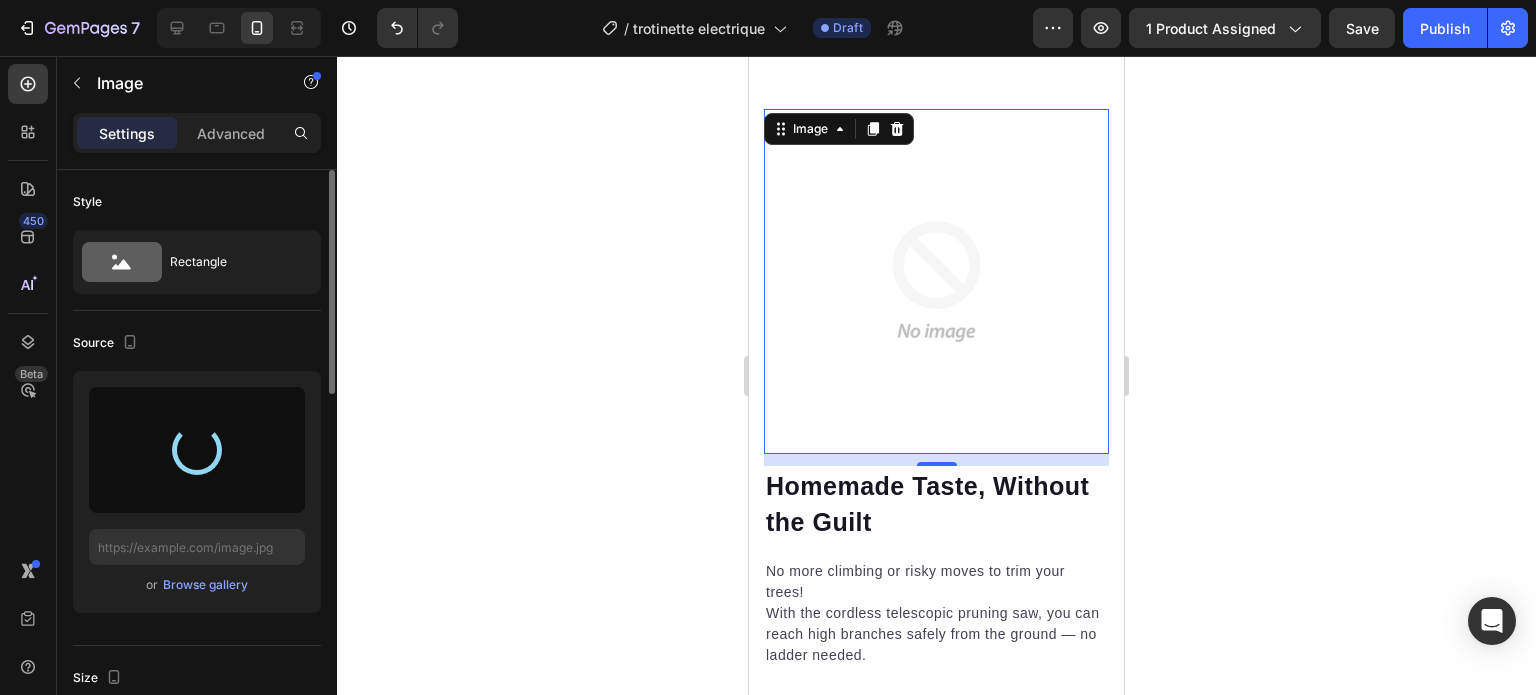 type on "https://cdn.shopify.com/s/files/1/0953/0110/8057/files/gempages_577028851134104291-8ae45420-65cd-4ebd-a3f4-9066eb70a2b6.webp" 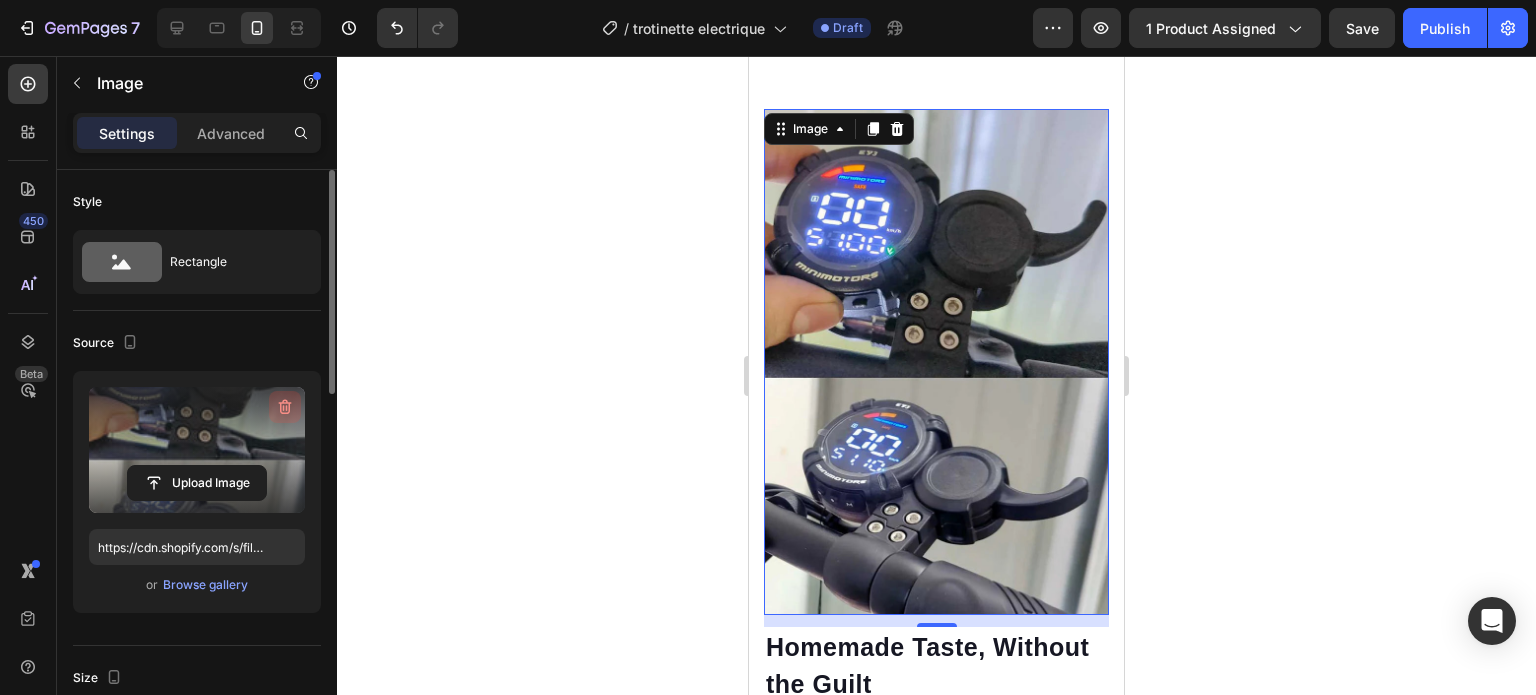 click at bounding box center [285, 407] 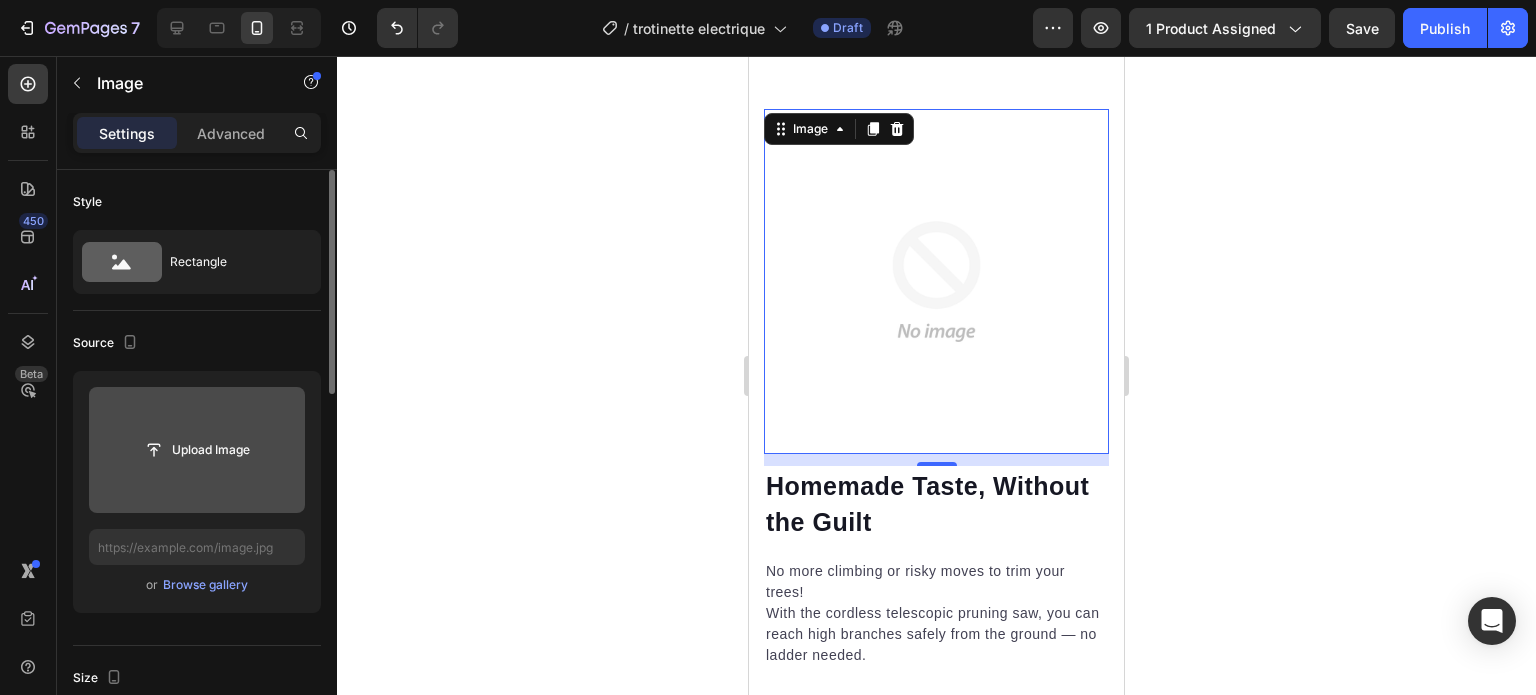 click at bounding box center (197, 450) 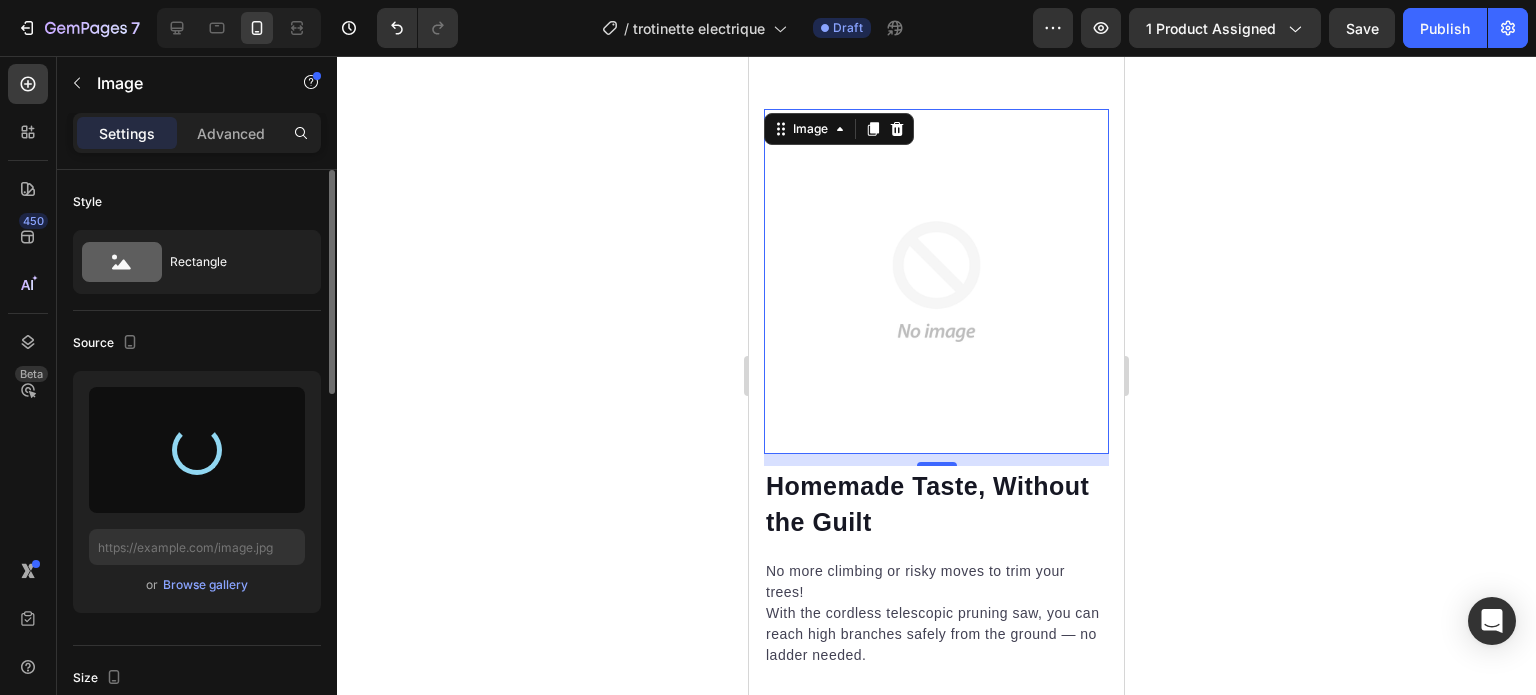 type on "https://cdn.shopify.com/s/files/1/0953/0110/8057/files/gempages_577028851134104291-0d027ccd-7db0-449b-9382-c7567c13ba13.webp" 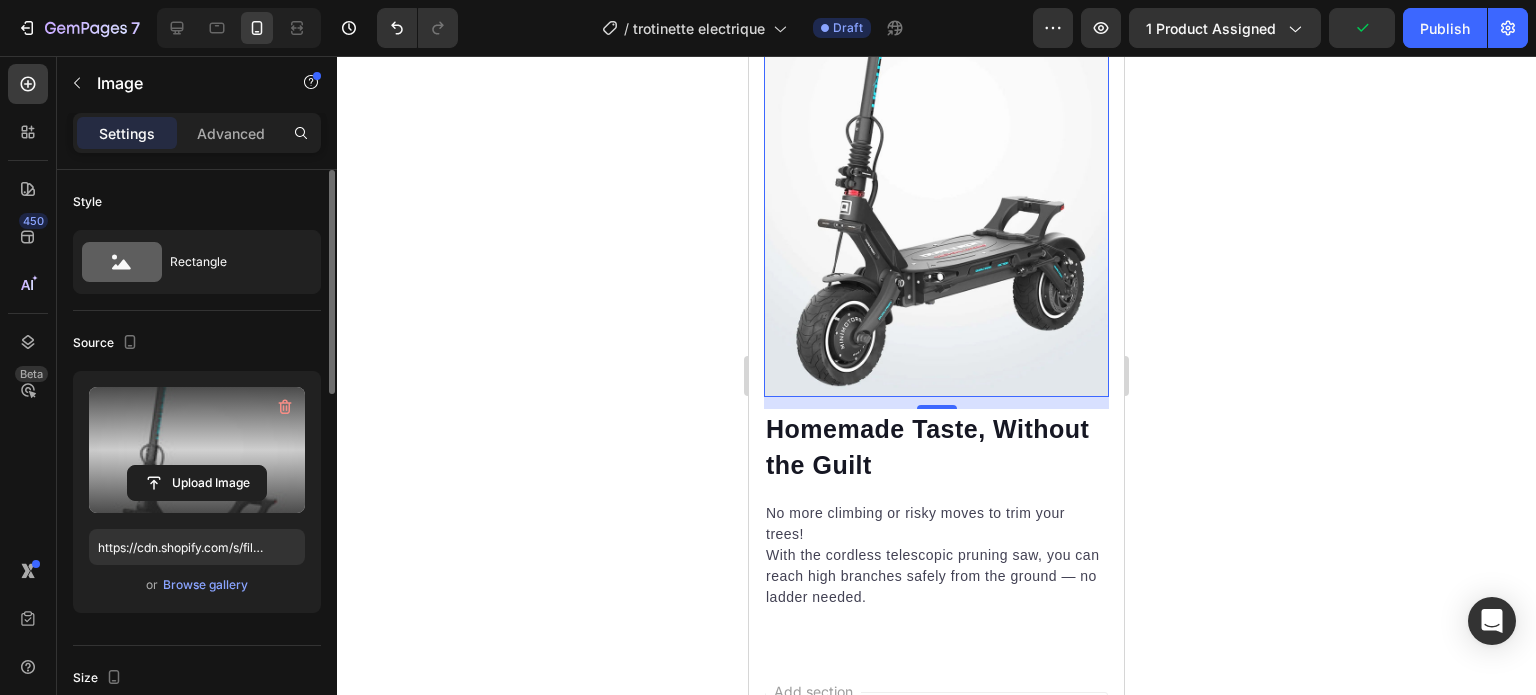 scroll, scrollTop: 2440, scrollLeft: 0, axis: vertical 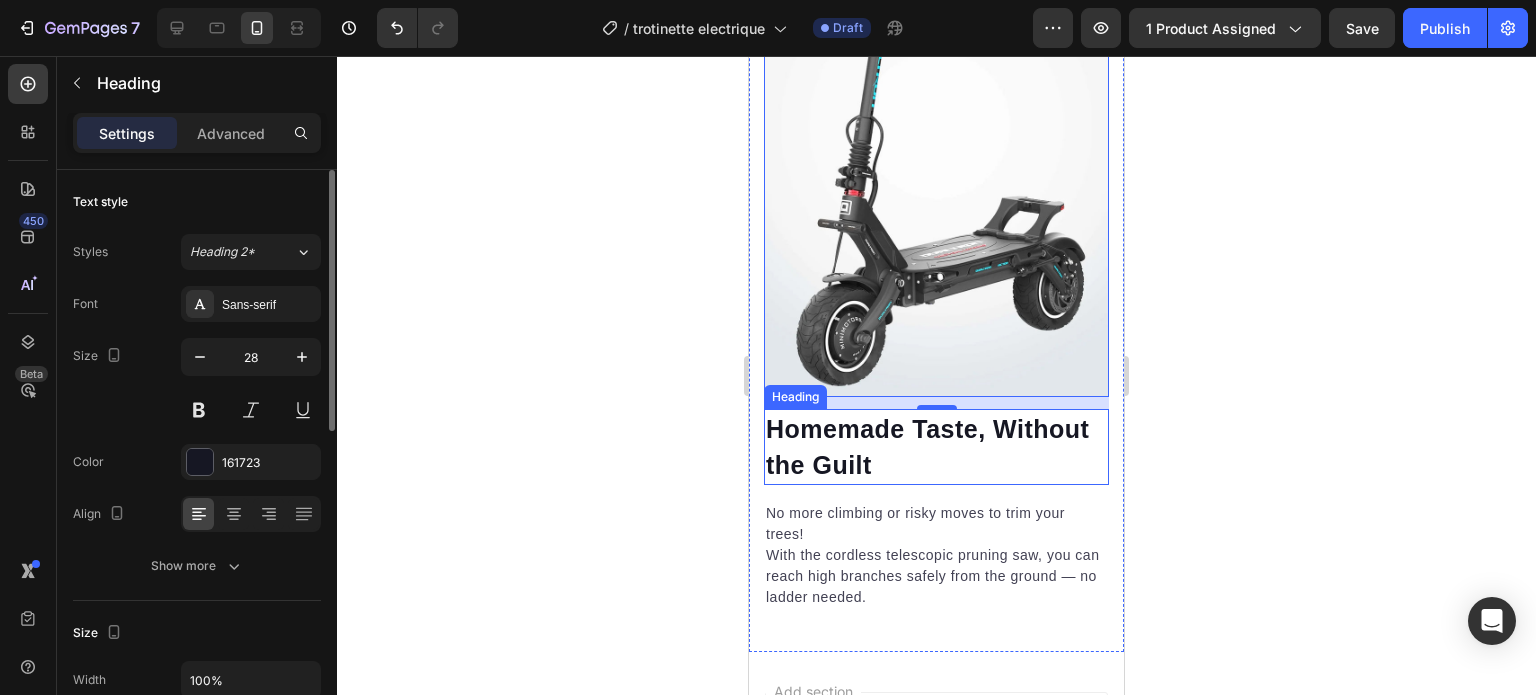 click on "Homemade Taste, Without the Guilt" at bounding box center [936, 447] 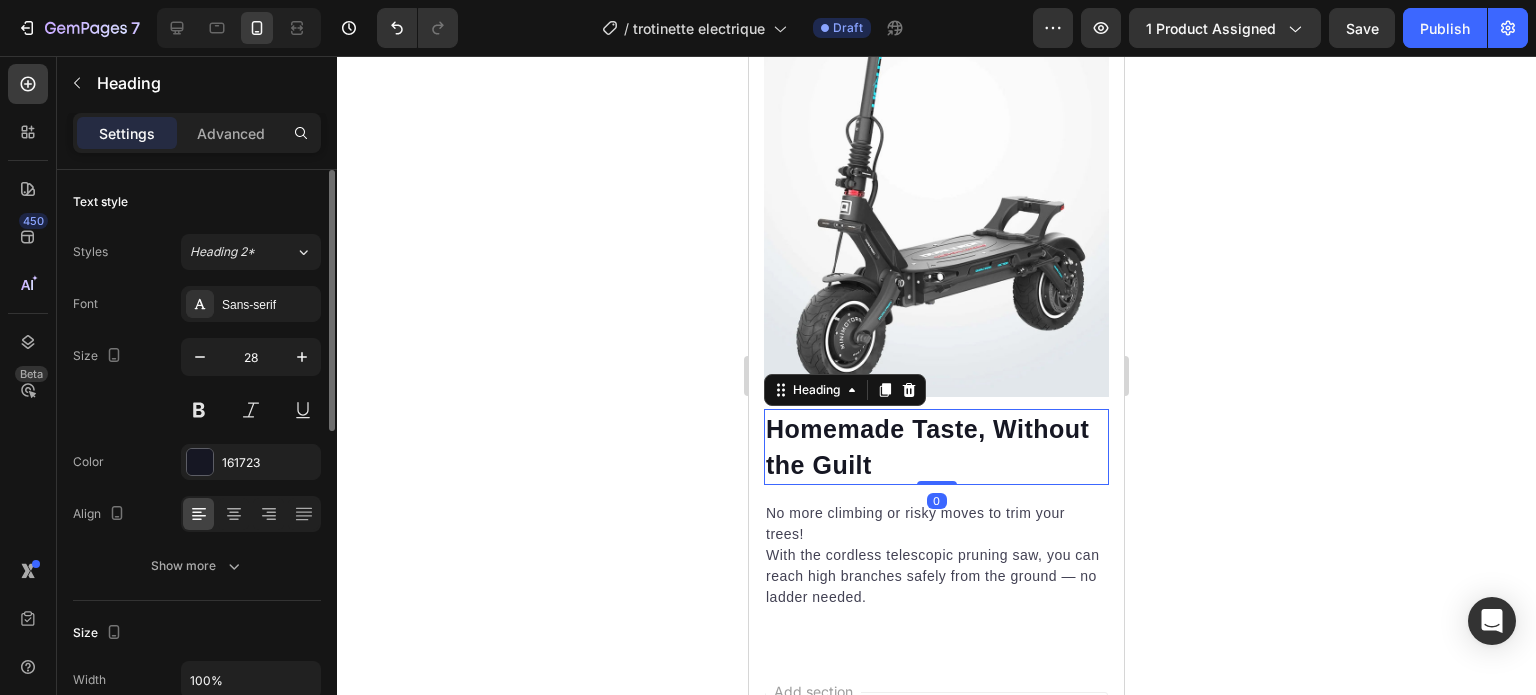 click on "Homemade Taste, Without the Guilt" at bounding box center [936, 447] 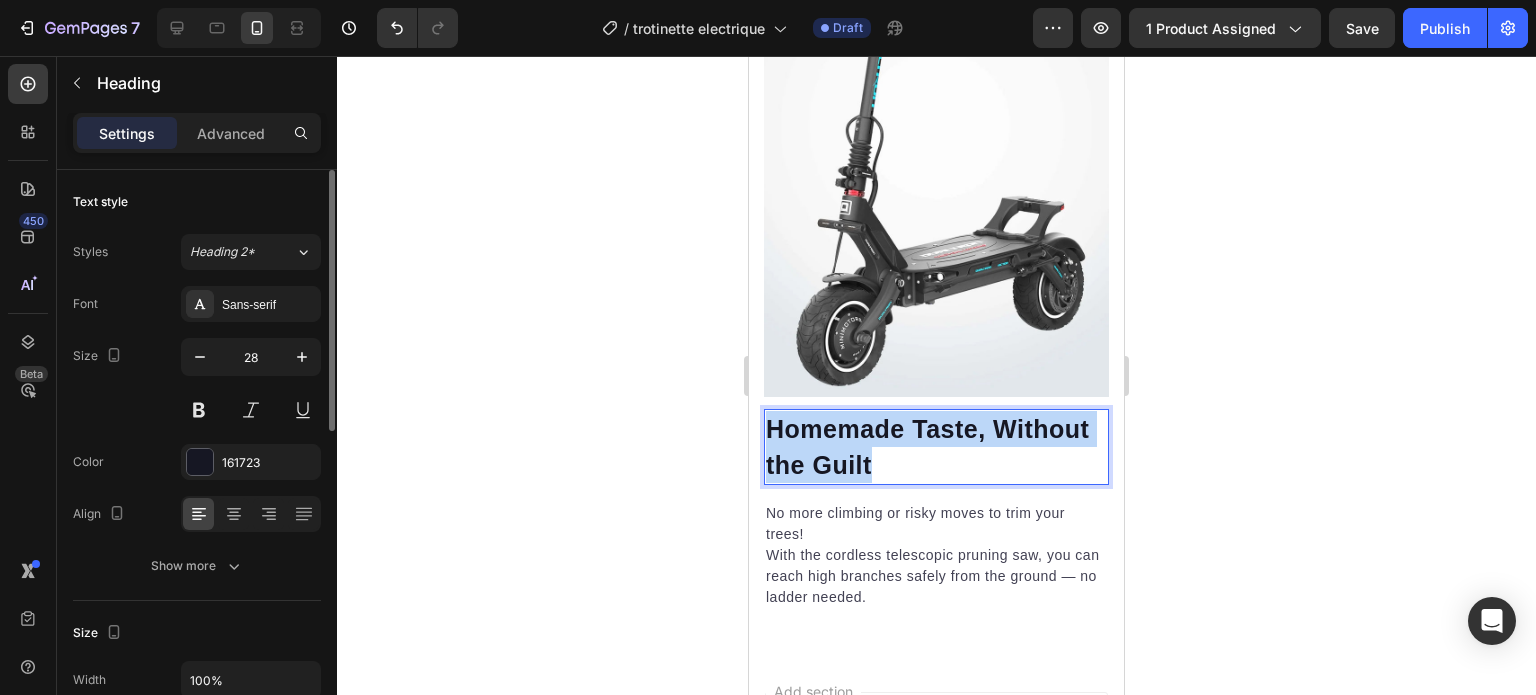 click on "Homemade Taste, Without the Guilt" at bounding box center (936, 447) 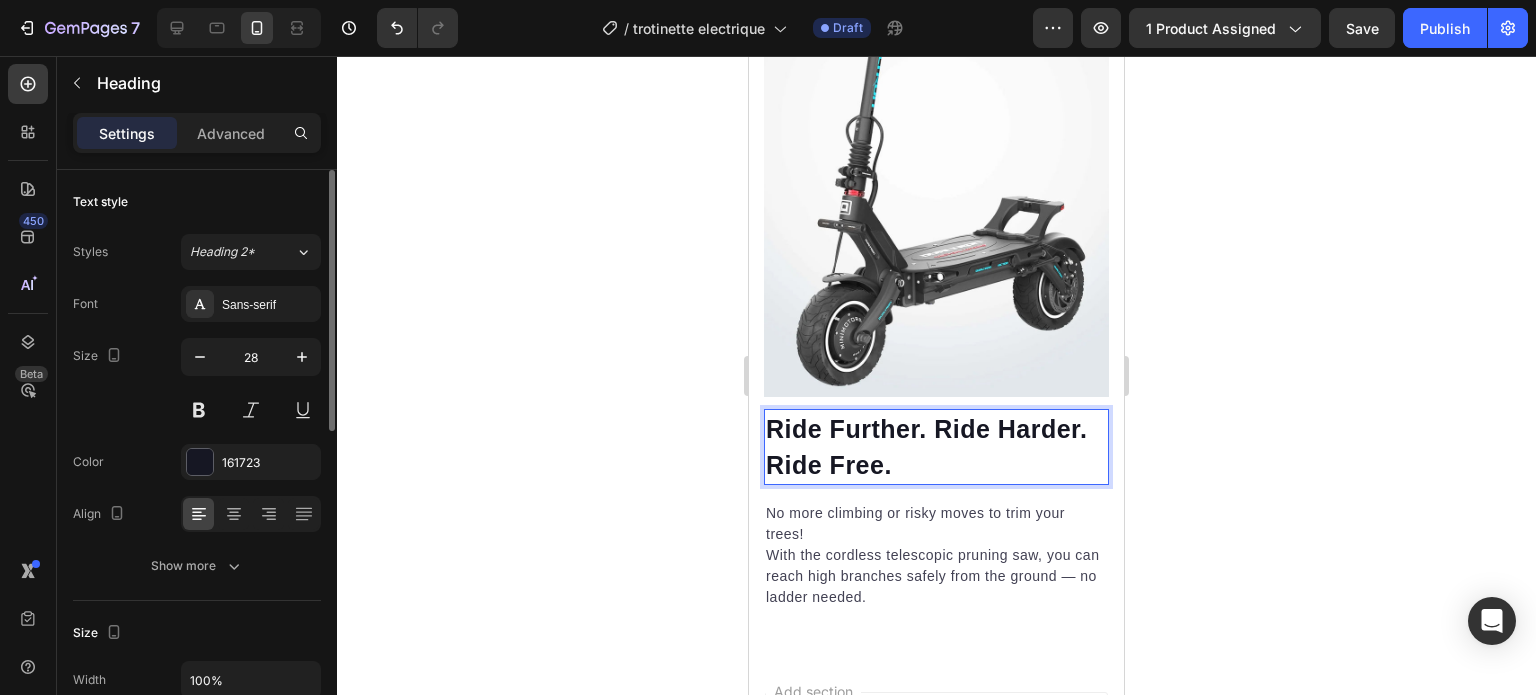 click 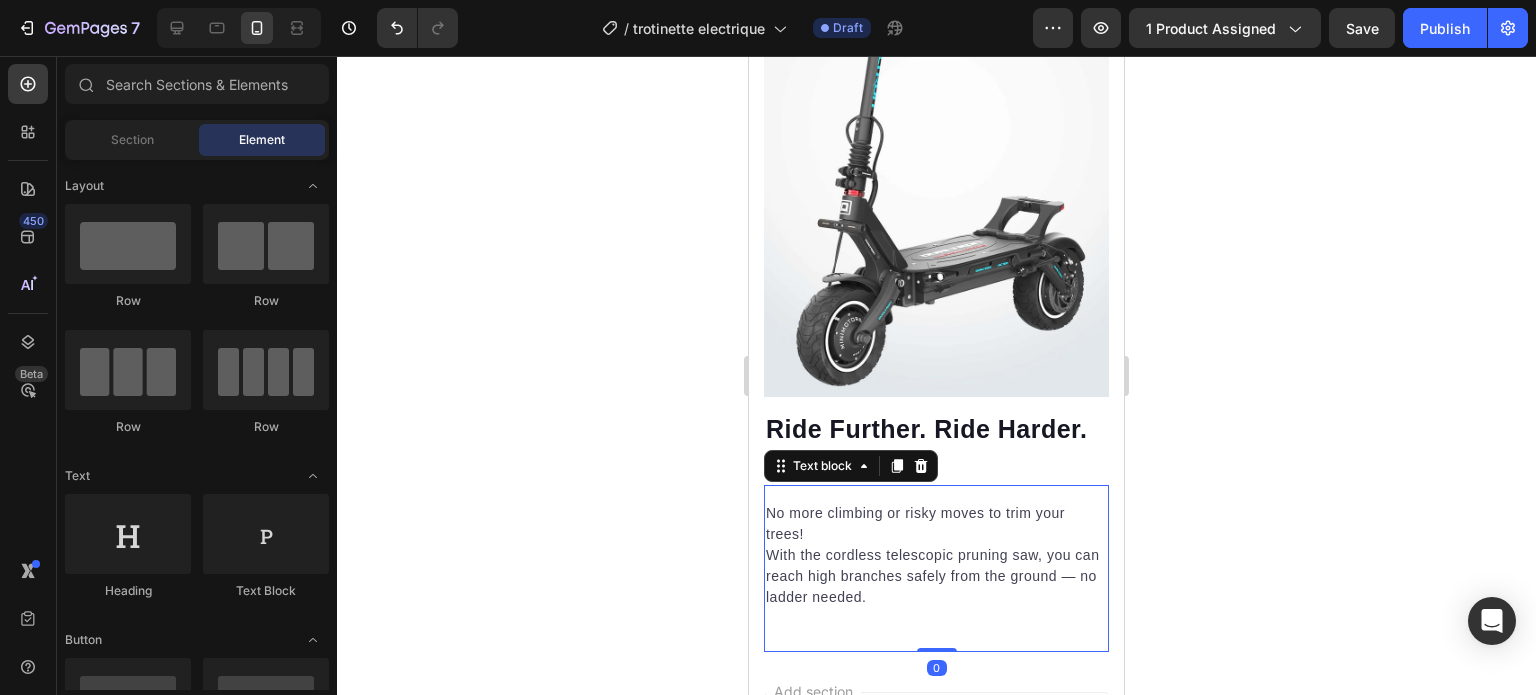 click on "No more climbing or risky moves to trim your trees! With the cordless telescopic pruning saw, you can reach high branches safely from the ground — no ladder needed." at bounding box center [936, 555] 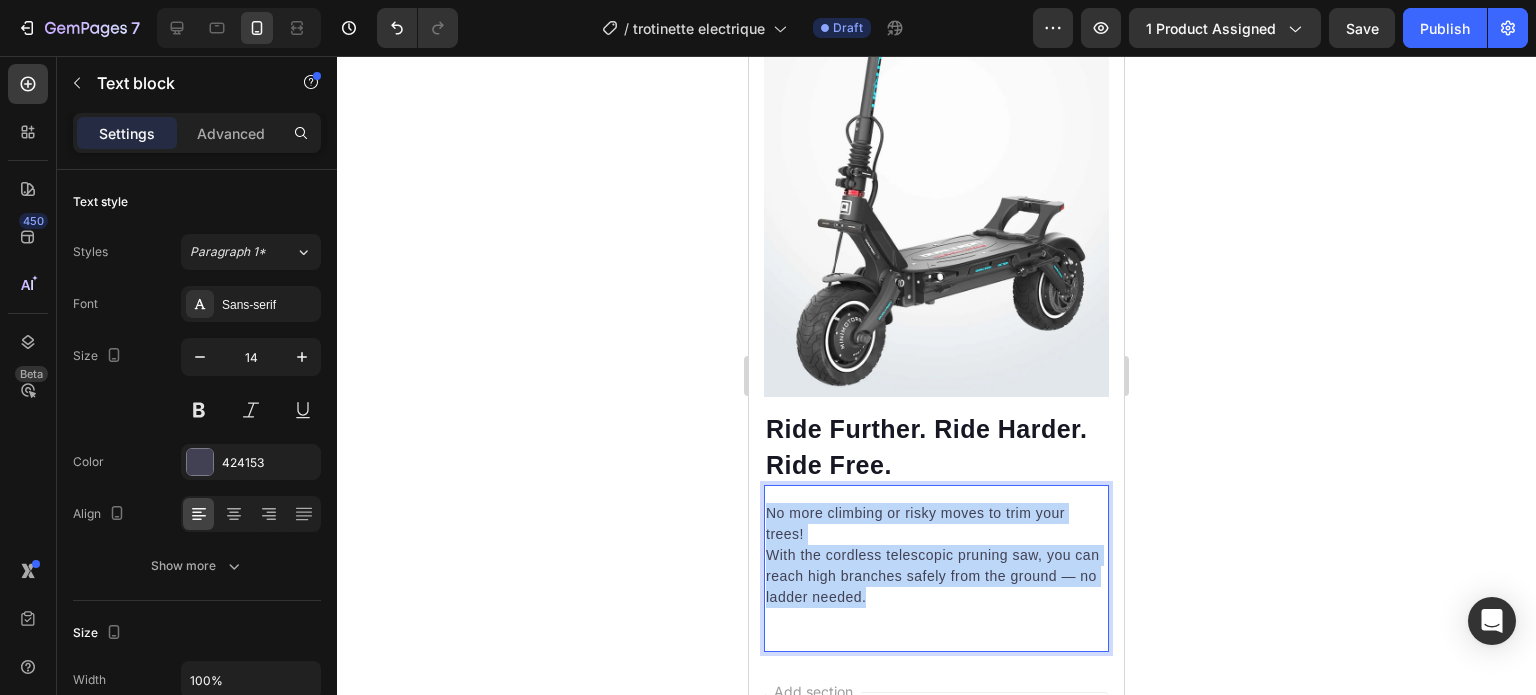 drag, startPoint x: 938, startPoint y: 571, endPoint x: 763, endPoint y: 483, distance: 195.88007 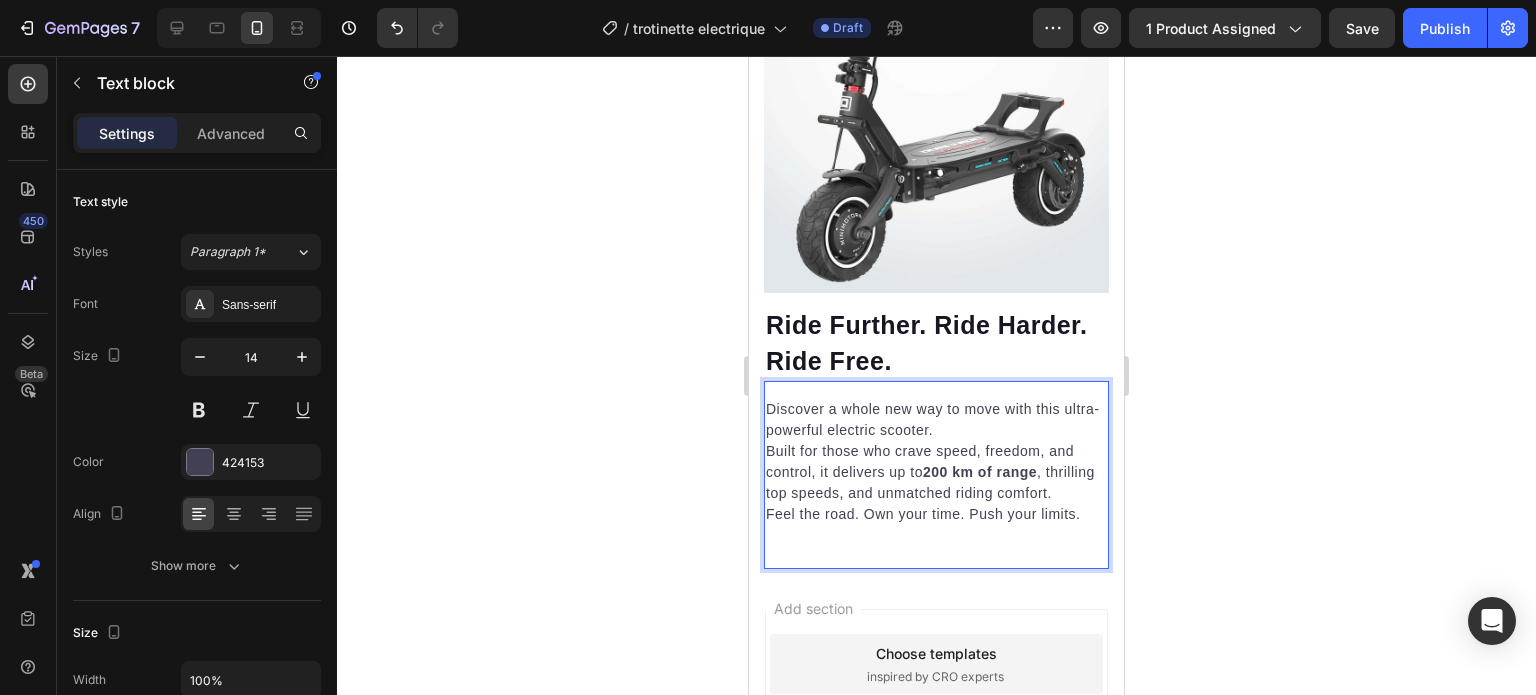 scroll, scrollTop: 2558, scrollLeft: 0, axis: vertical 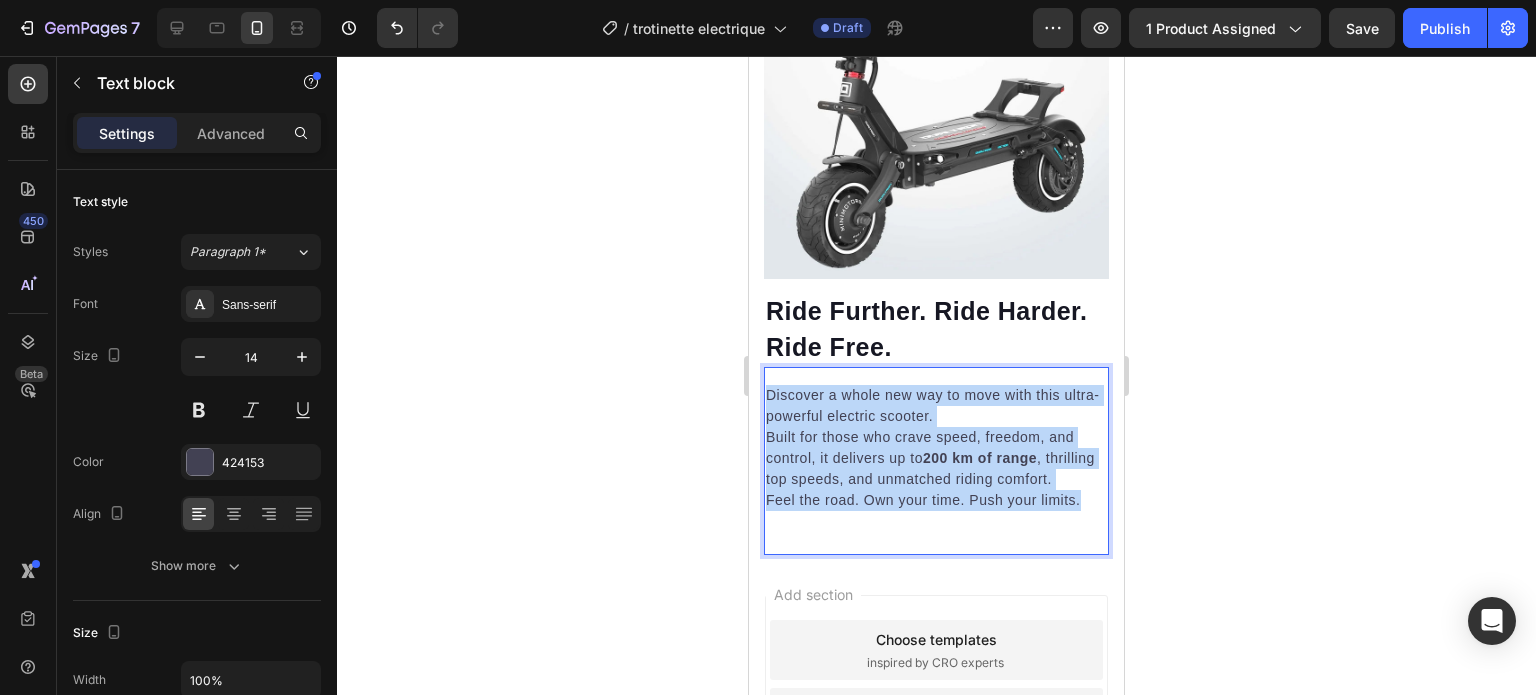 drag, startPoint x: 1083, startPoint y: 509, endPoint x: 764, endPoint y: 372, distance: 347.17432 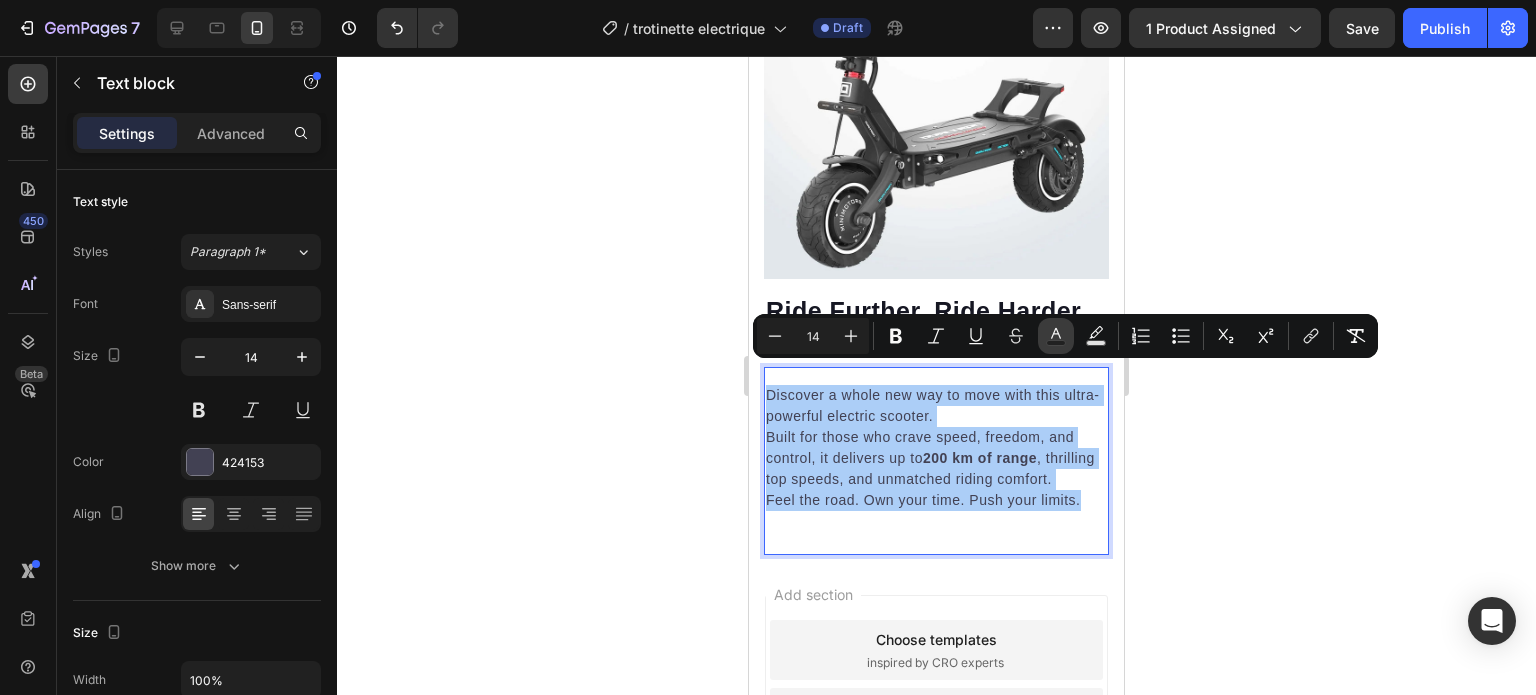 click 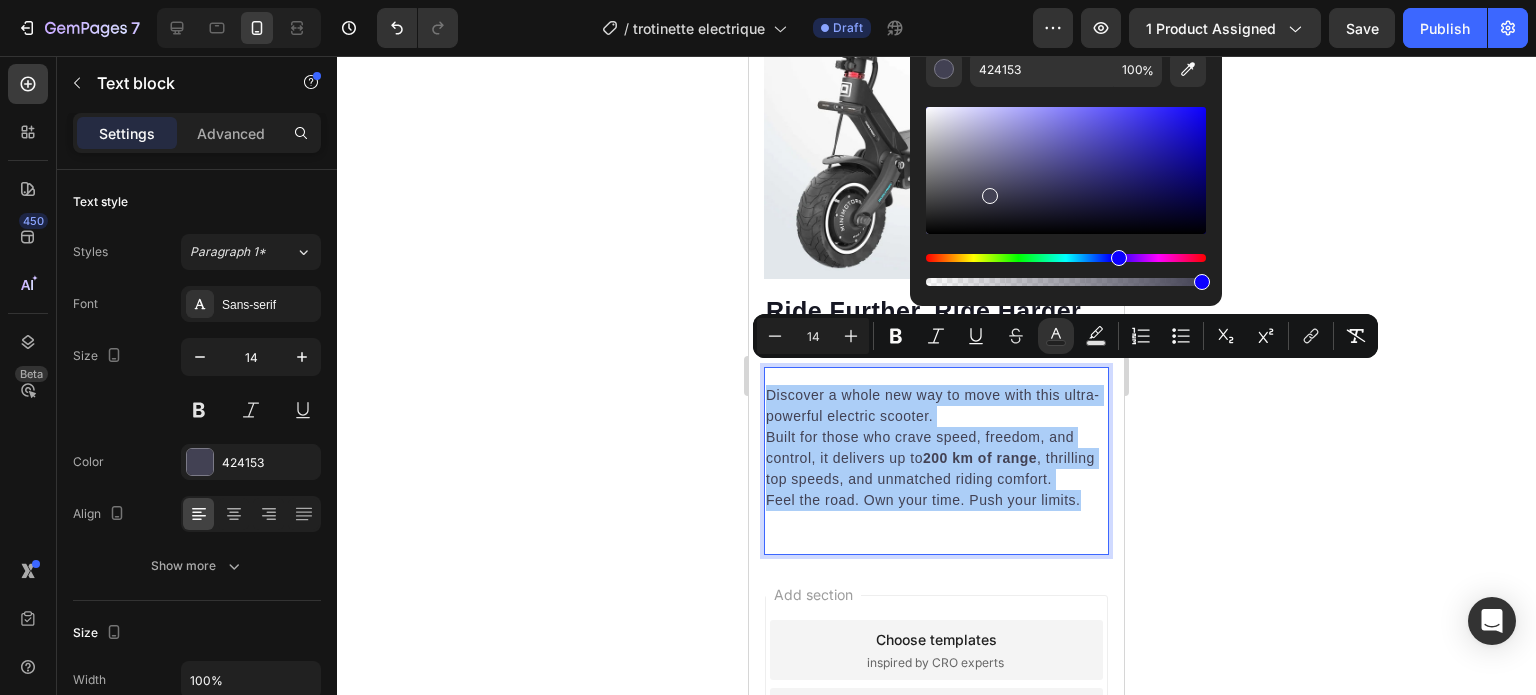 drag, startPoint x: 1741, startPoint y: 283, endPoint x: 870, endPoint y: 292, distance: 871.0465 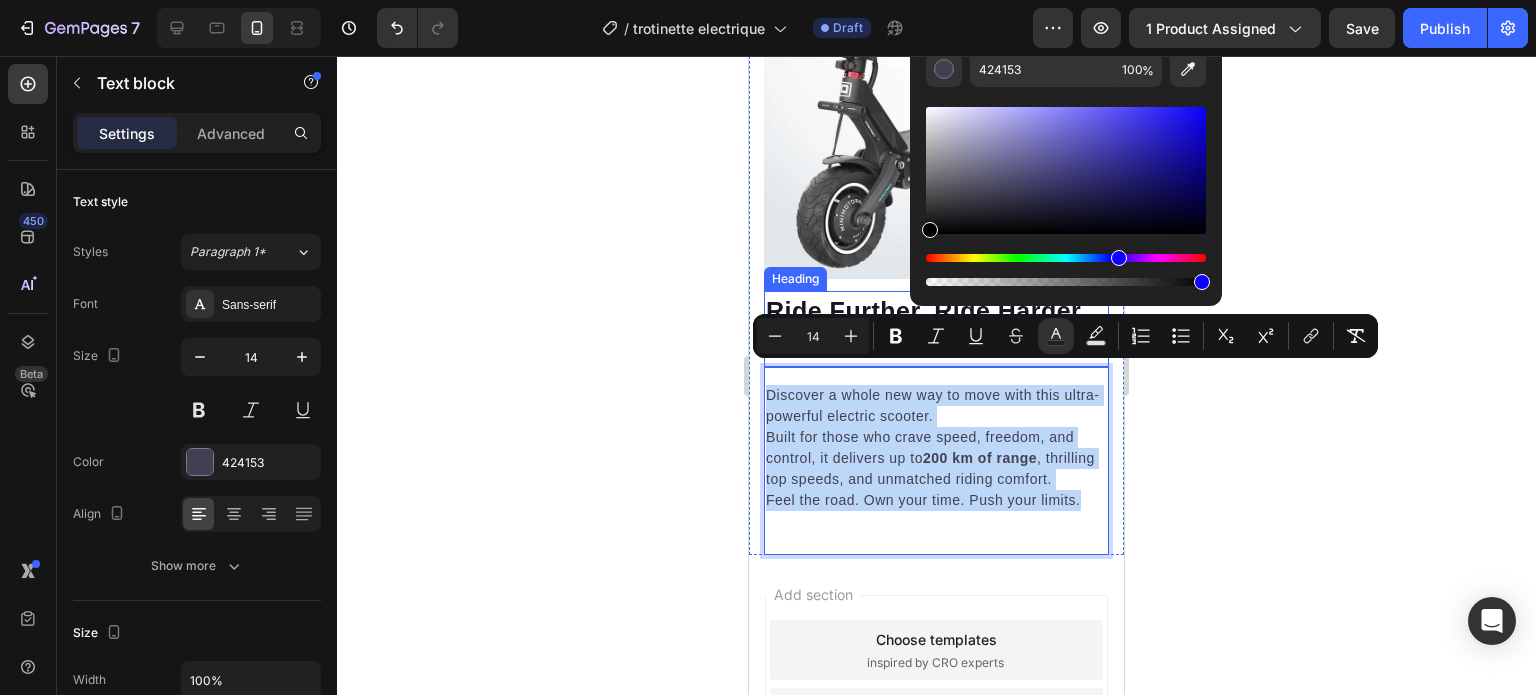 type on "000000" 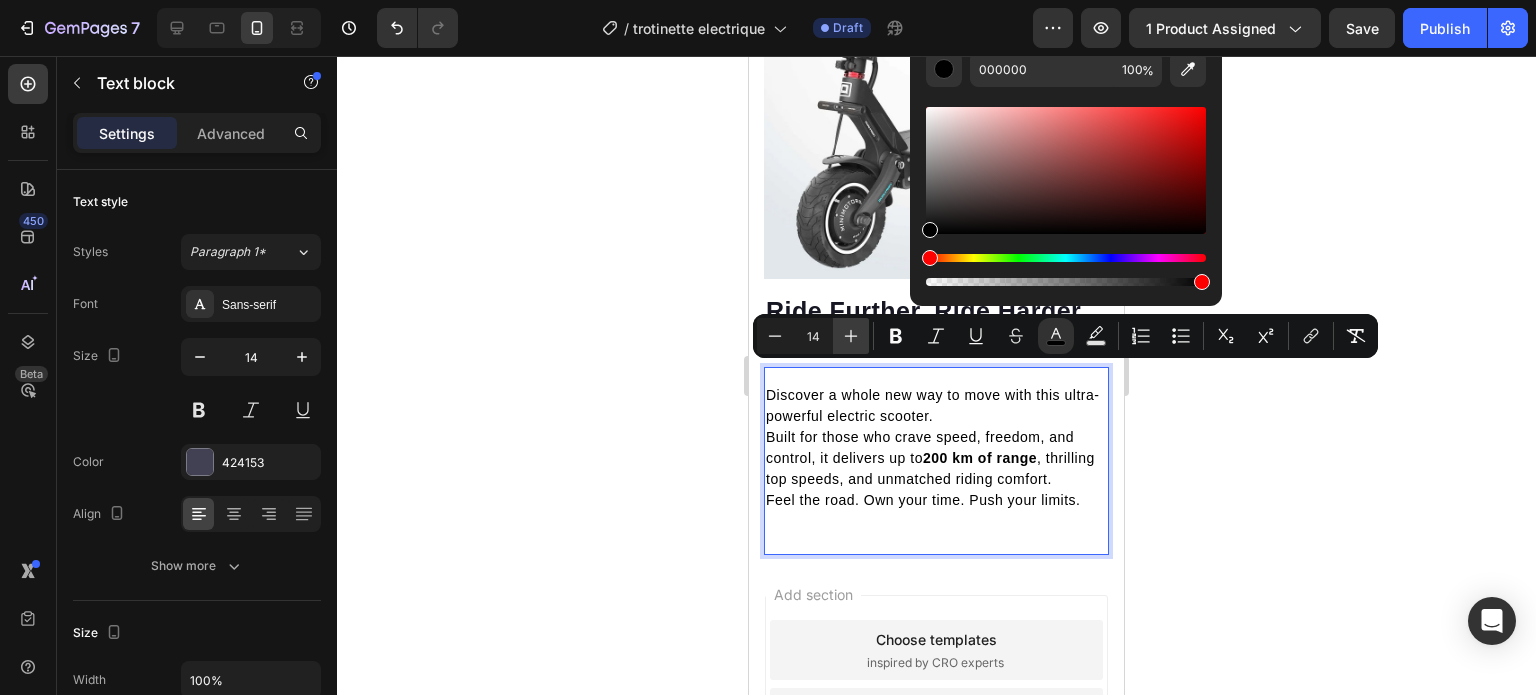 click 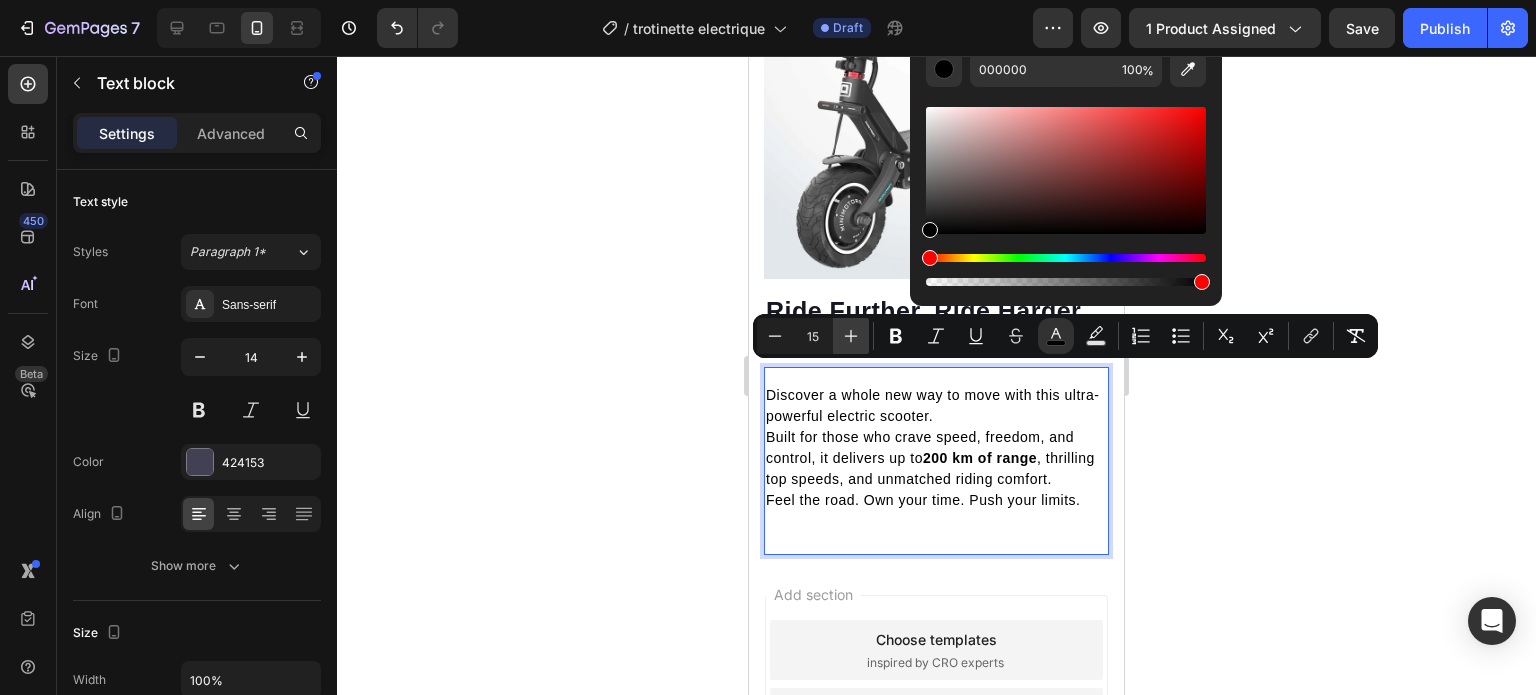 click 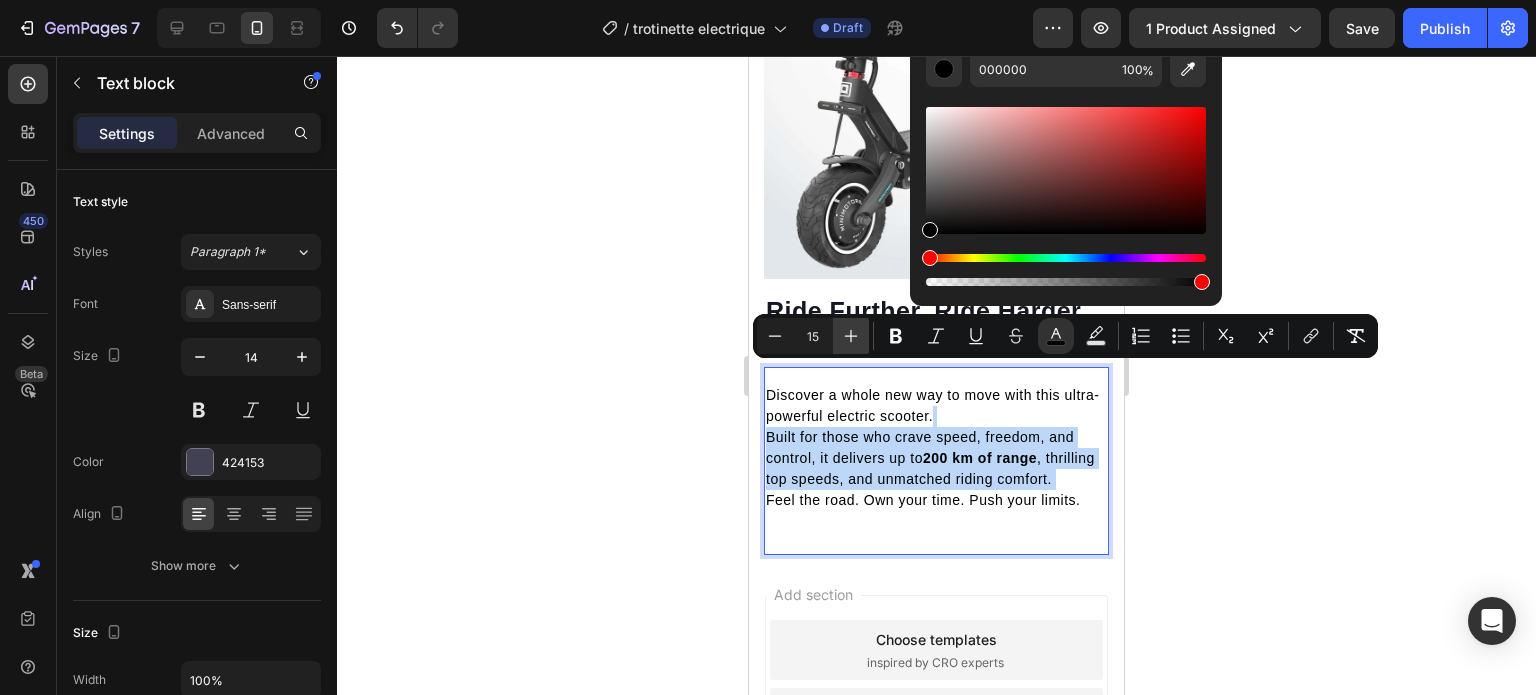 type on "16" 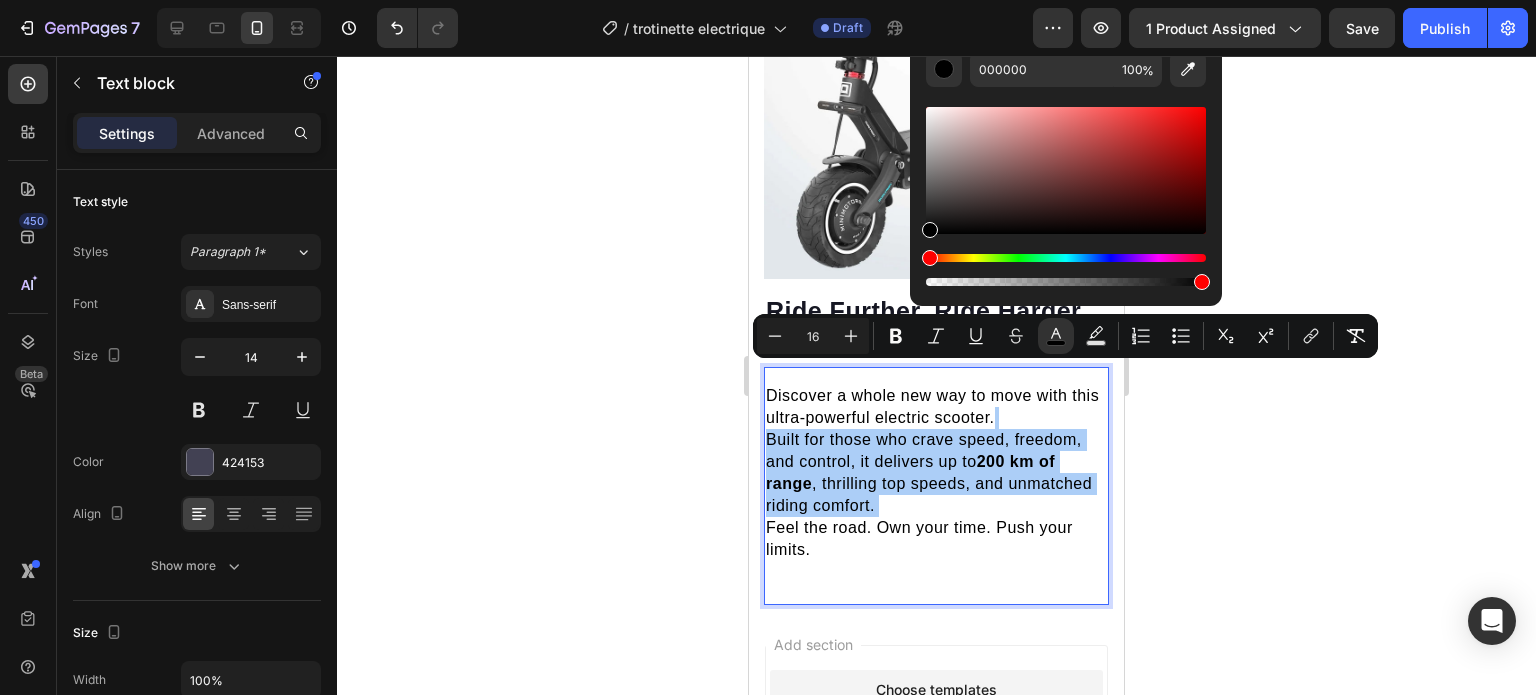 click 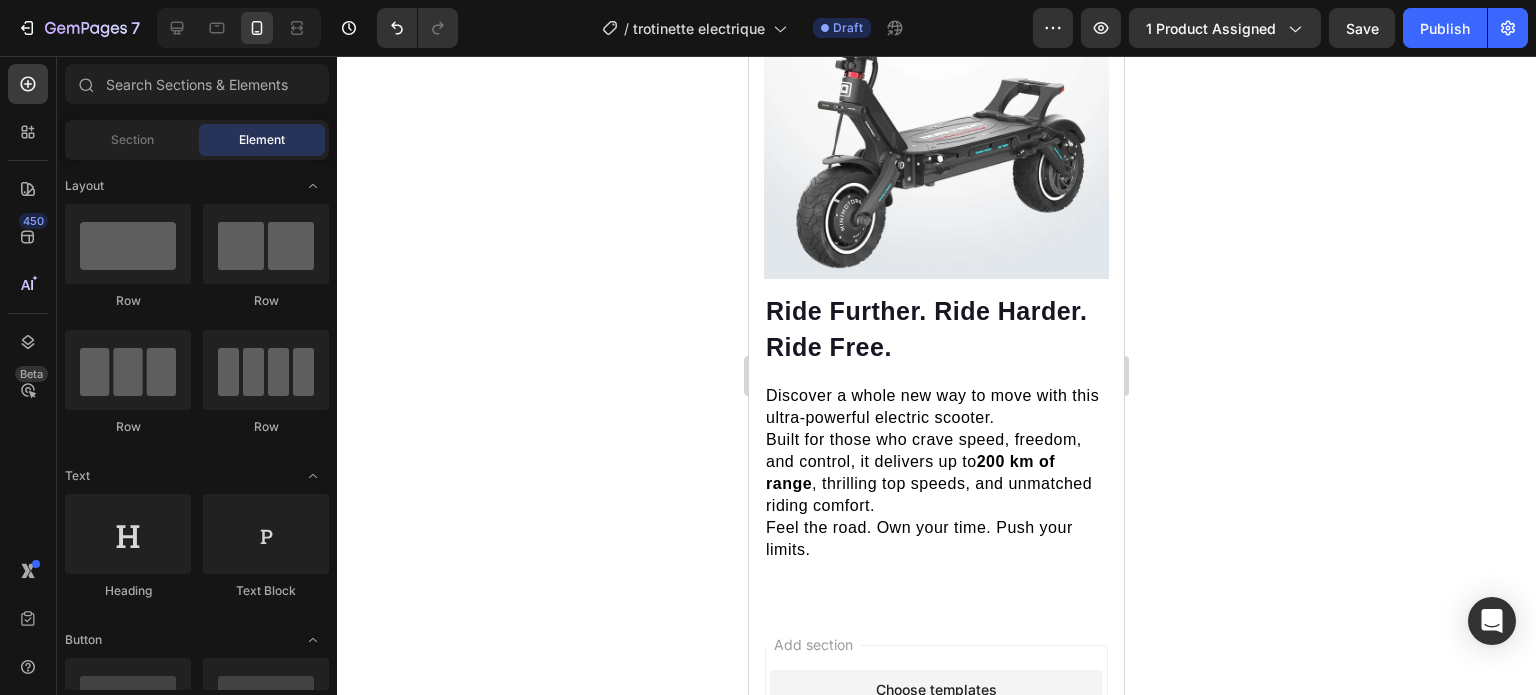 click 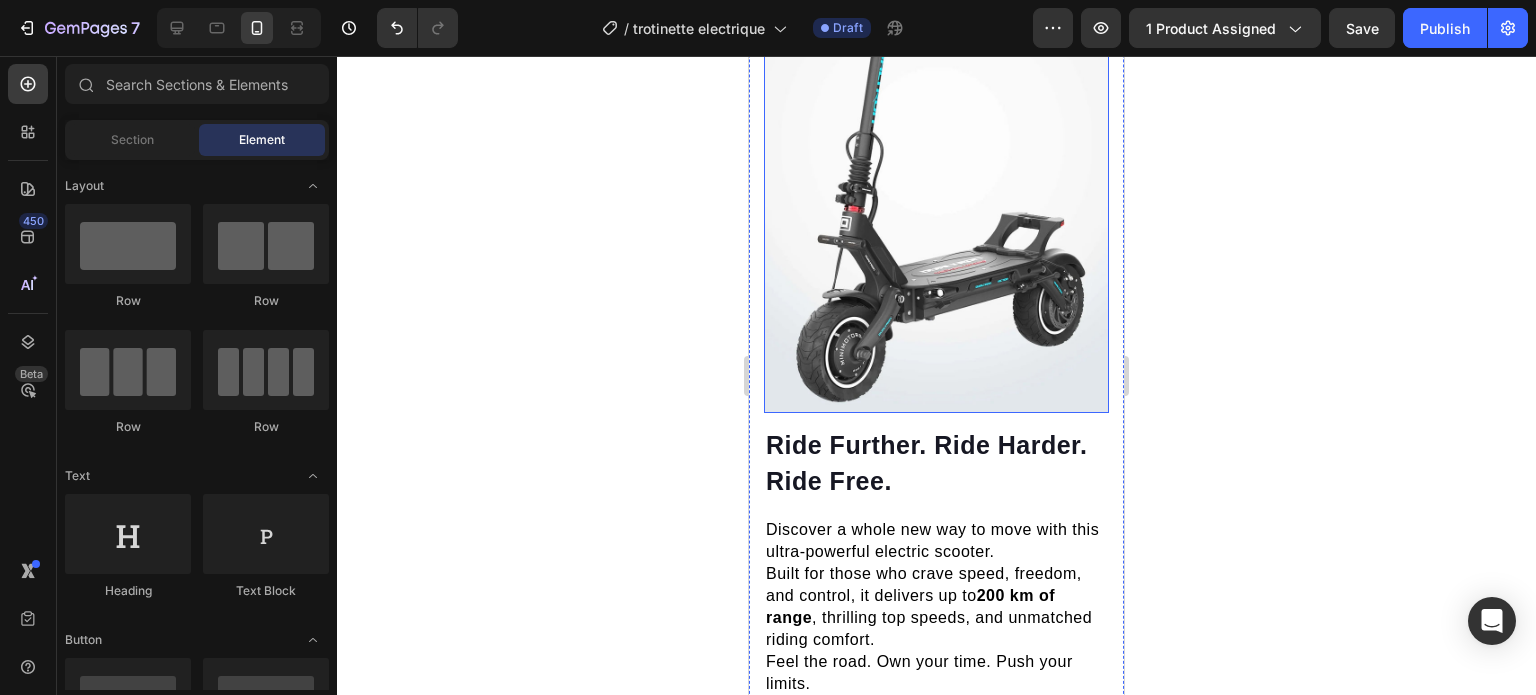 scroll, scrollTop: 2340, scrollLeft: 0, axis: vertical 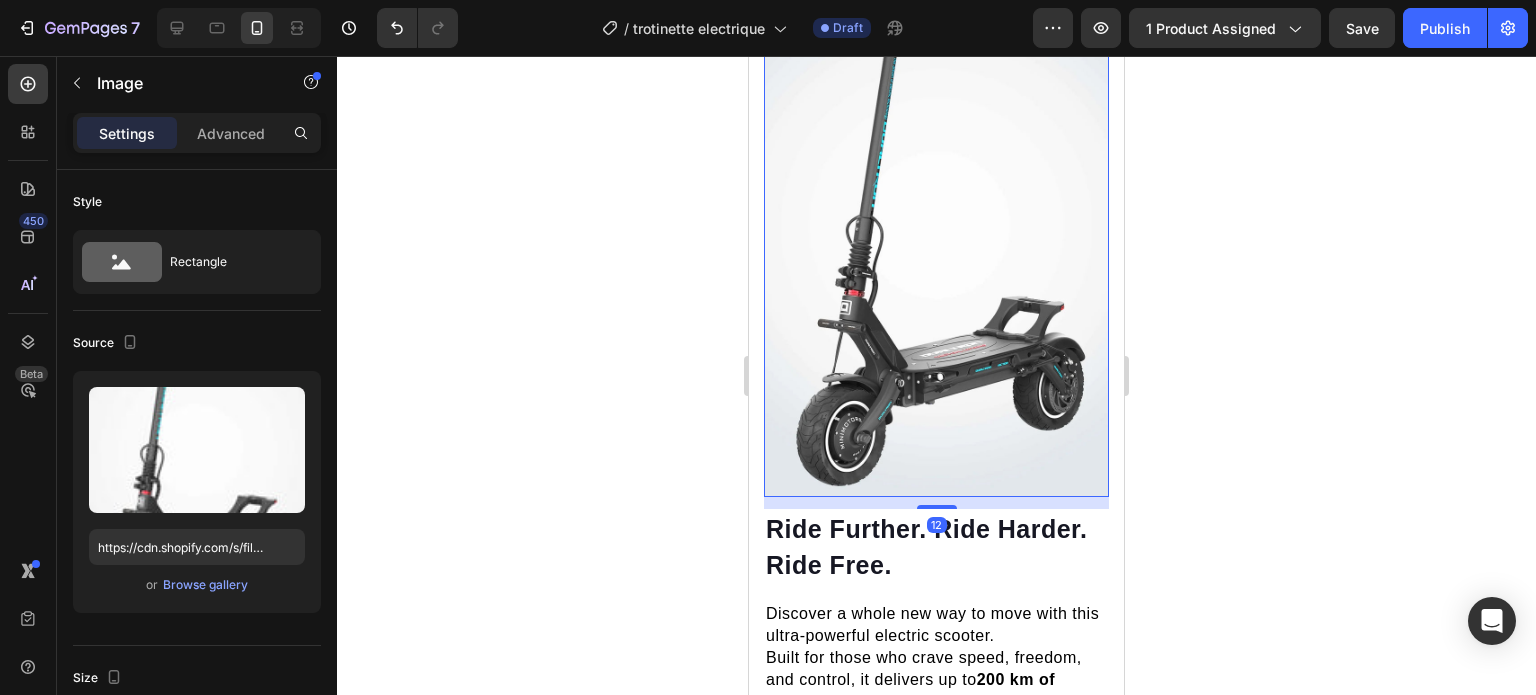 click at bounding box center [936, 225] 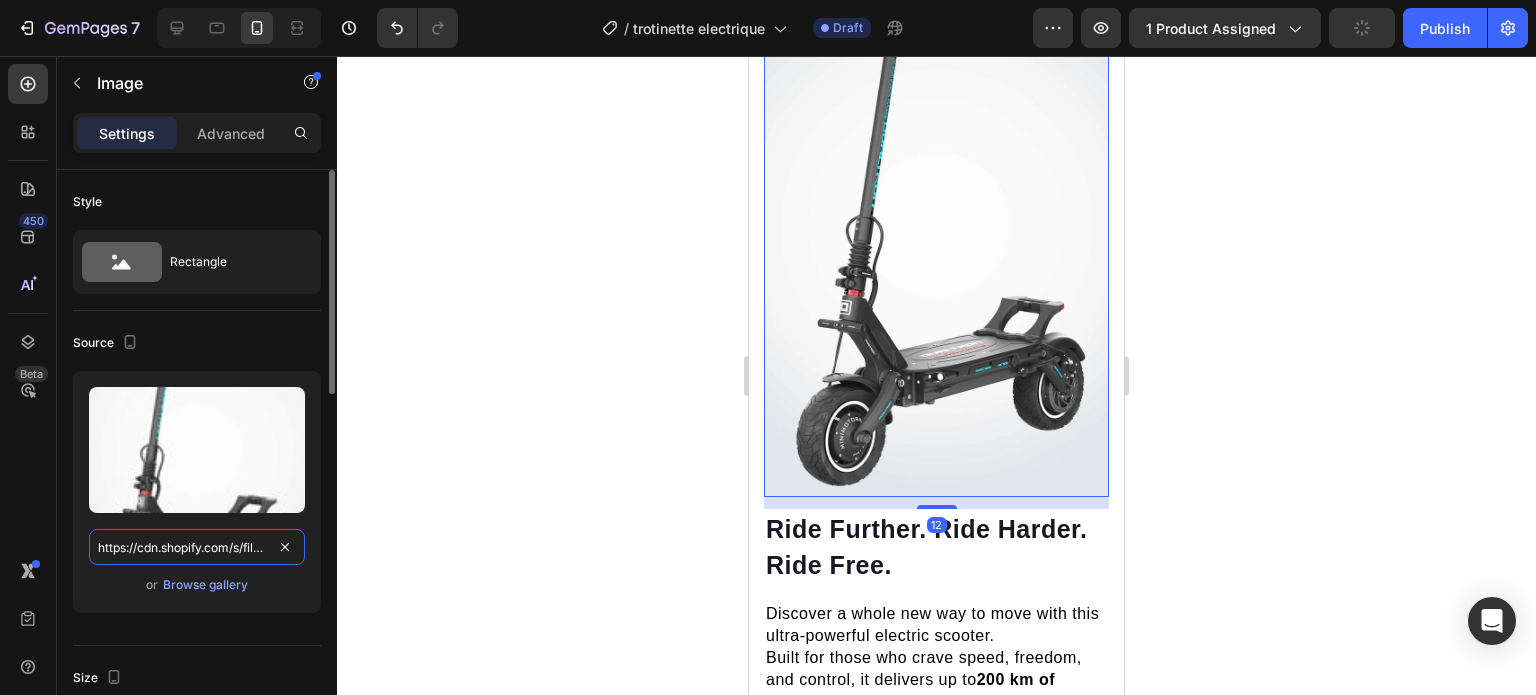 click on "https://cdn.shopify.com/s/files/1/0953/0110/8057/files/gempages_577028851134104291-0d027ccd-7db0-449b-9382-c7567c13ba13.webp" at bounding box center (197, 547) 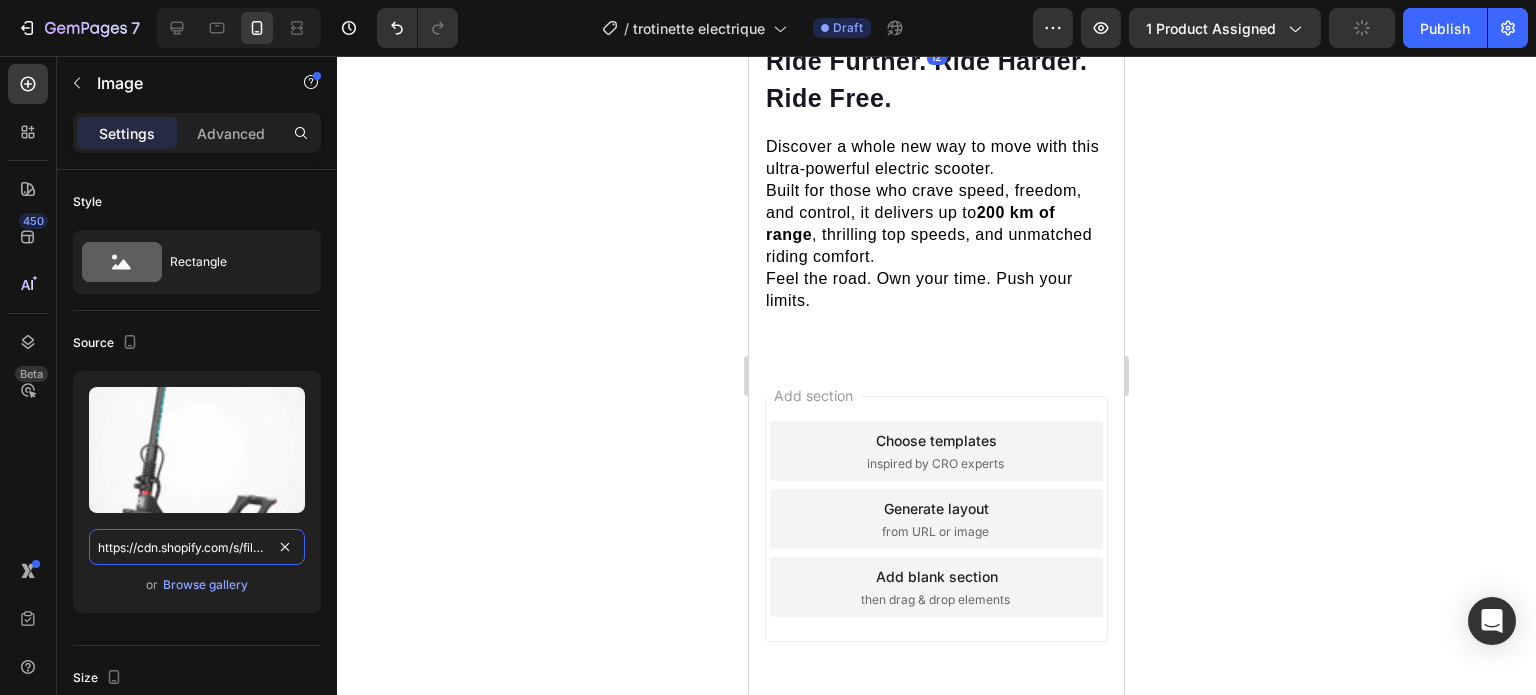scroll, scrollTop: 2040, scrollLeft: 0, axis: vertical 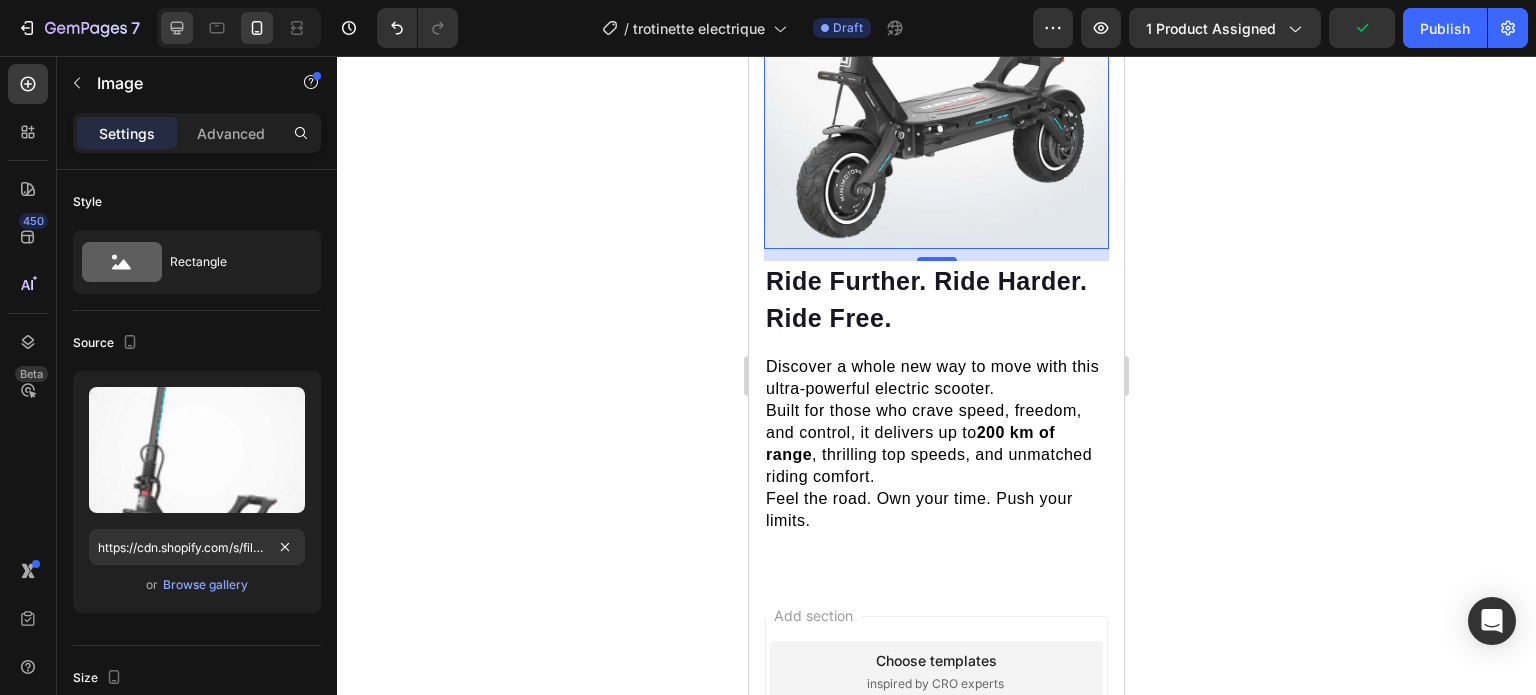 click 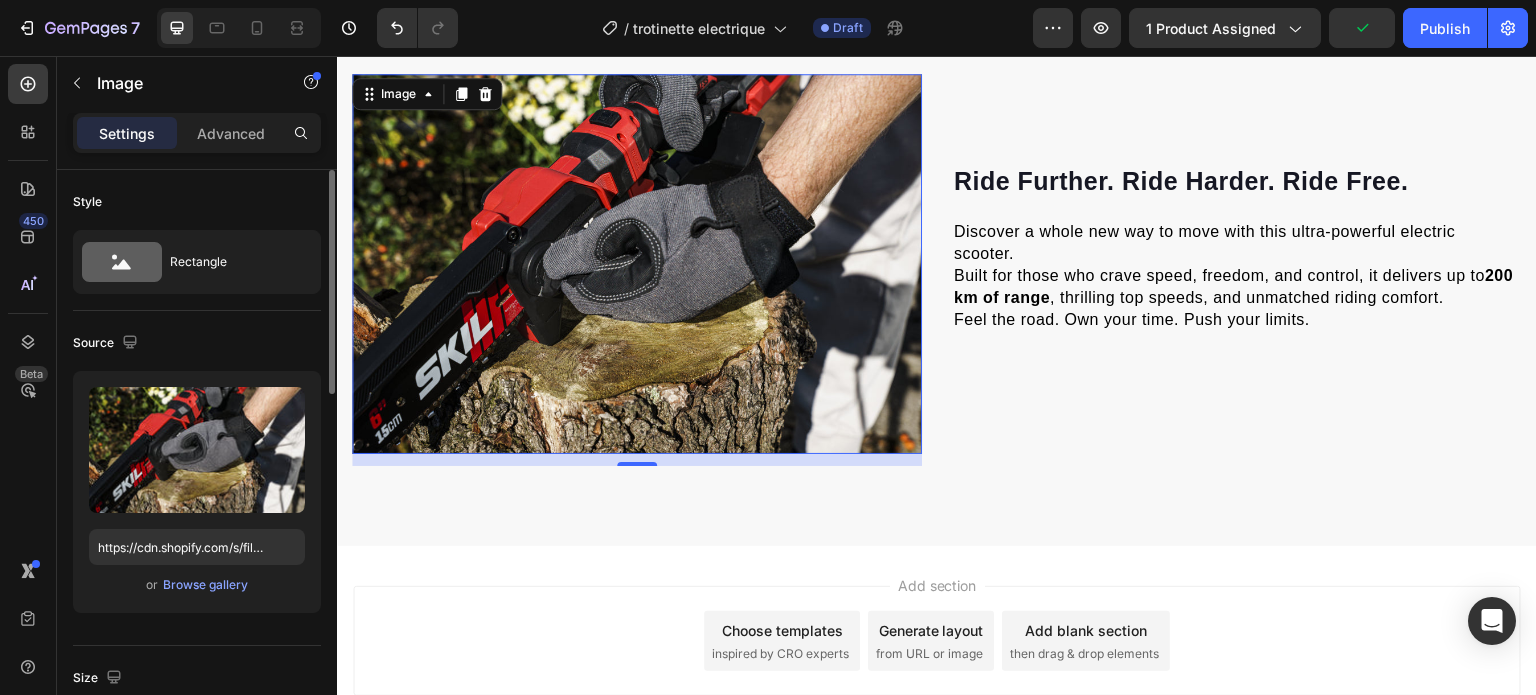 scroll, scrollTop: 1644, scrollLeft: 0, axis: vertical 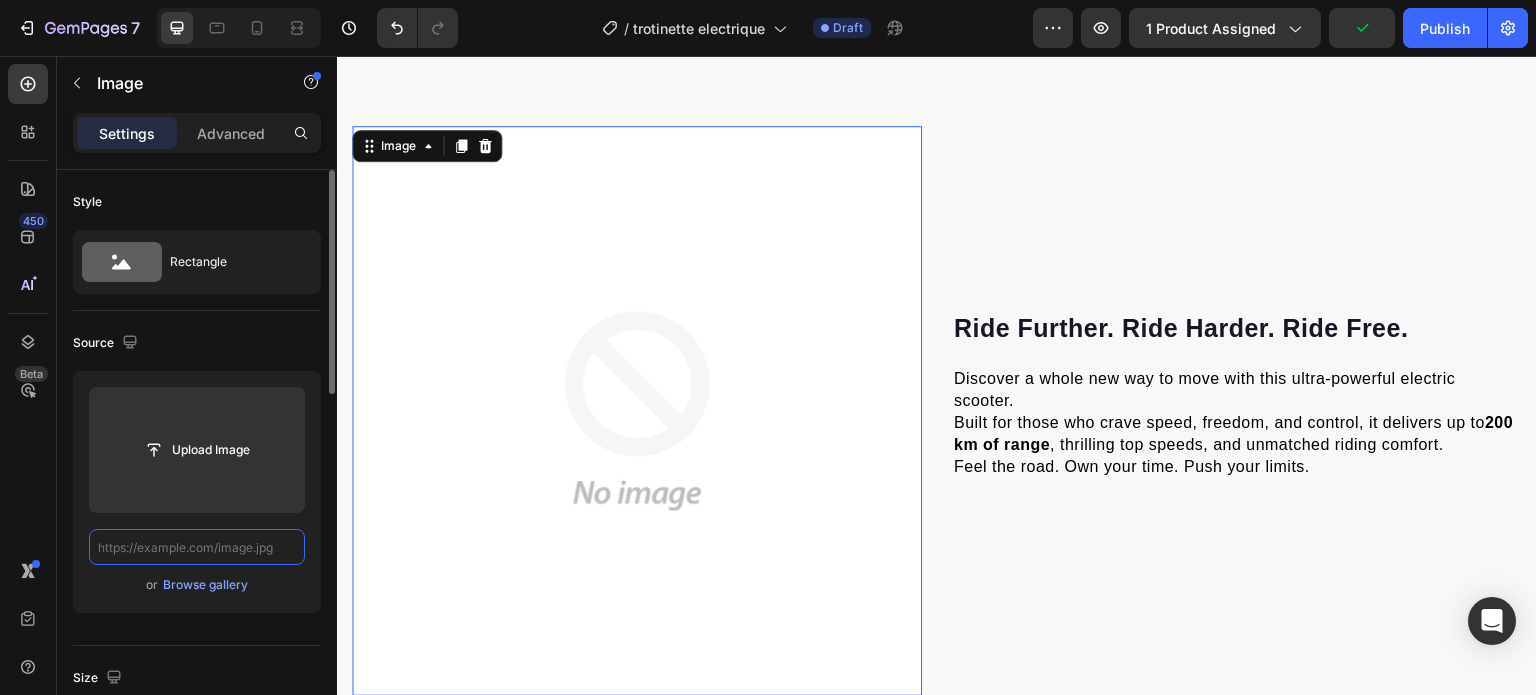 paste on "https://cdn.shopify.com/s/files/1/0953/0110/8057/files/gempages_577028851134104291-0d027ccd-7db0-449b-9382-c7567c13ba13.webp" 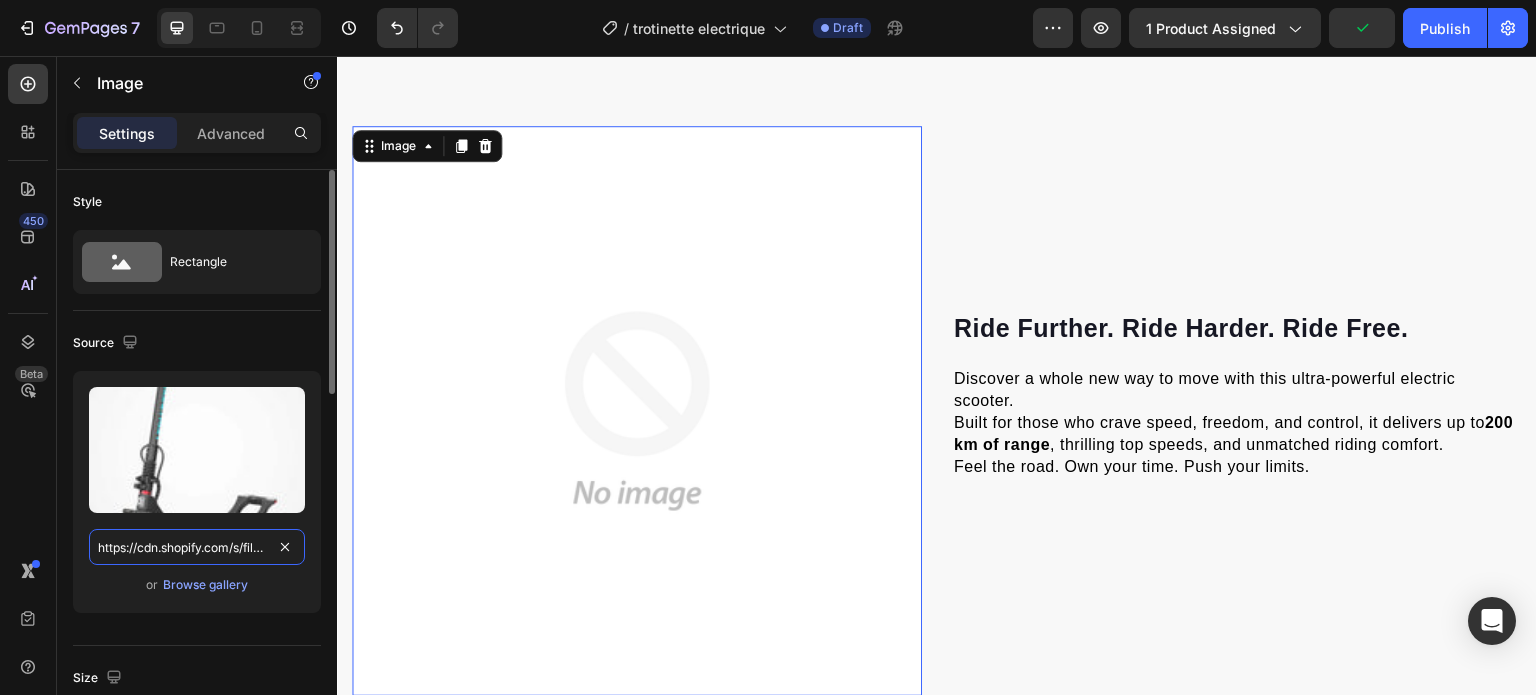 scroll, scrollTop: 0, scrollLeft: 618, axis: horizontal 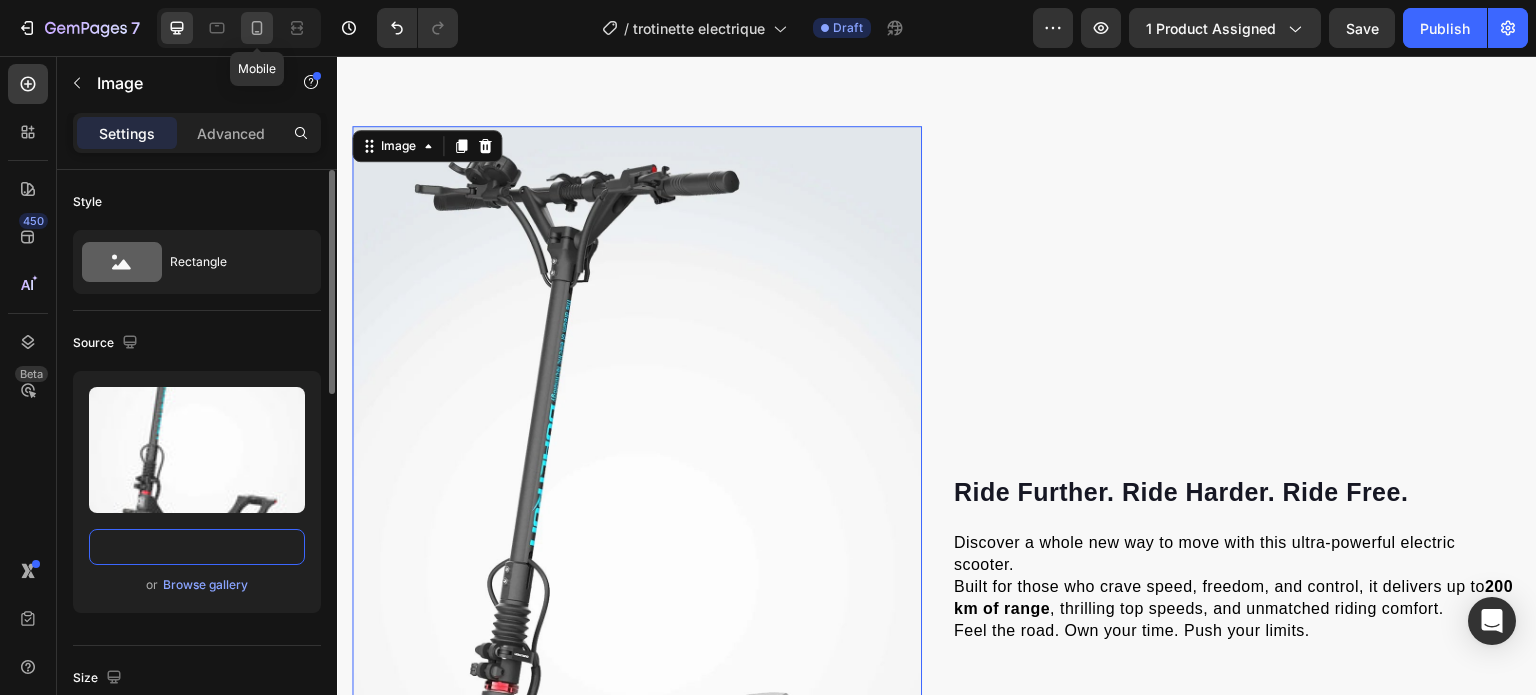 type on "https://cdn.shopify.com/s/files/1/0953/0110/8057/files/gempages_577028851134104291-0d027ccd-7db0-449b-9382-c7567c13ba13.webp" 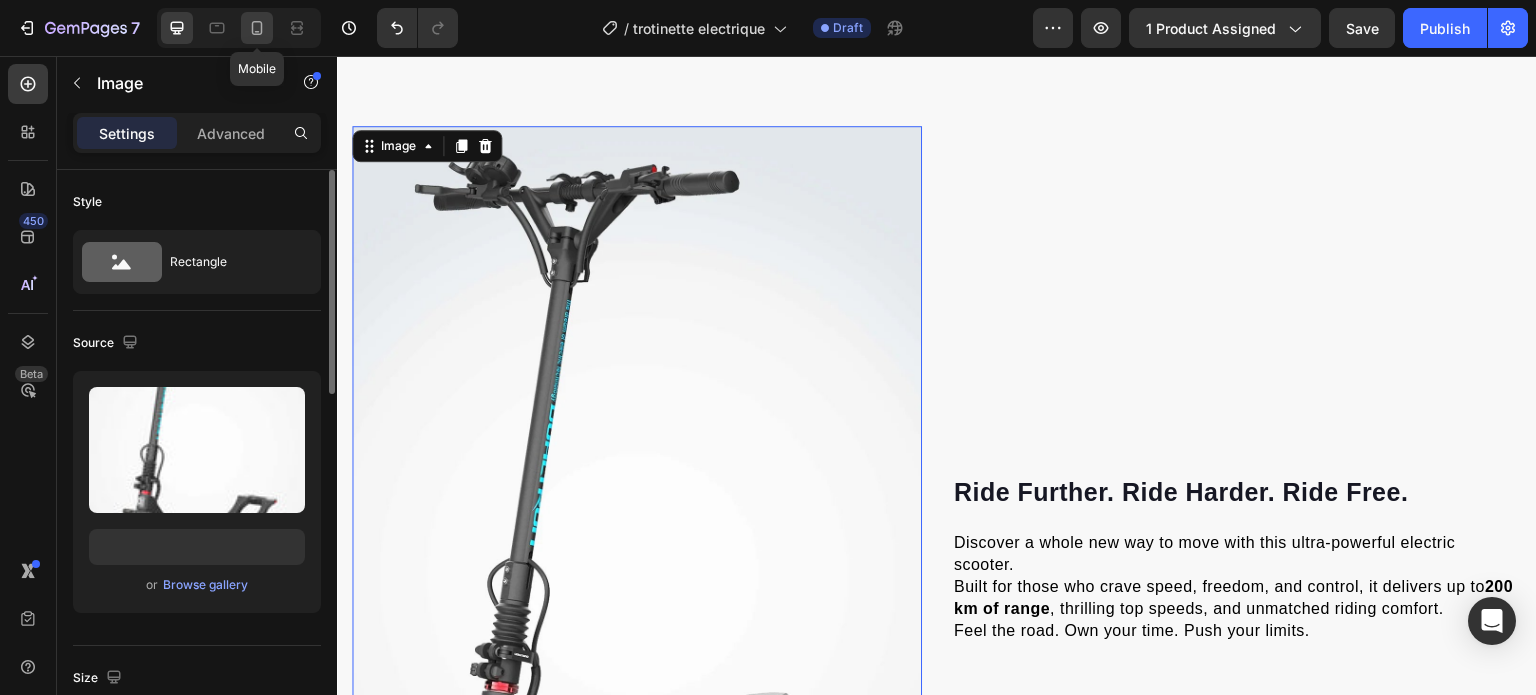 scroll, scrollTop: 0, scrollLeft: 0, axis: both 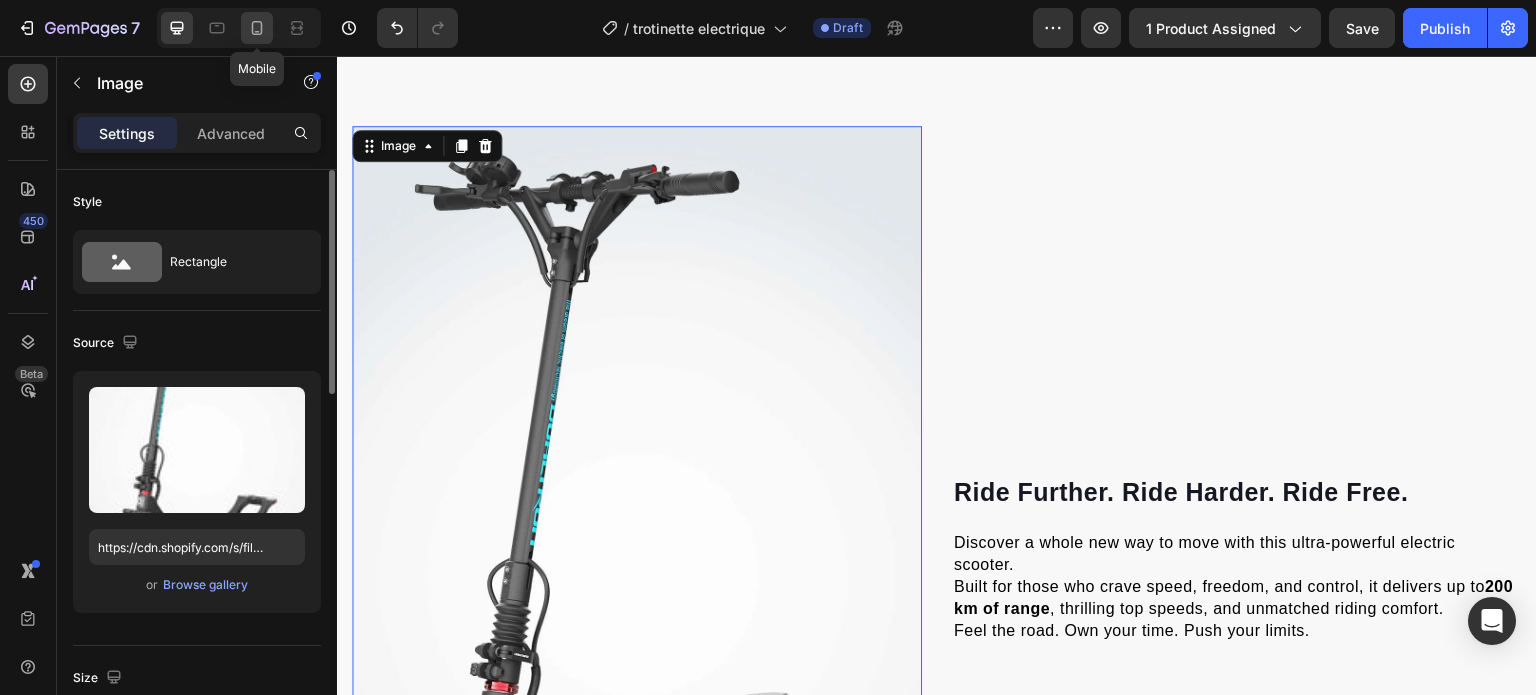 click 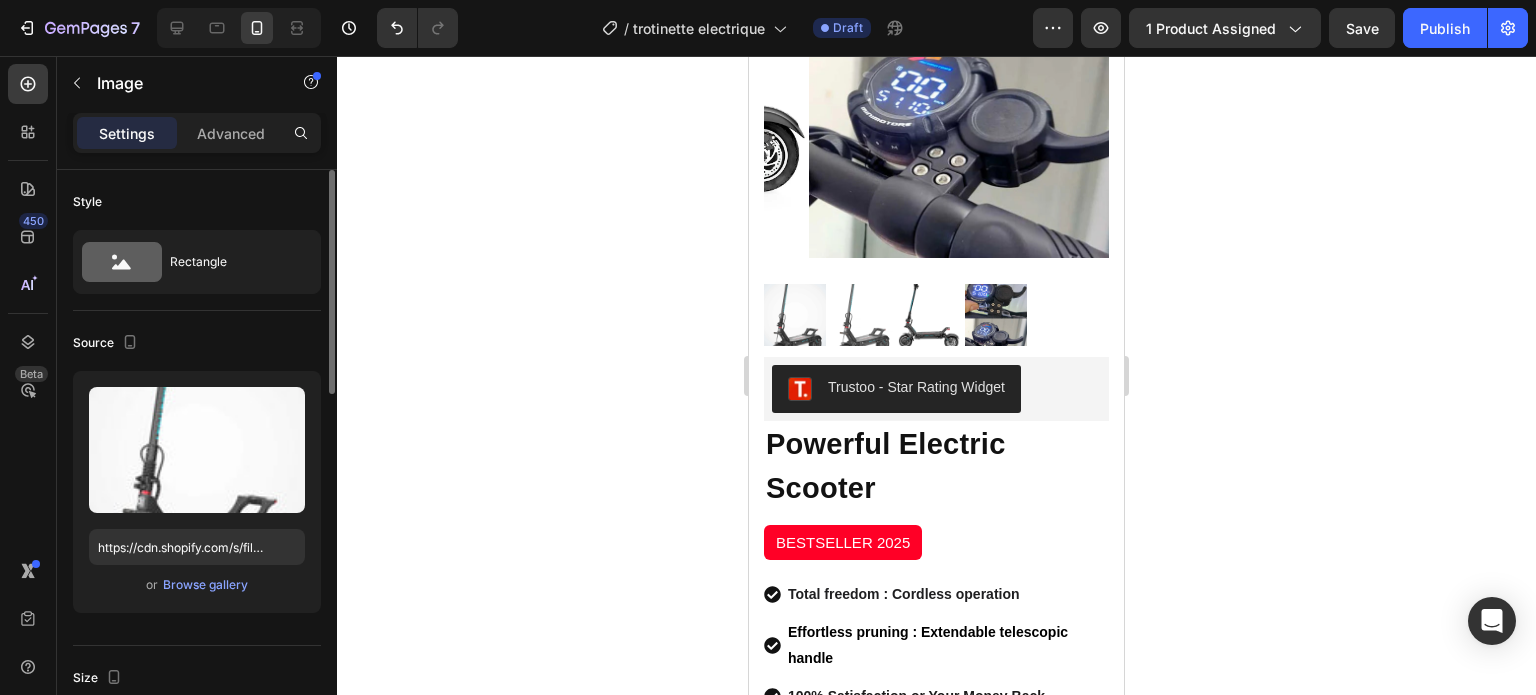 scroll, scrollTop: 421, scrollLeft: 0, axis: vertical 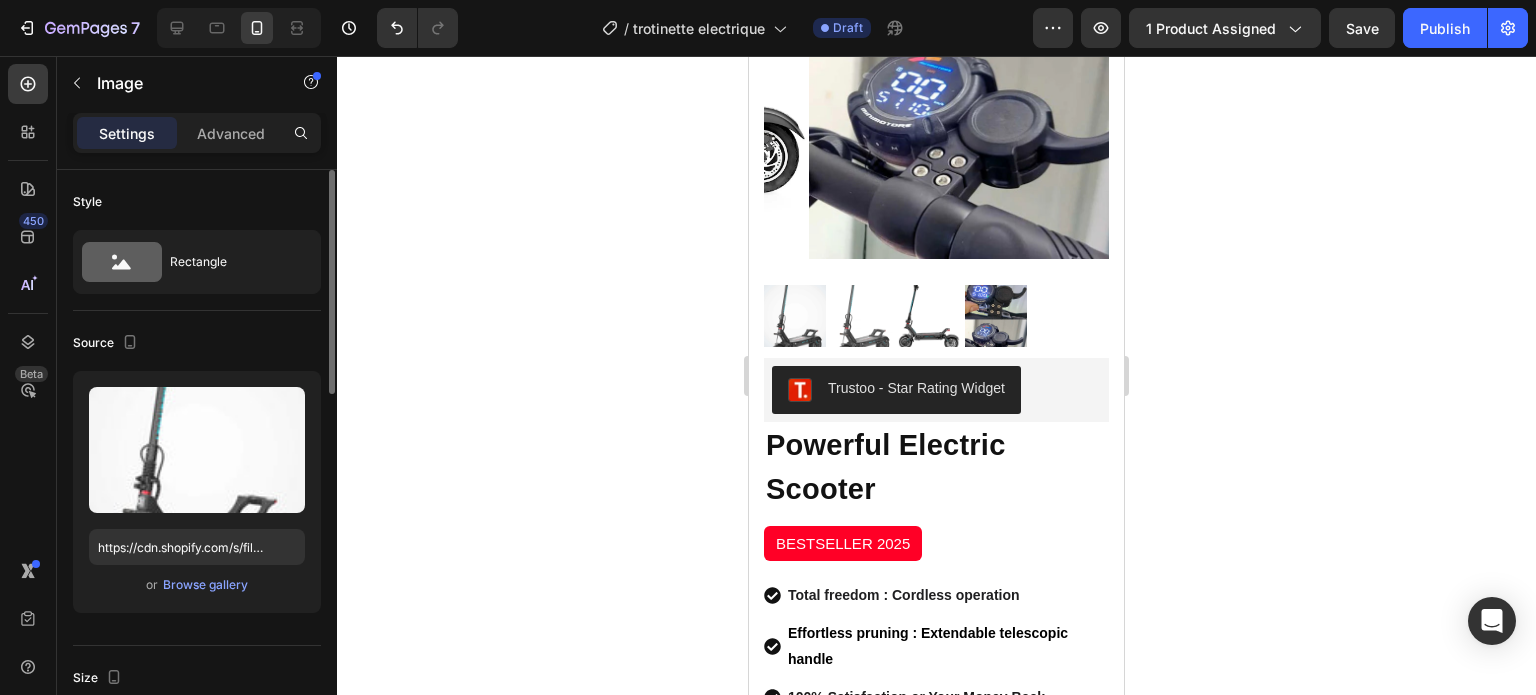 click on "7  Version history  /  trotinette electrique Draft Preview 1 product assigned  Save   Publish" 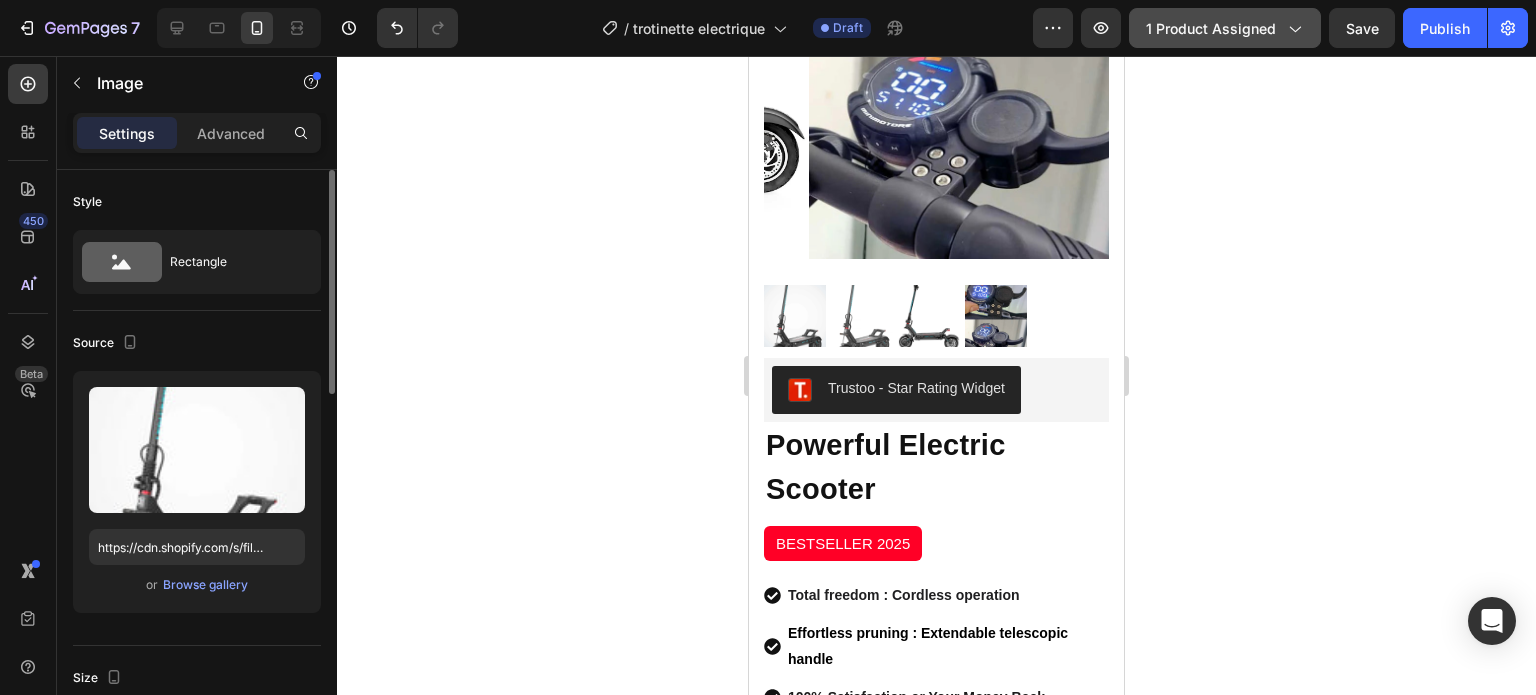 click on "1 product assigned" 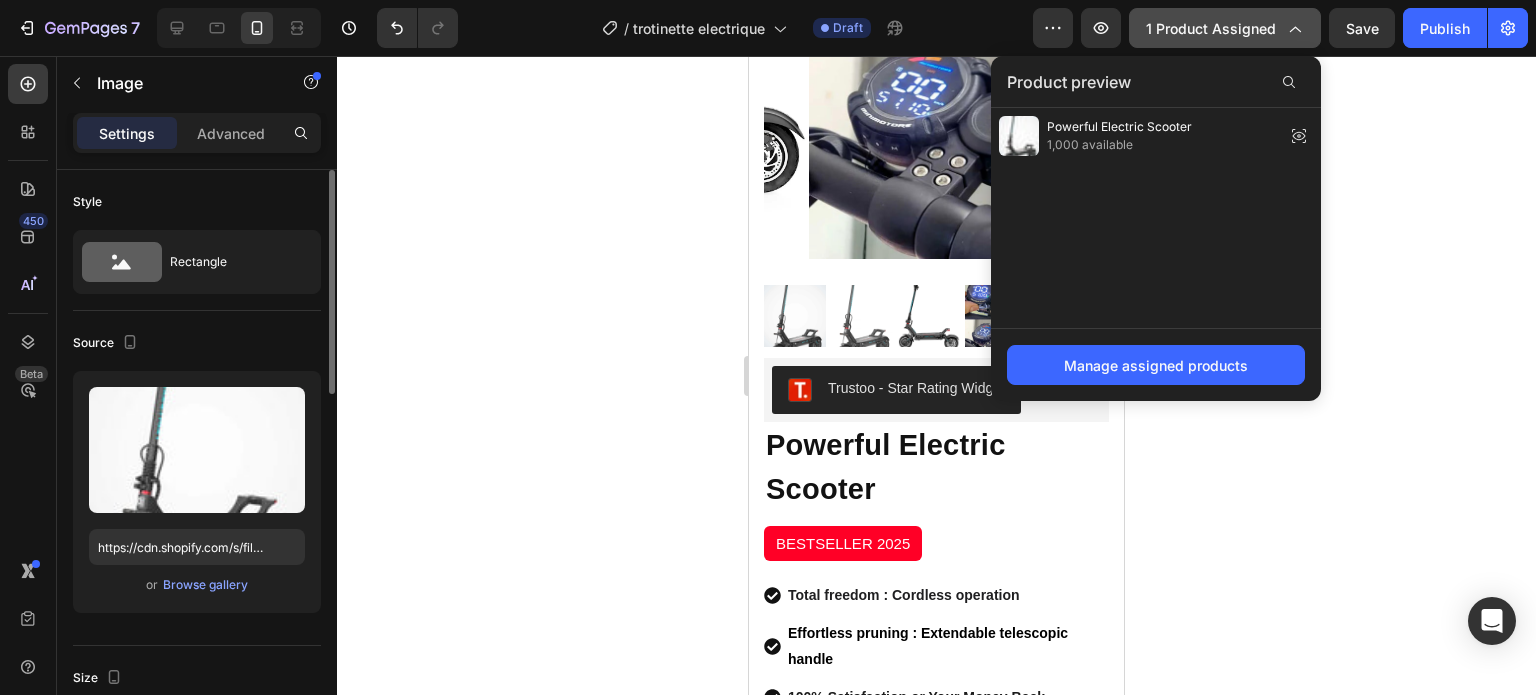 click on "1 product assigned" 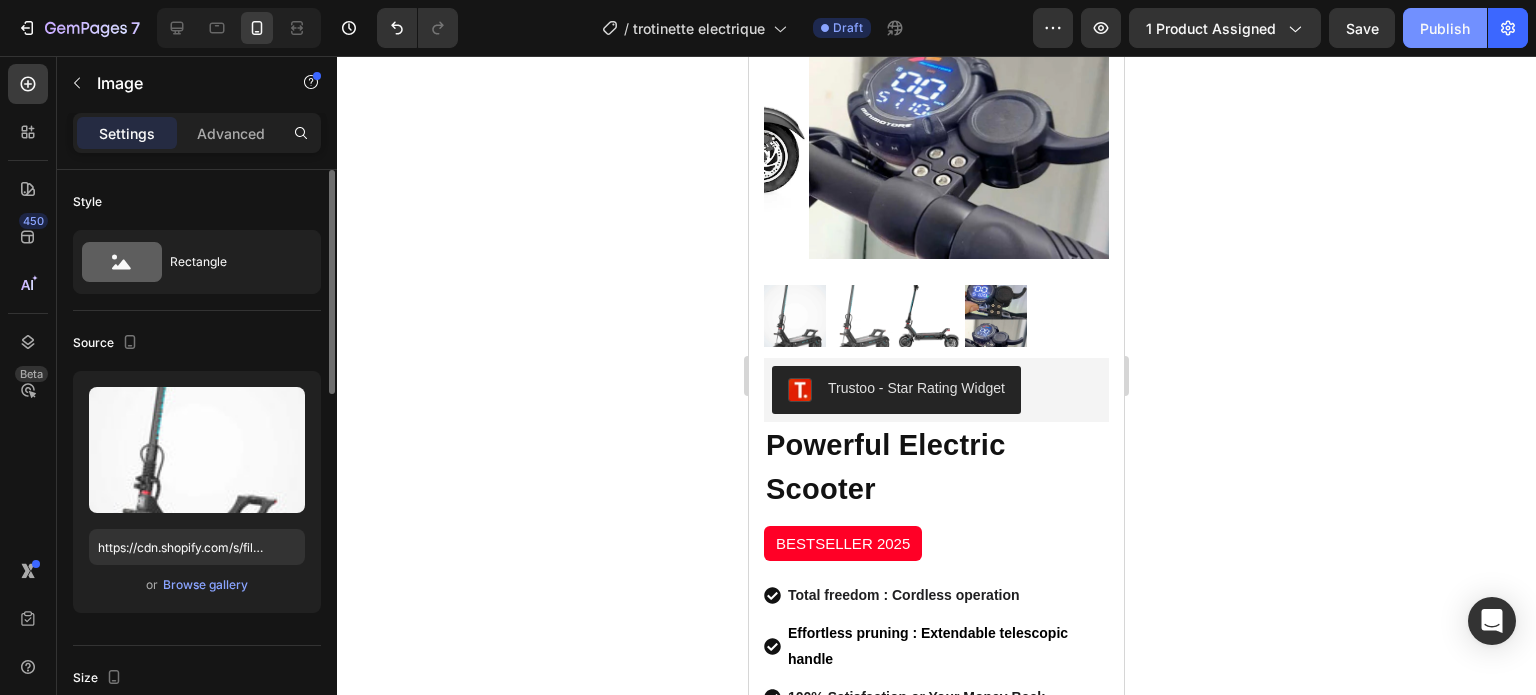 click on "Publish" 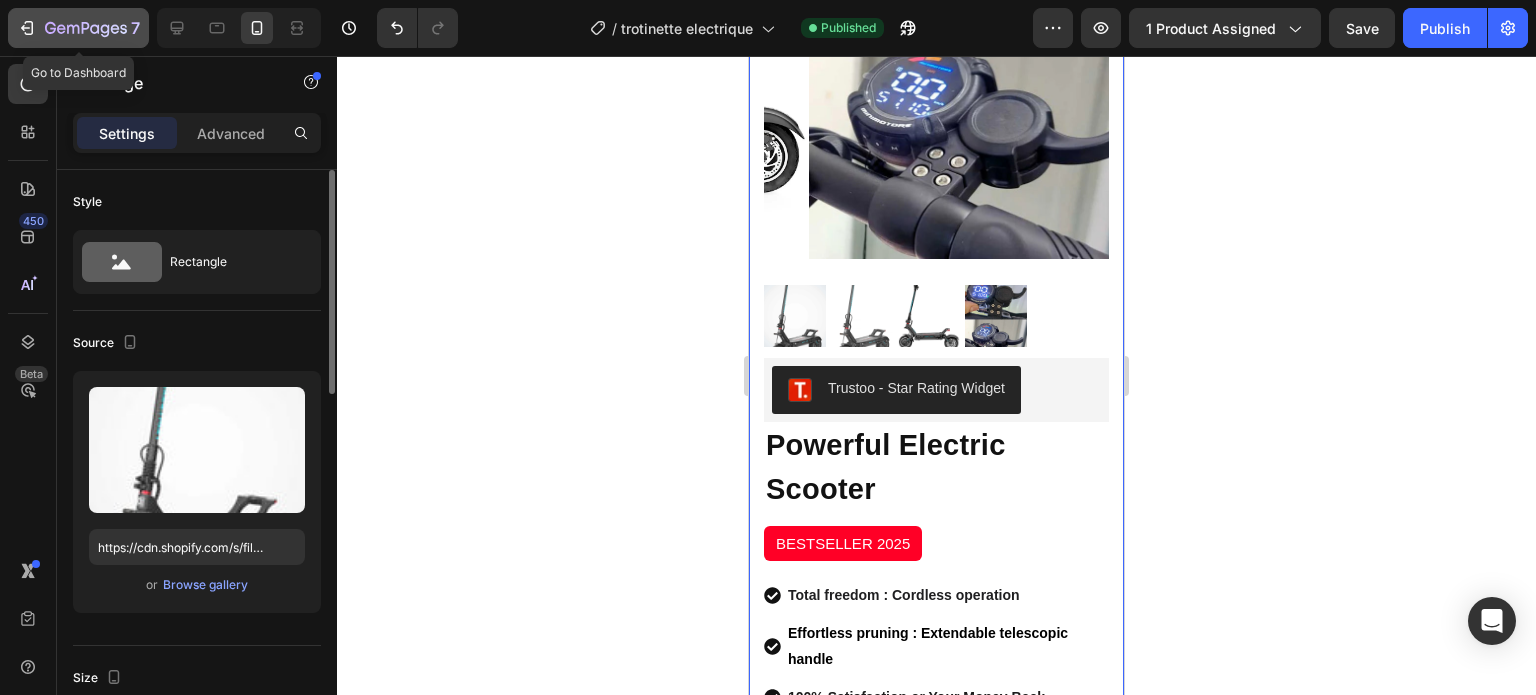 click 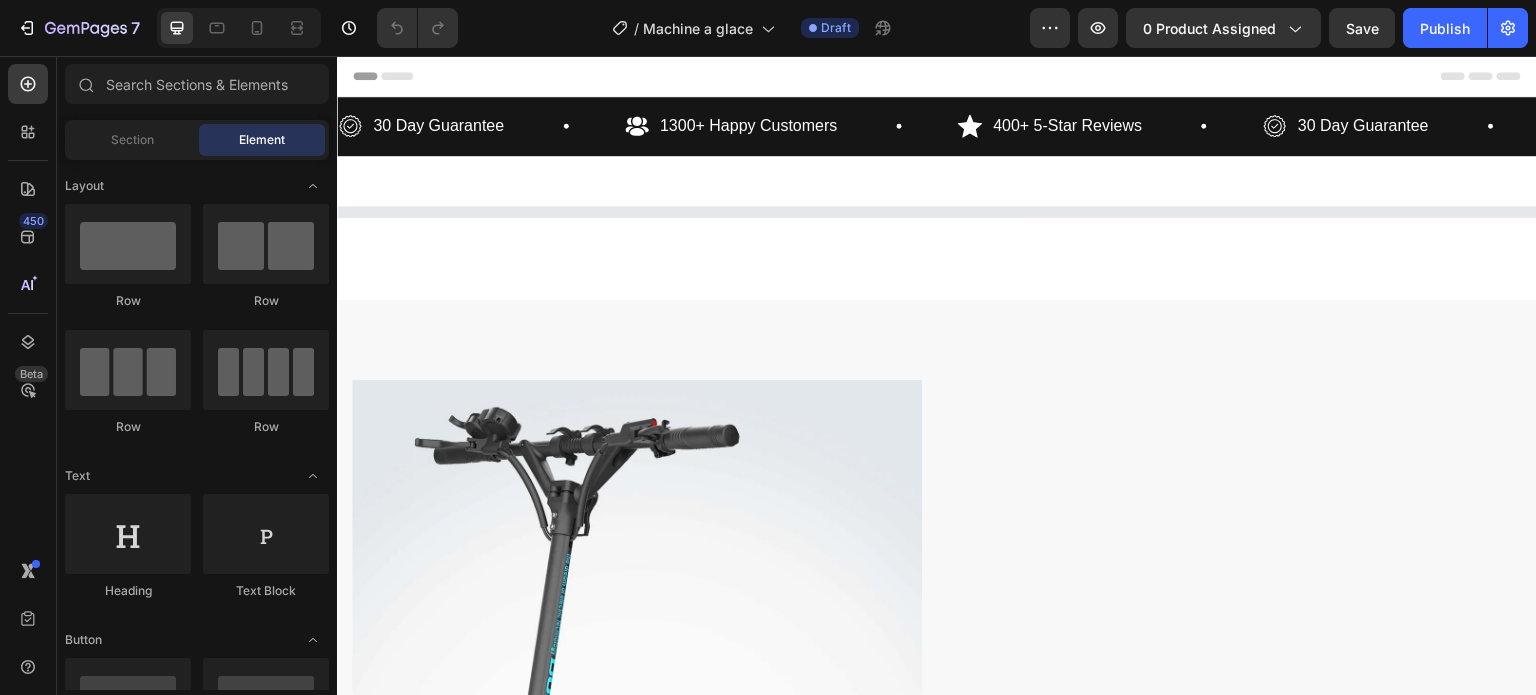 scroll, scrollTop: 0, scrollLeft: 0, axis: both 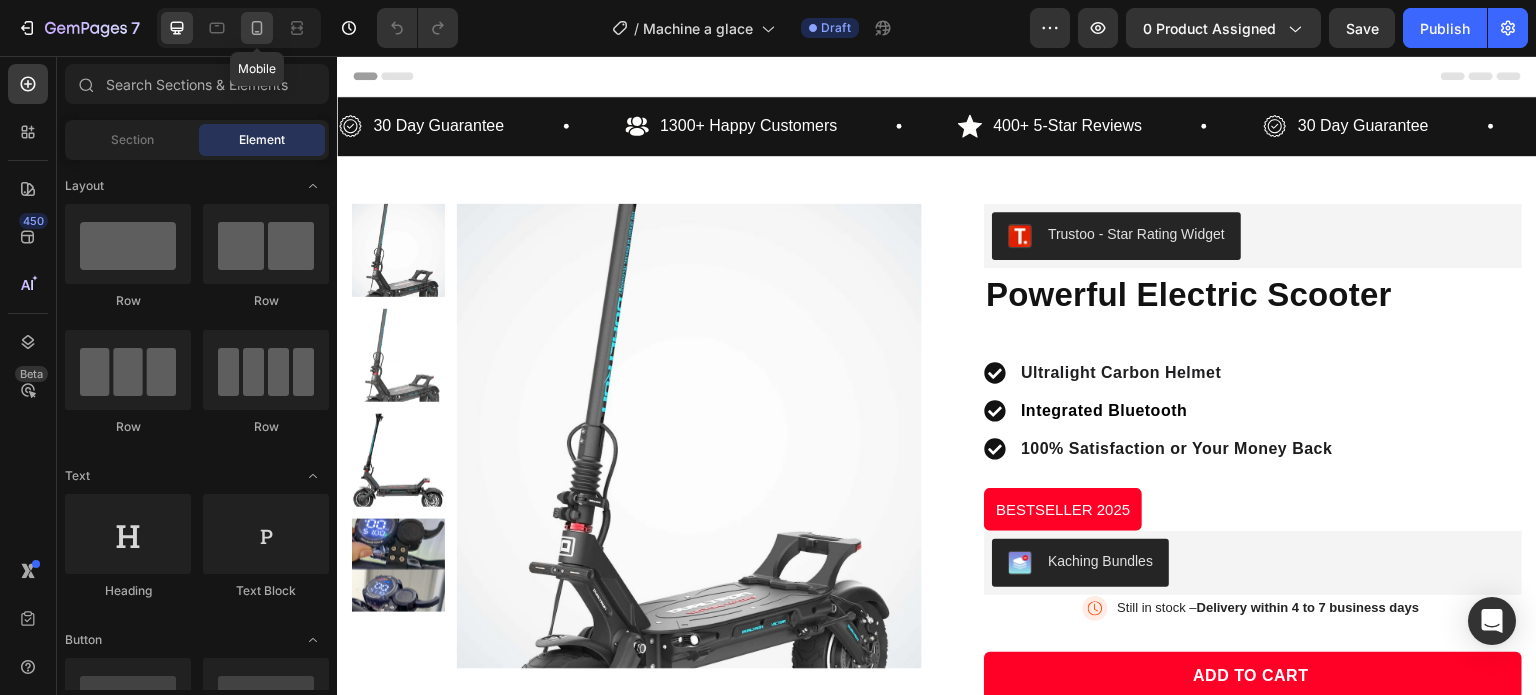 click 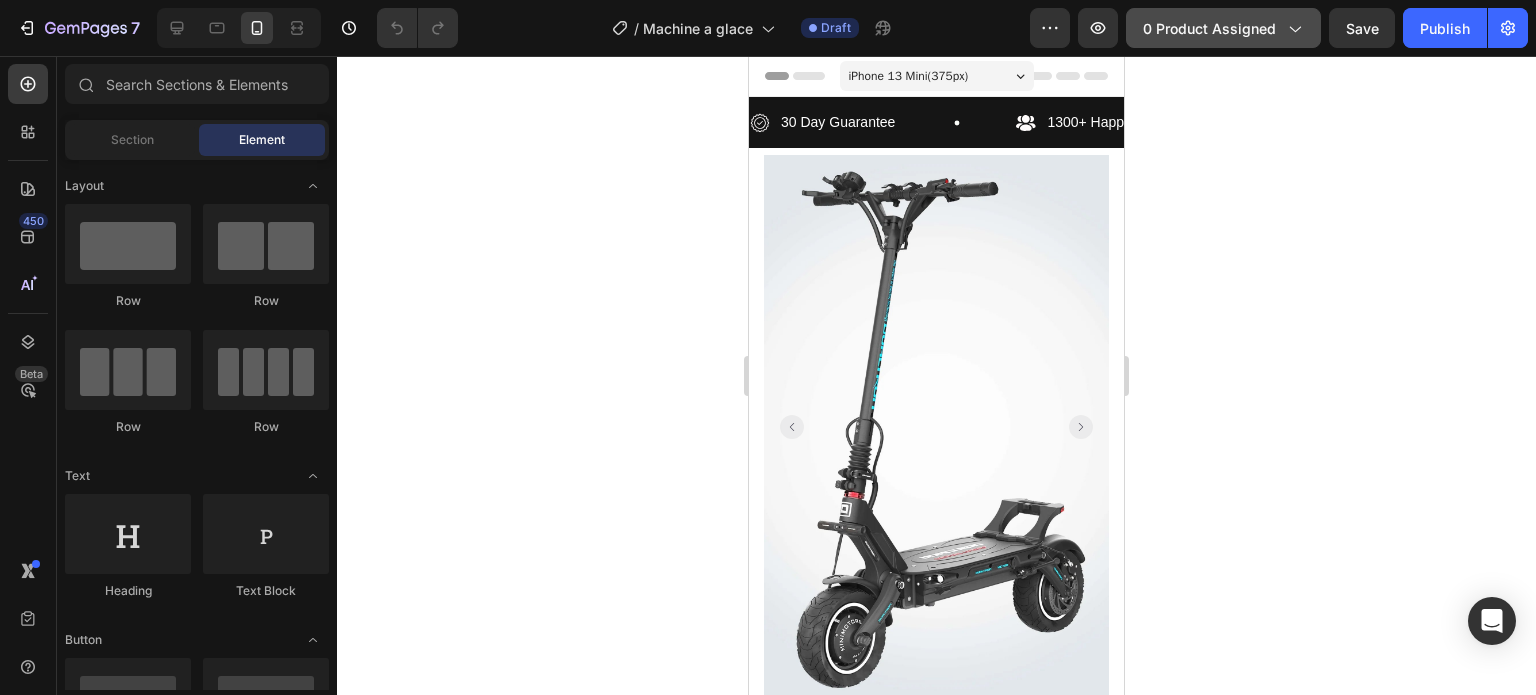 click 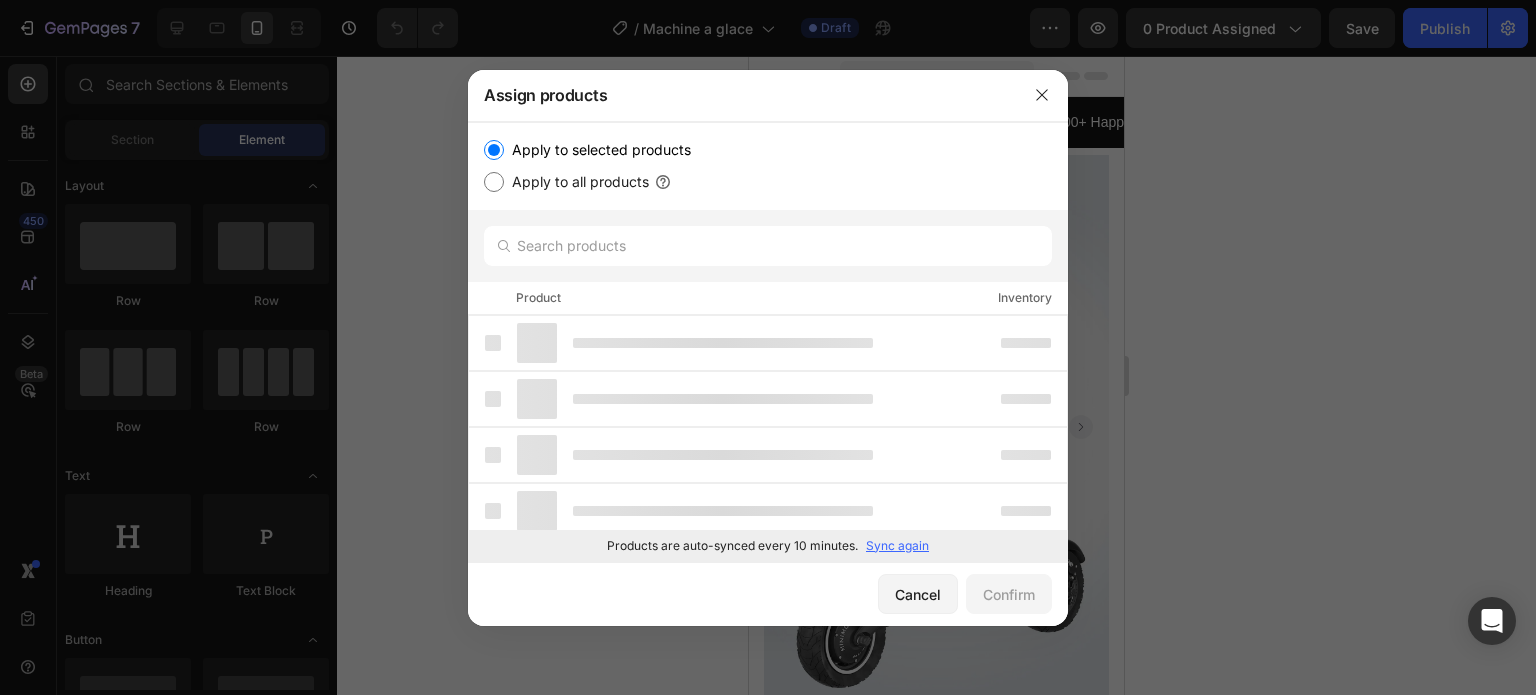 click on "Sync again" at bounding box center (897, 546) 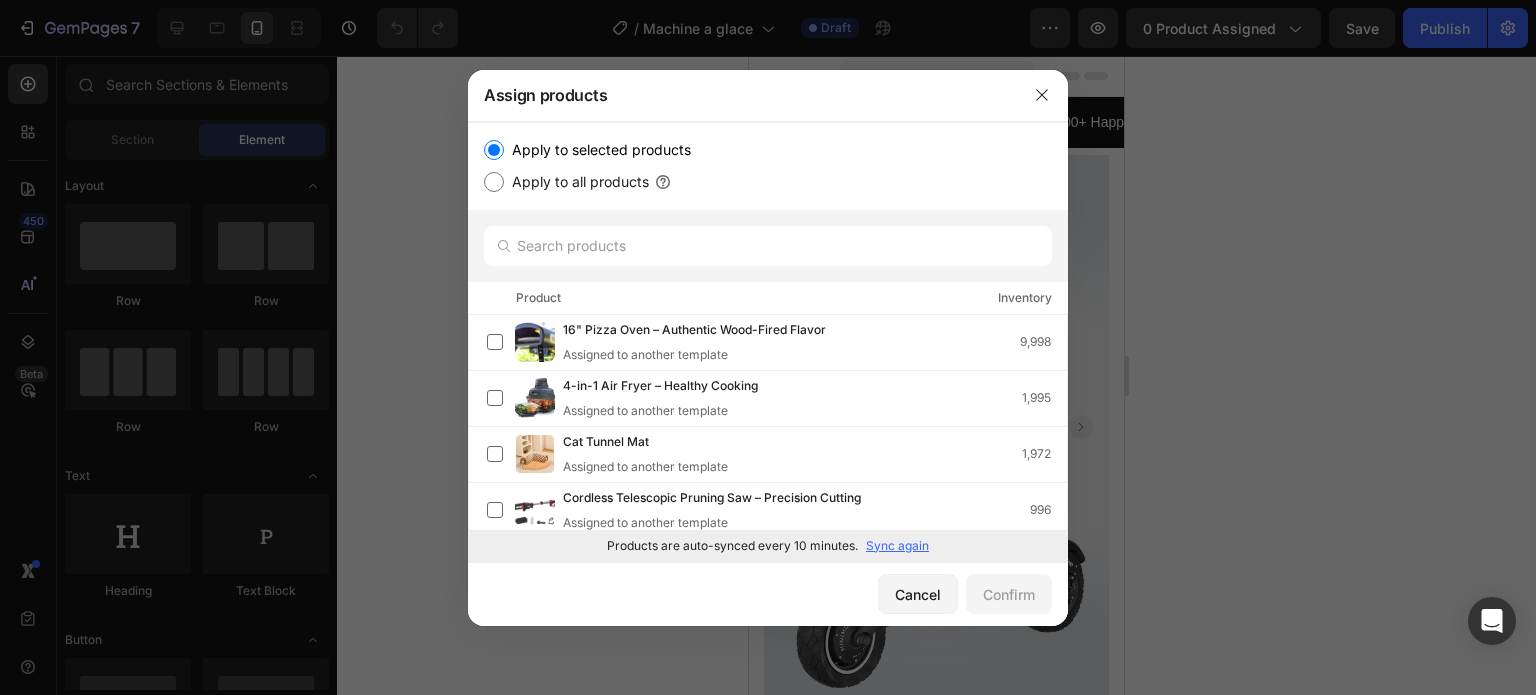 click on "Sync again" at bounding box center [897, 546] 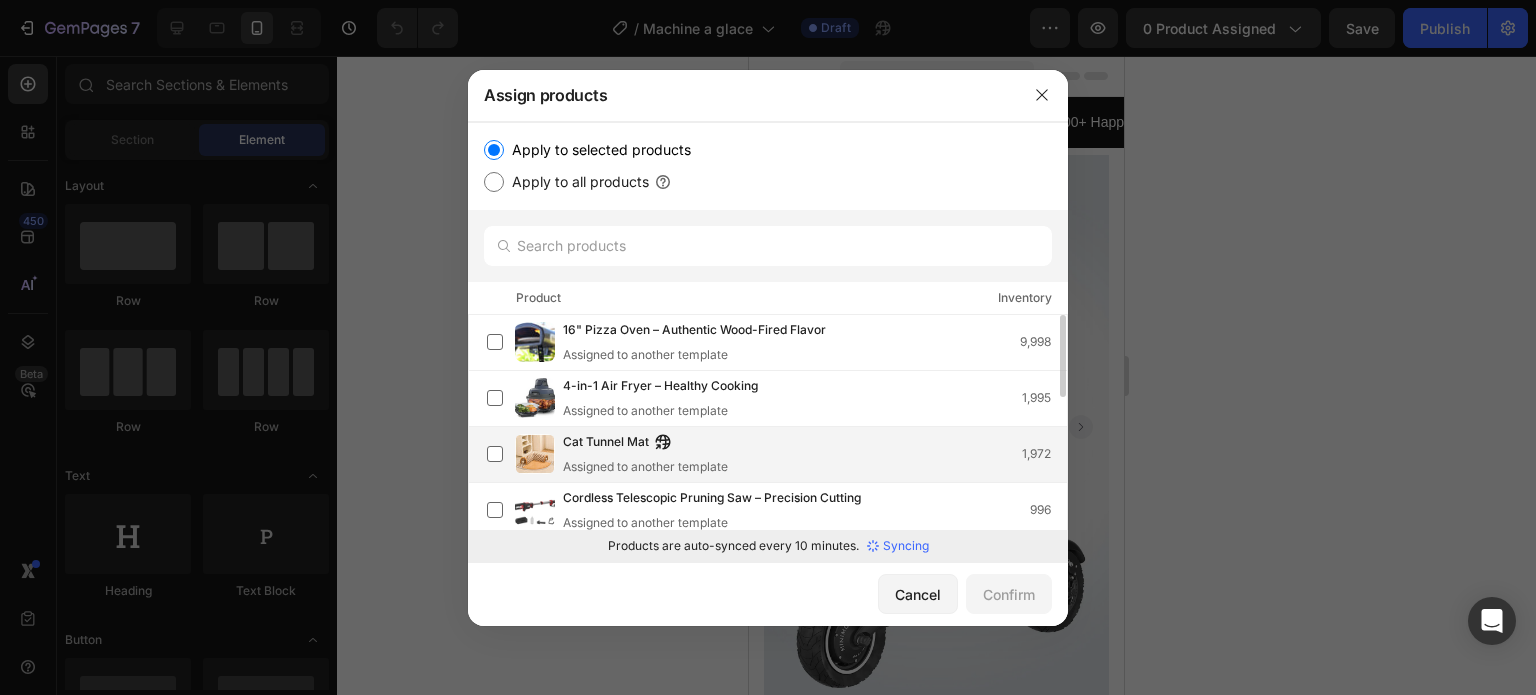 scroll, scrollTop: 0, scrollLeft: 0, axis: both 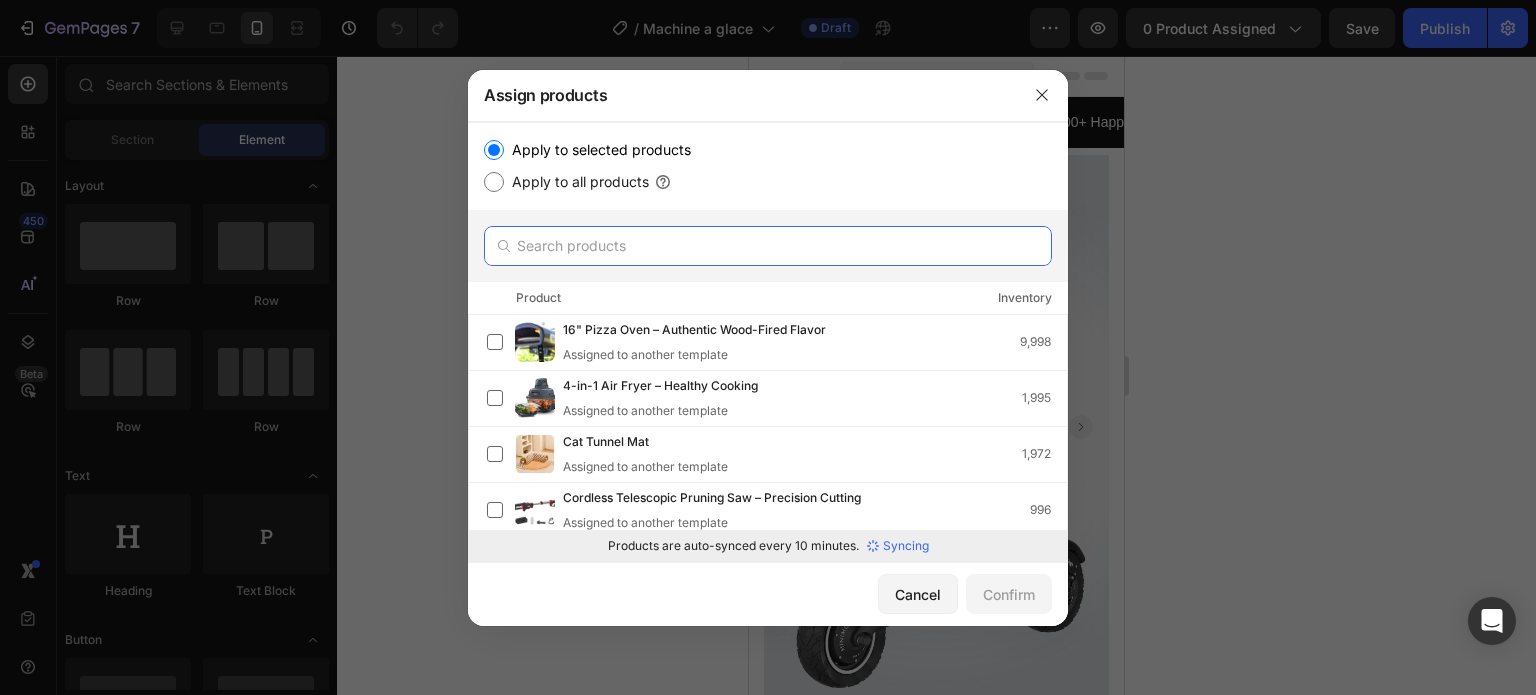 click at bounding box center (768, 246) 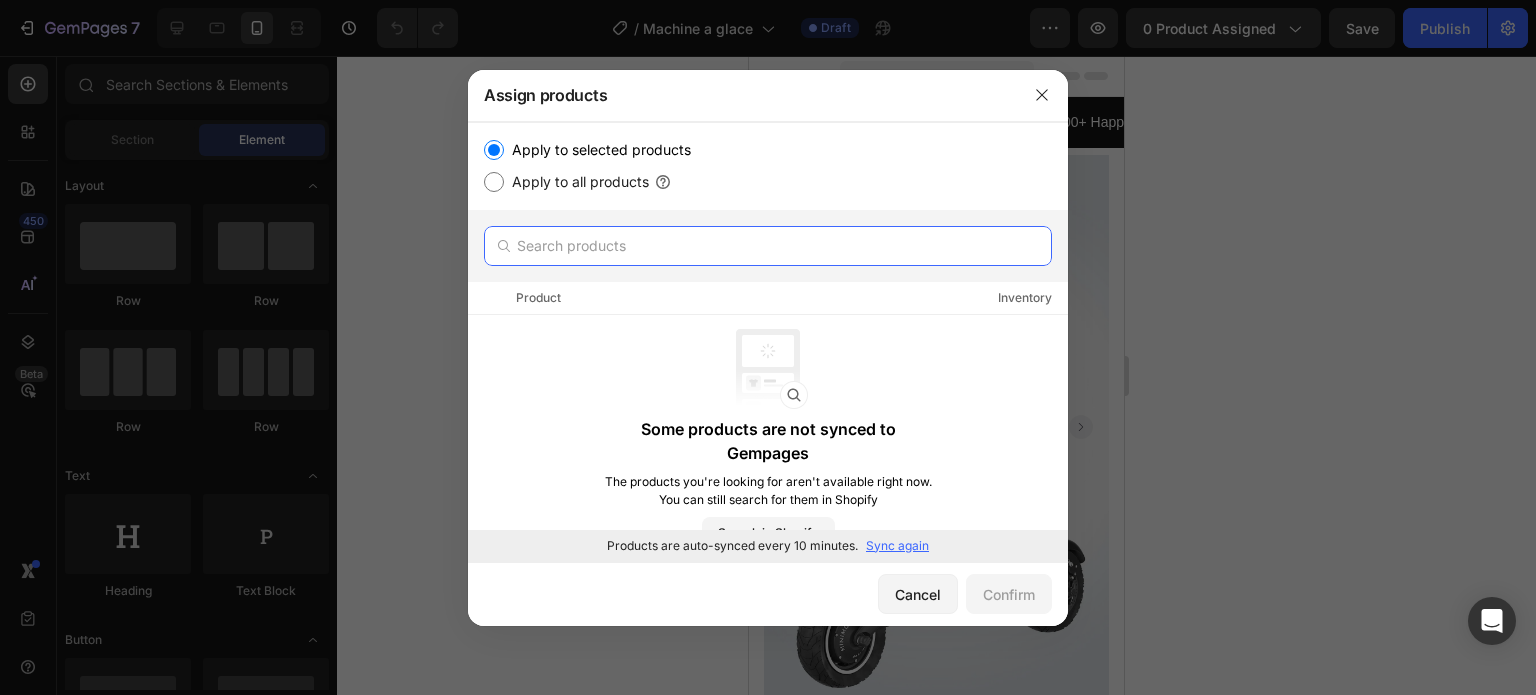 type on "e" 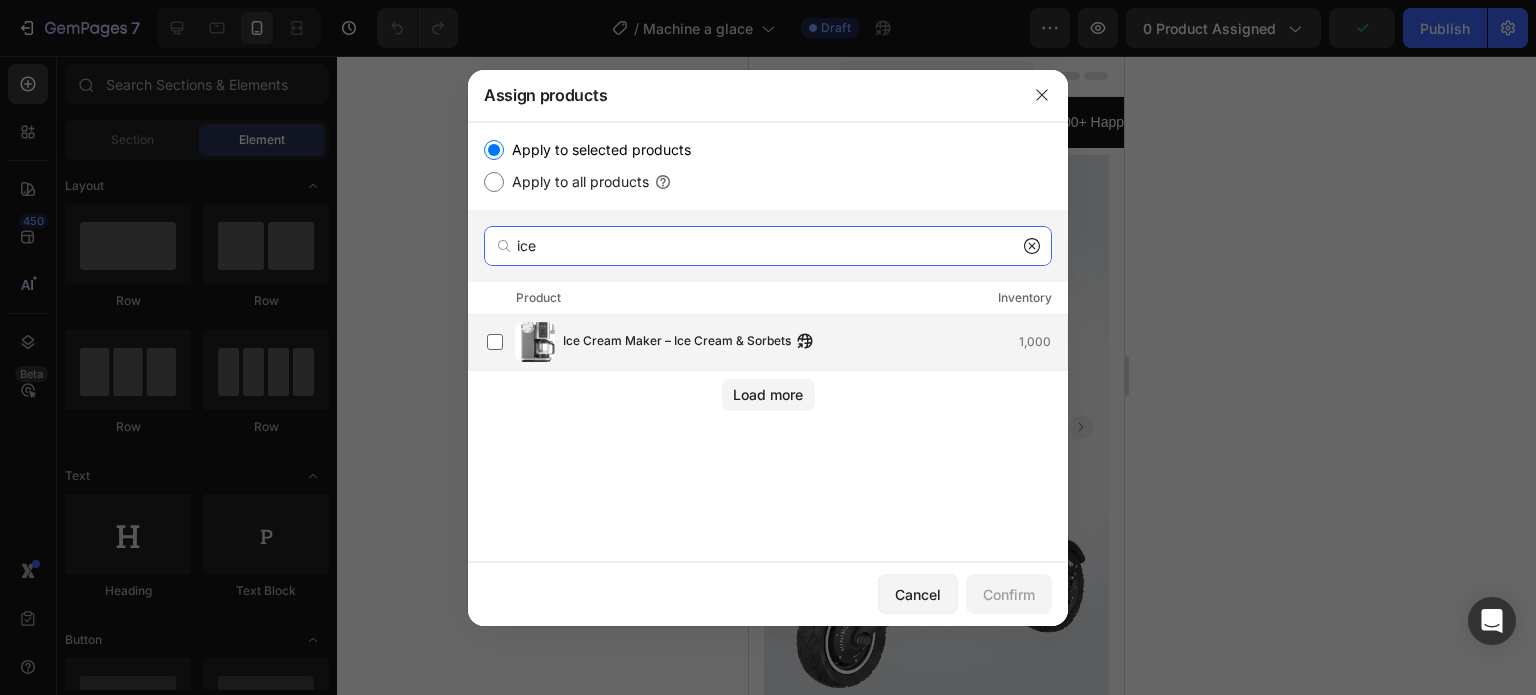 type on "ice" 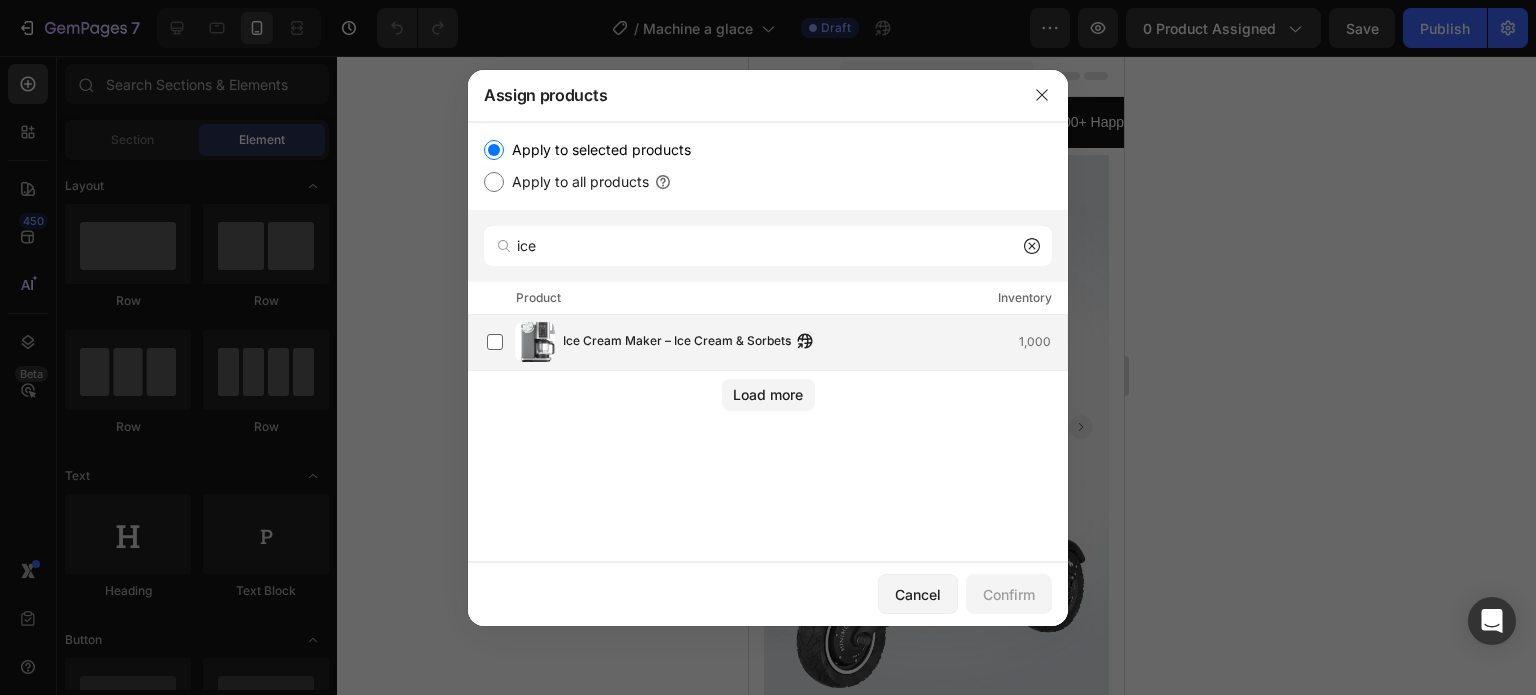 click on "Ice Cream Maker – Ice Cream & Sorbets 1,000" at bounding box center (777, 342) 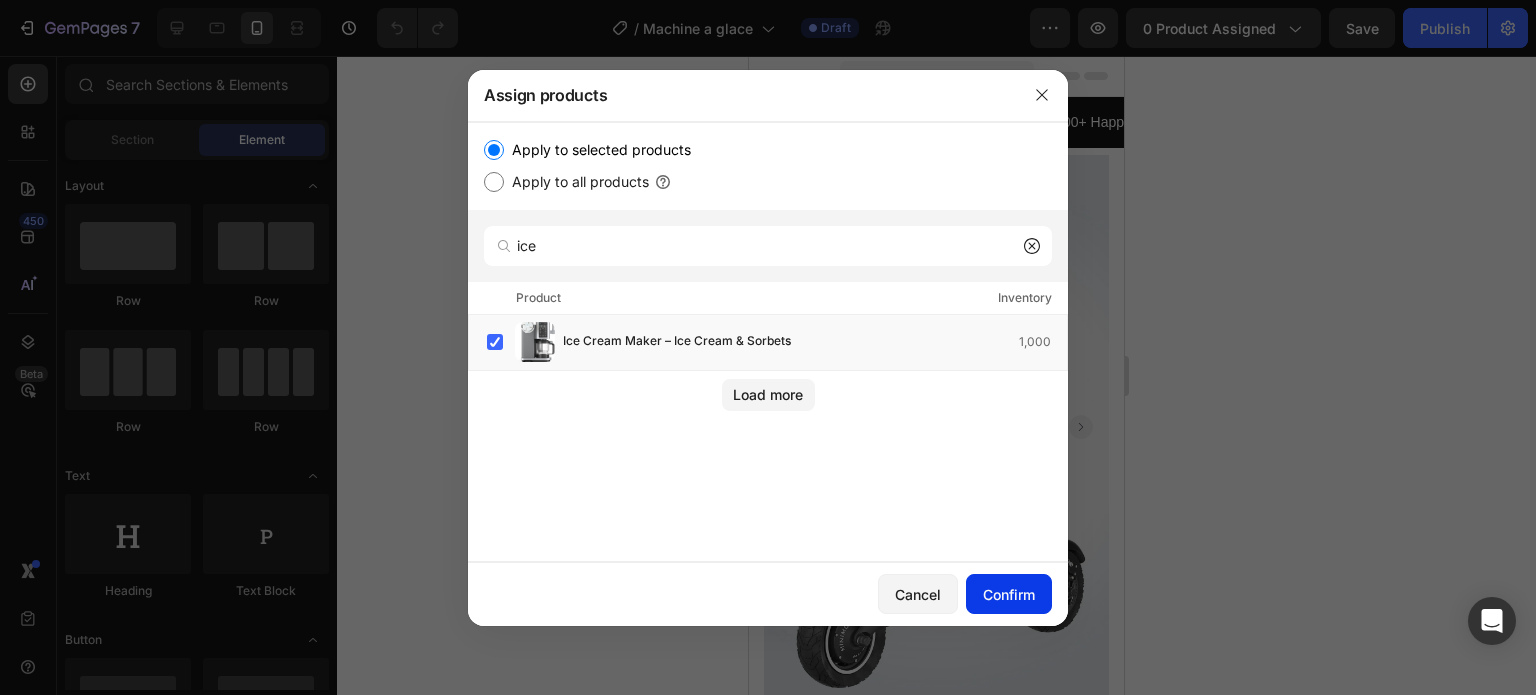 click on "Confirm" at bounding box center [1009, 594] 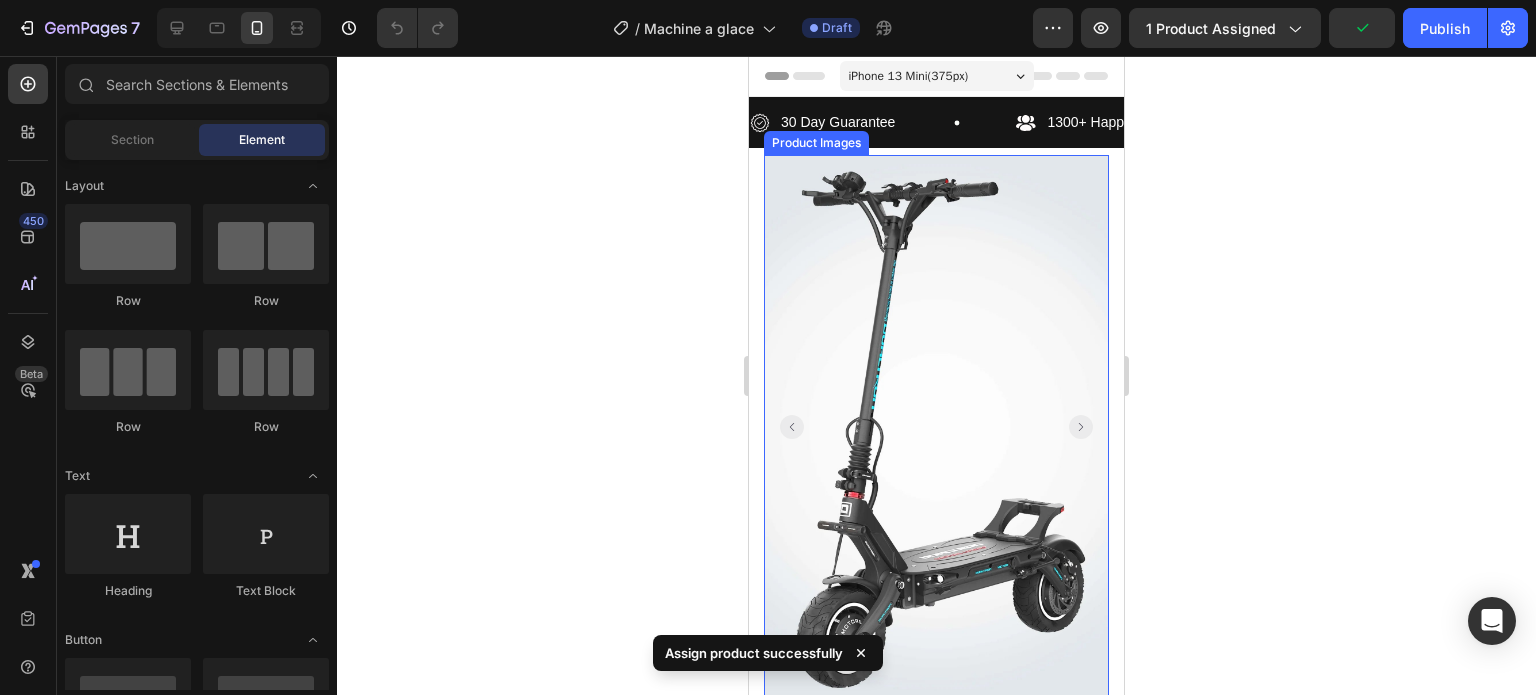 click 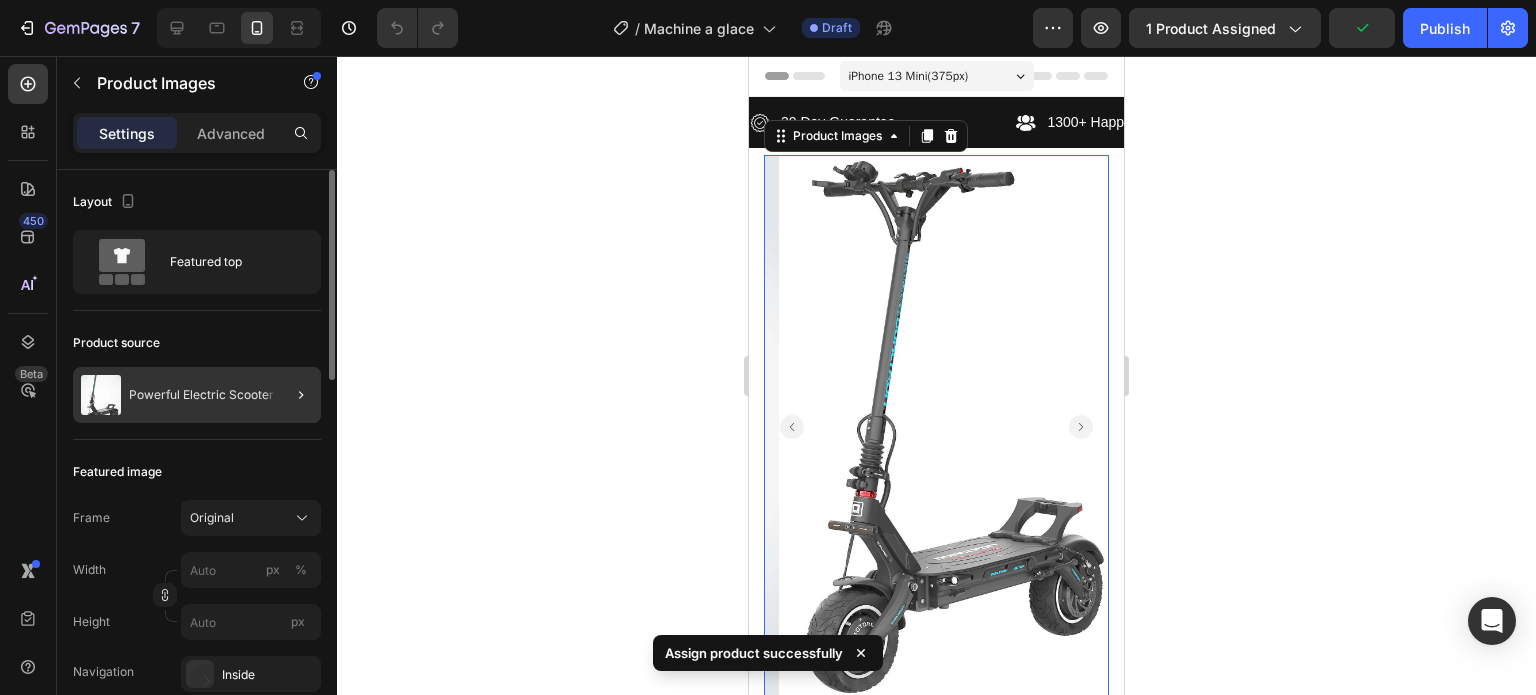click on "Powerful Electric Scooter" at bounding box center (201, 395) 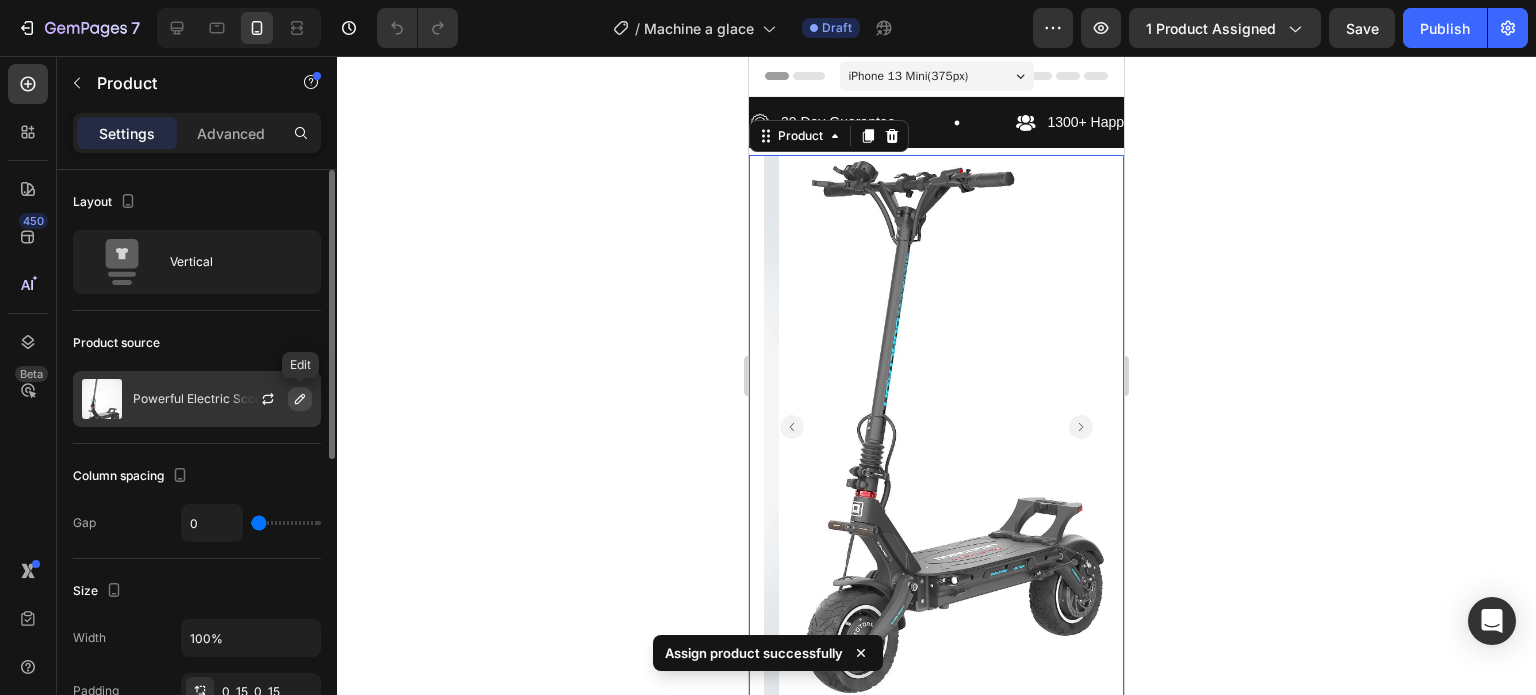 click 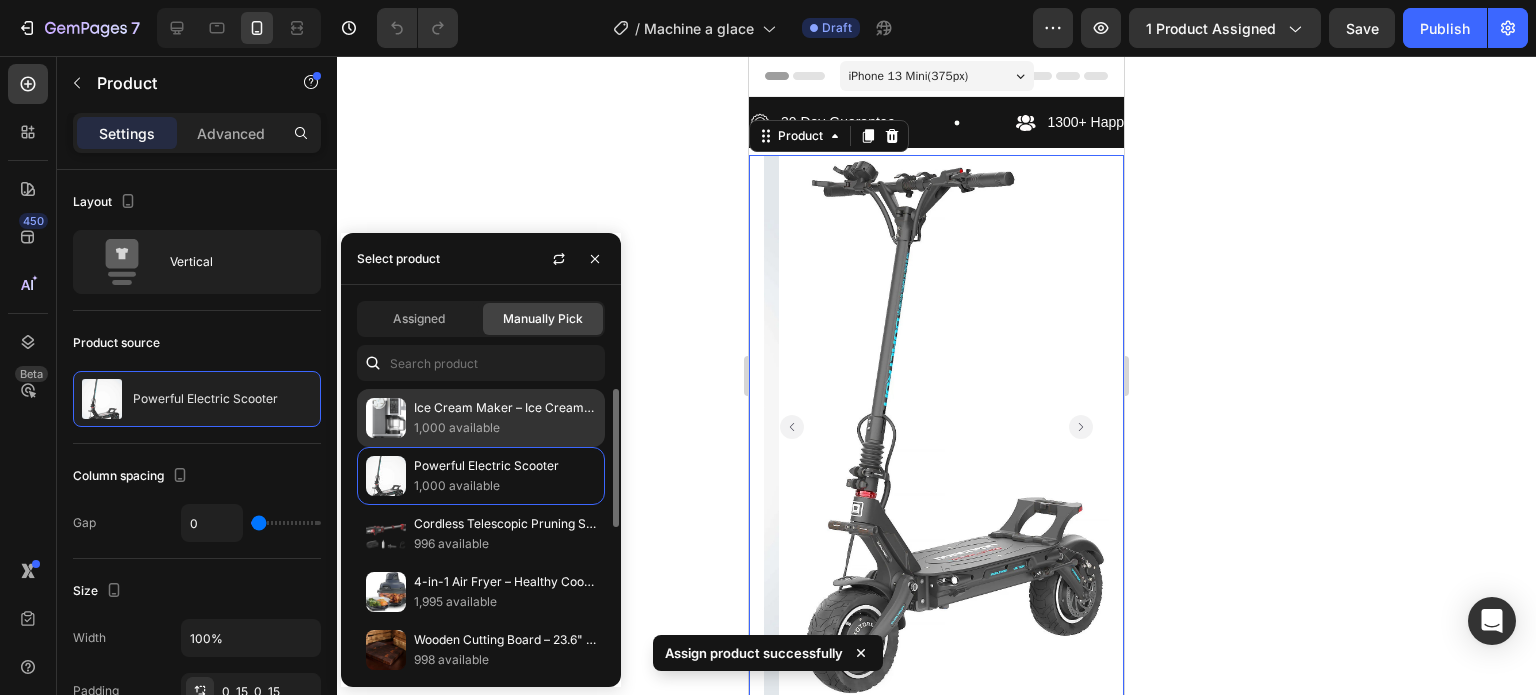 click on "1,000 available" at bounding box center [505, 428] 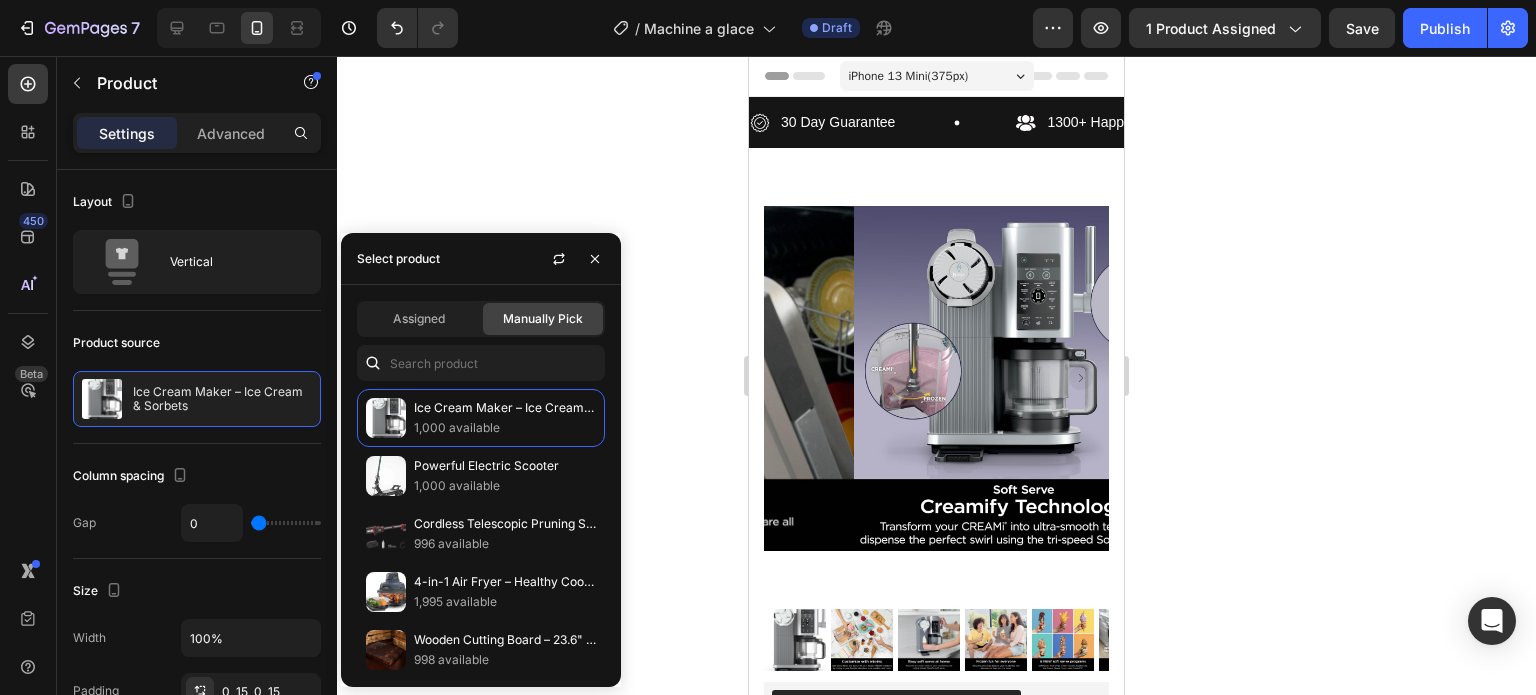 click 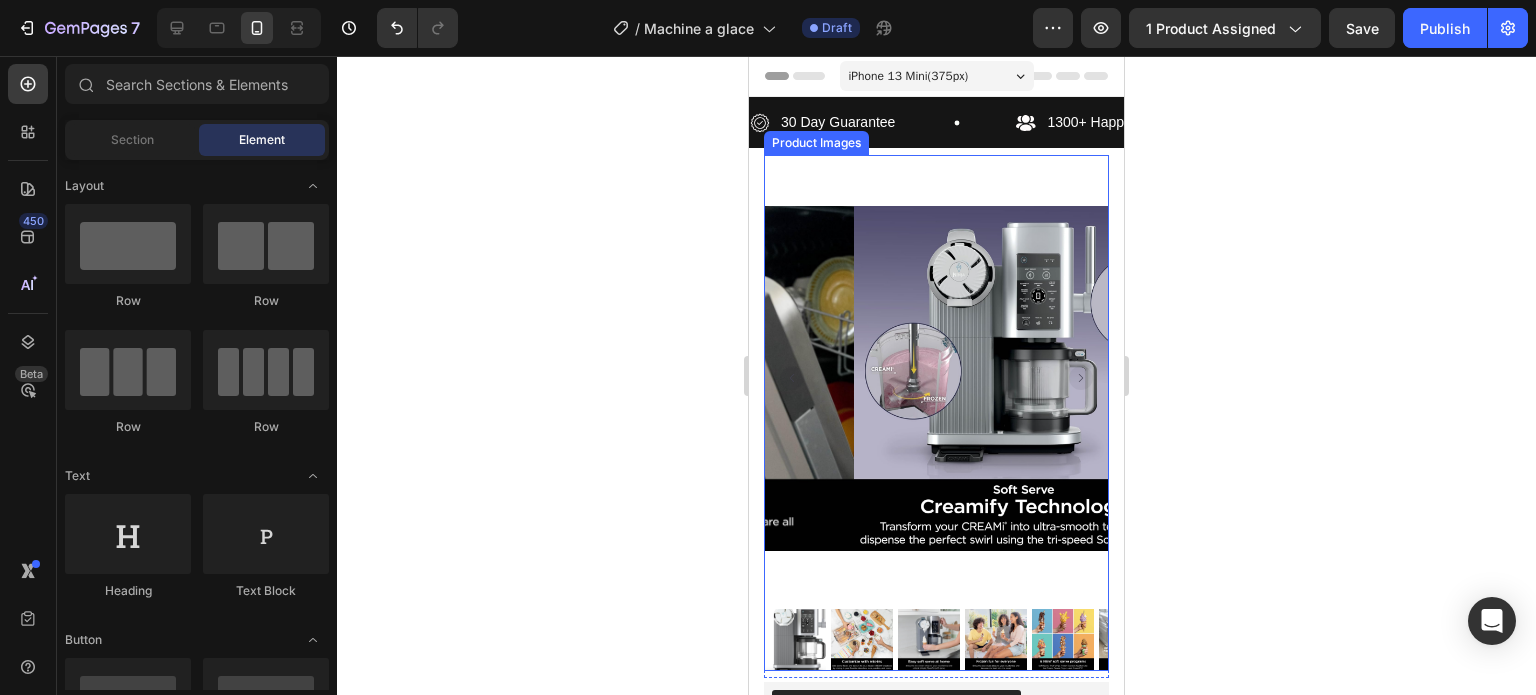click at bounding box center [795, 640] 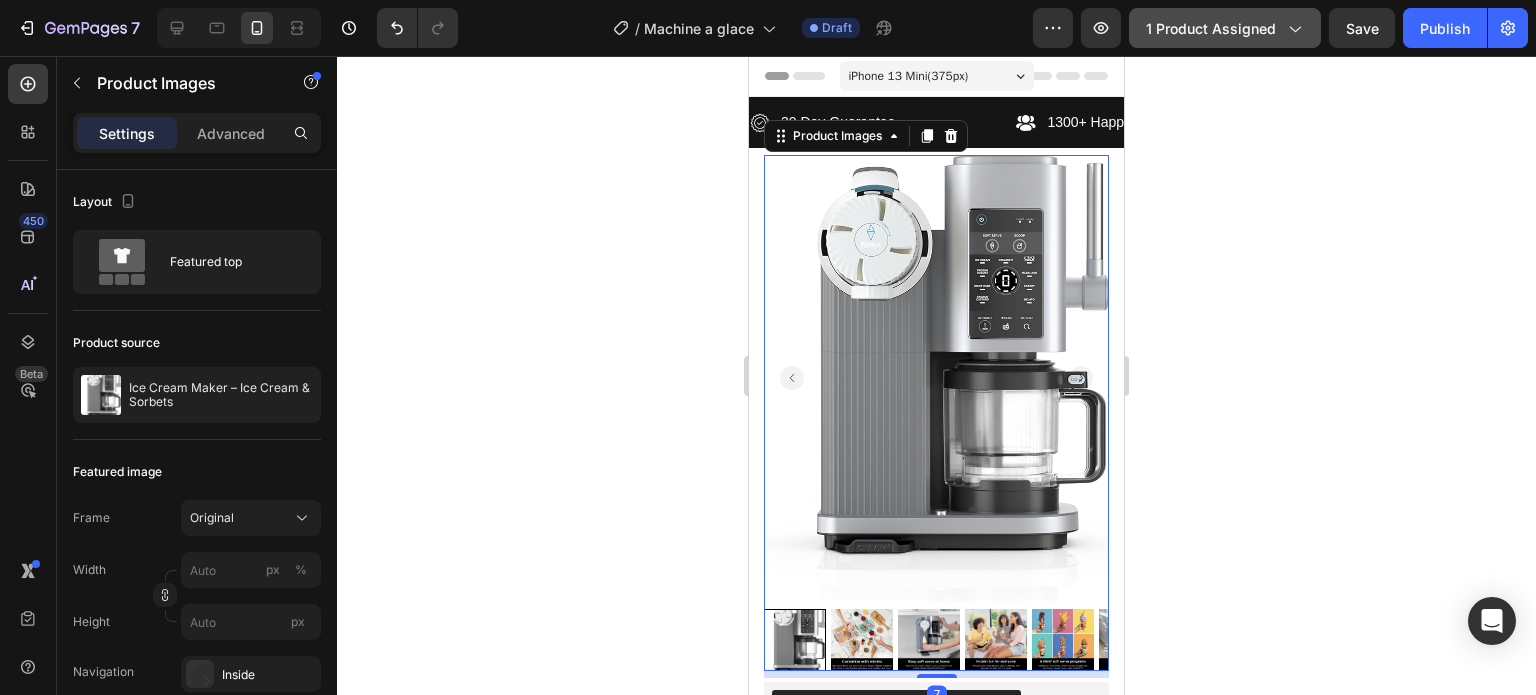 click on "1 product assigned" 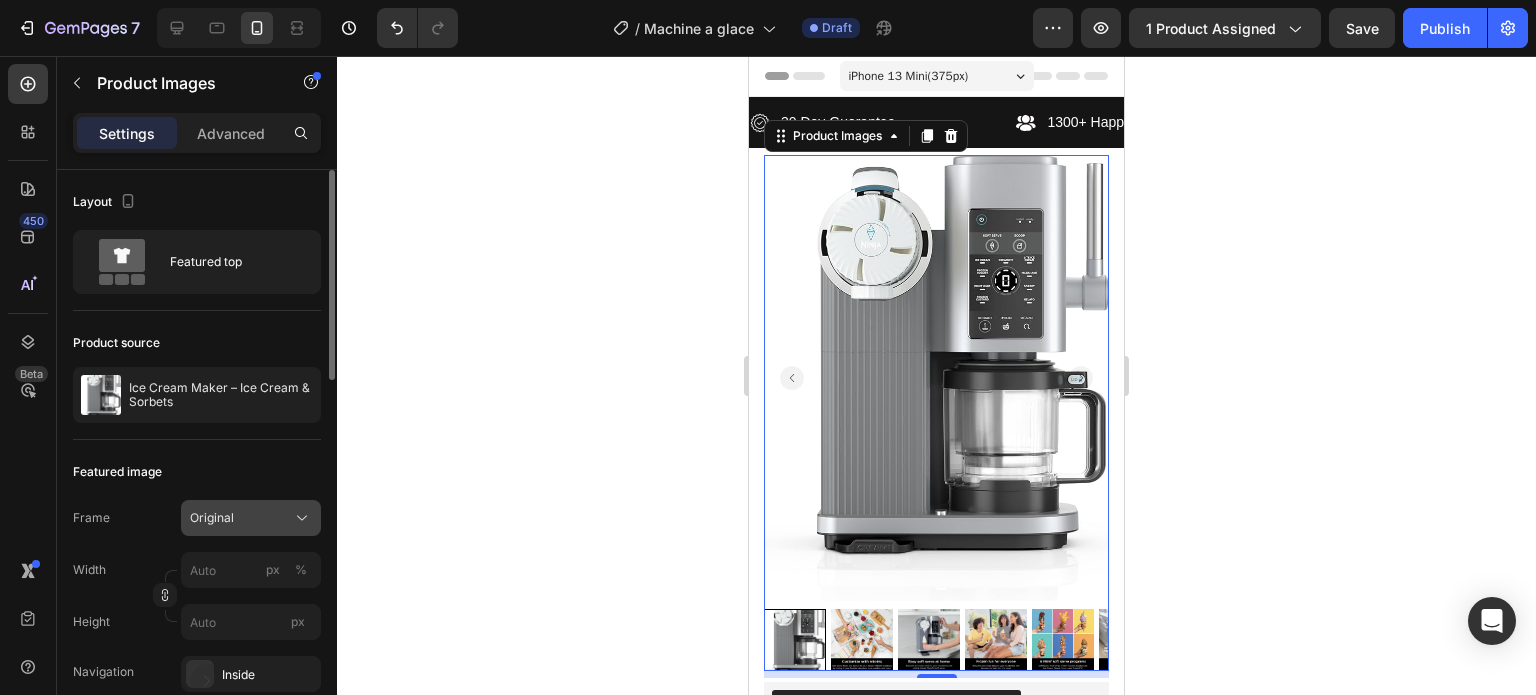 click on "Original" at bounding box center [212, 518] 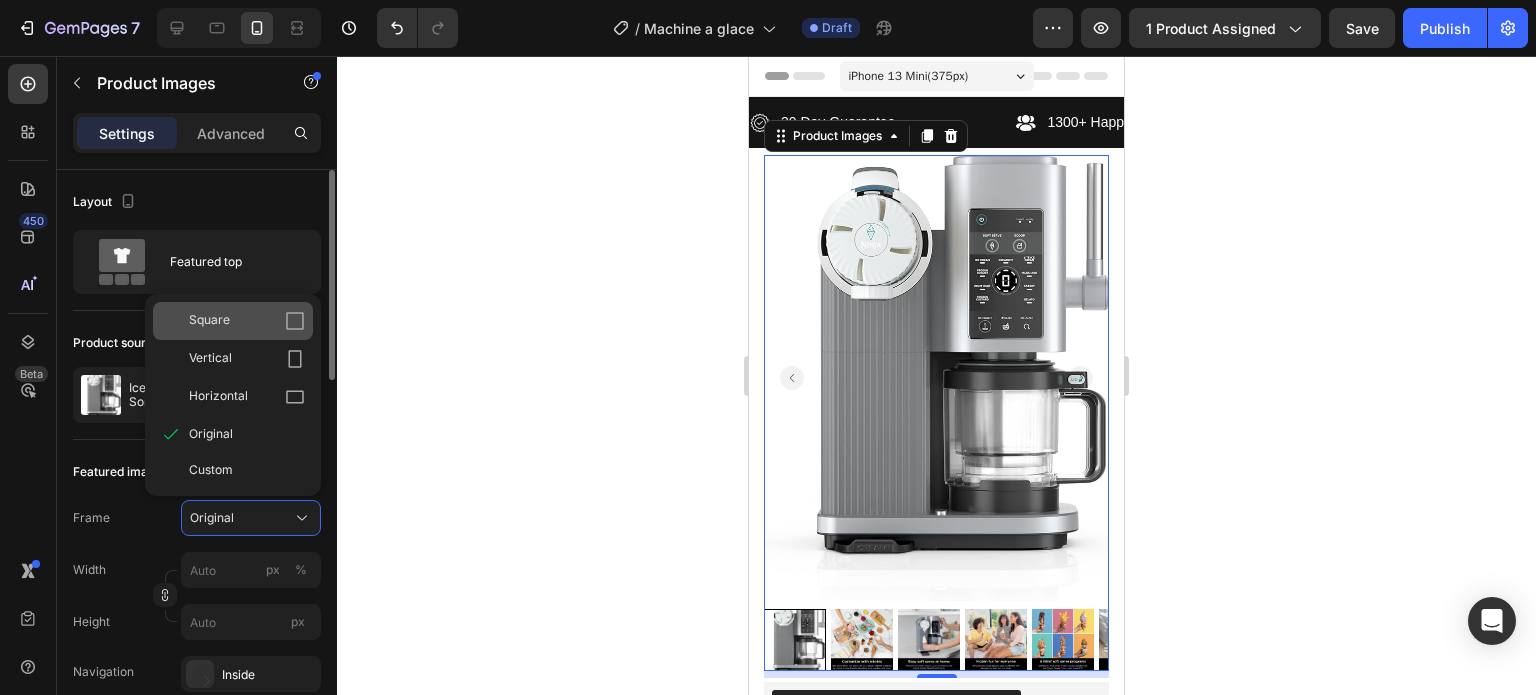 click on "Square" at bounding box center [247, 321] 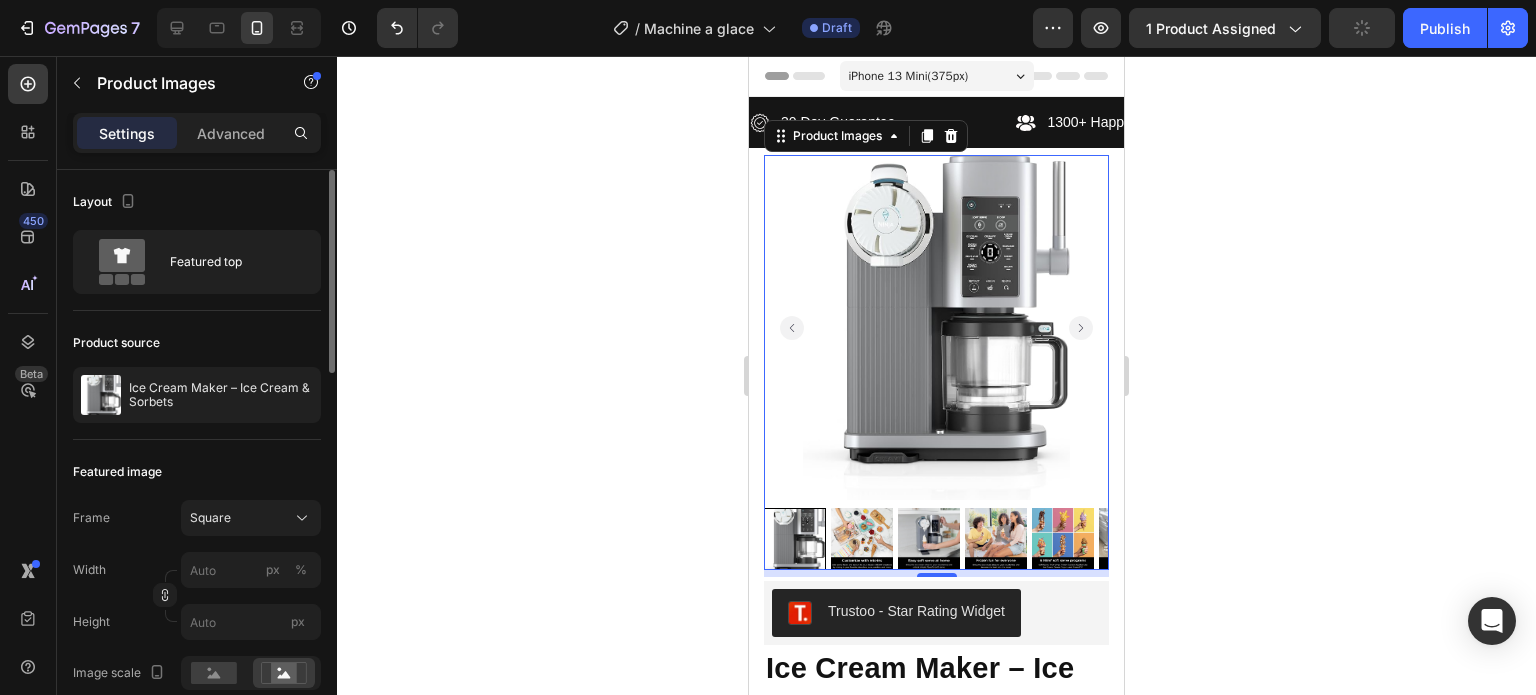 click at bounding box center [862, 539] 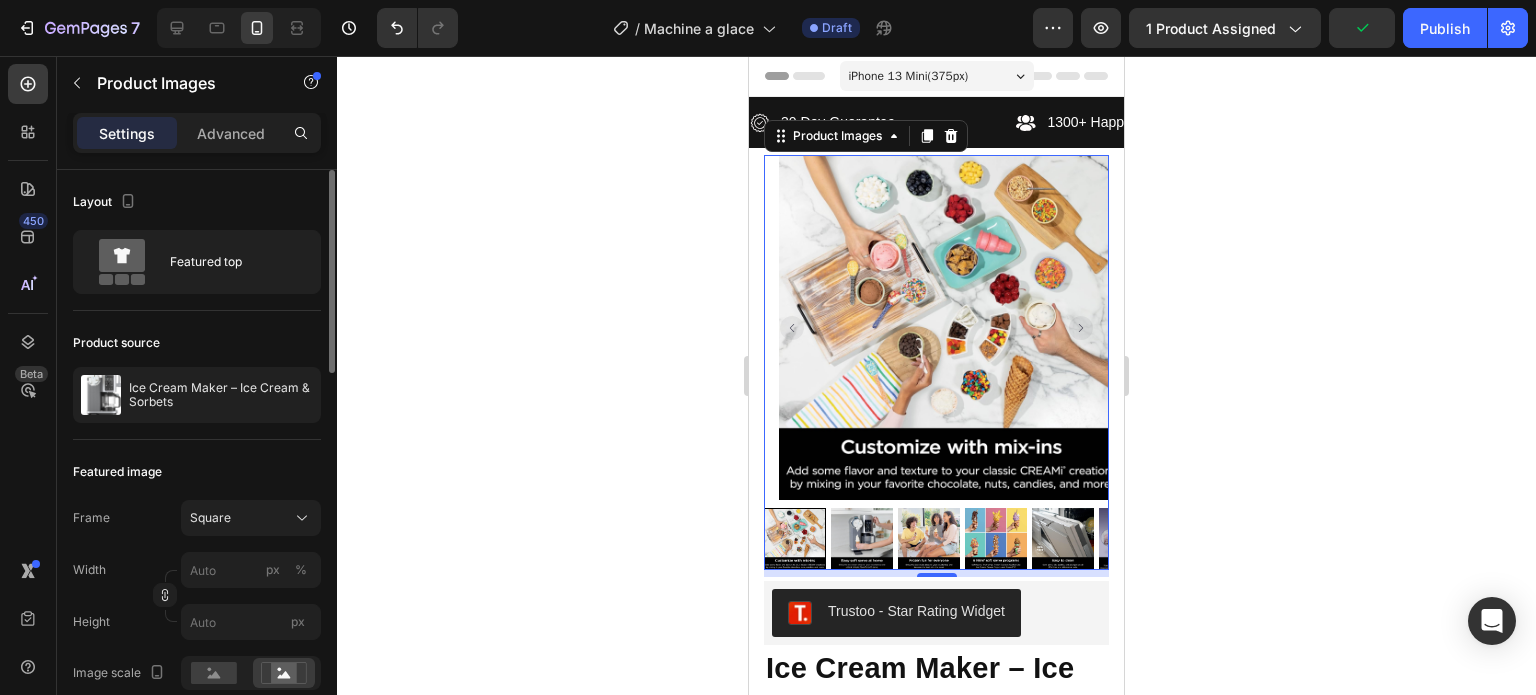 click 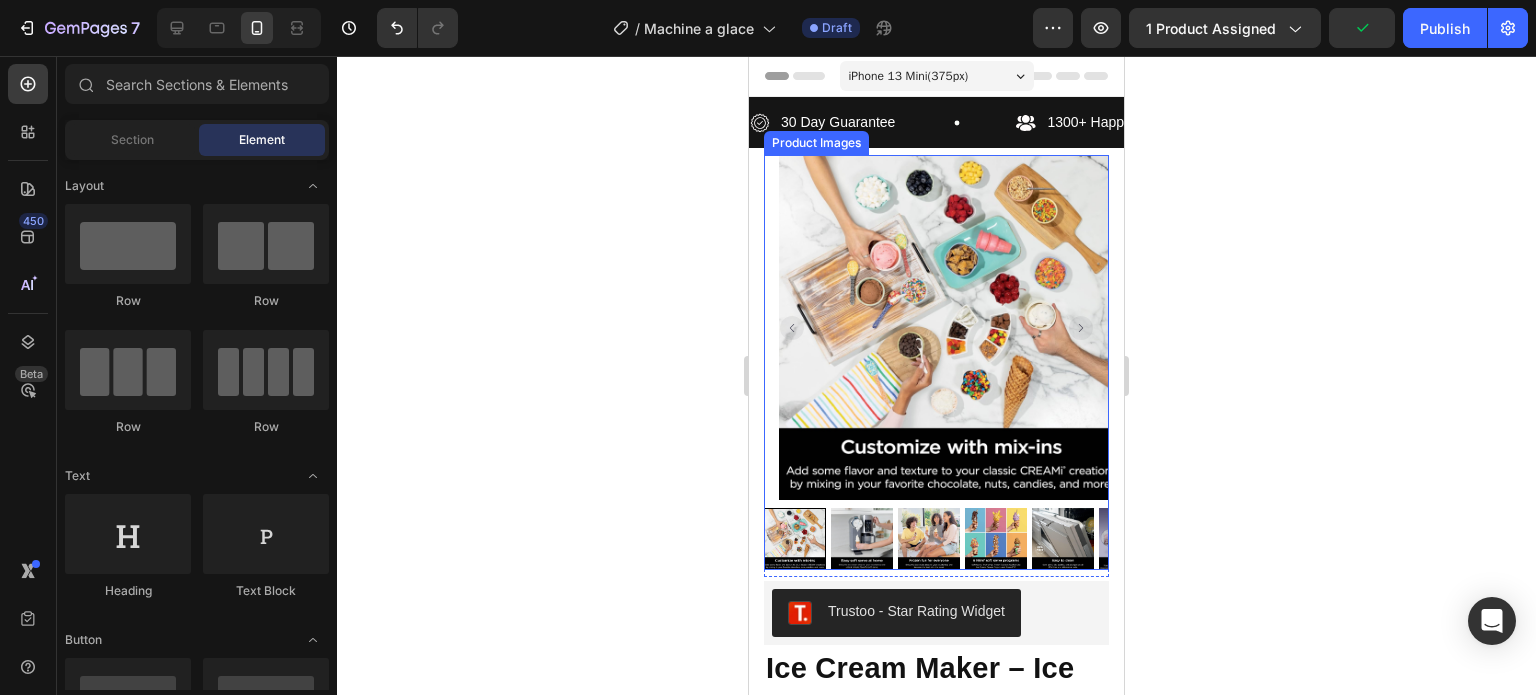 click at bounding box center (862, 539) 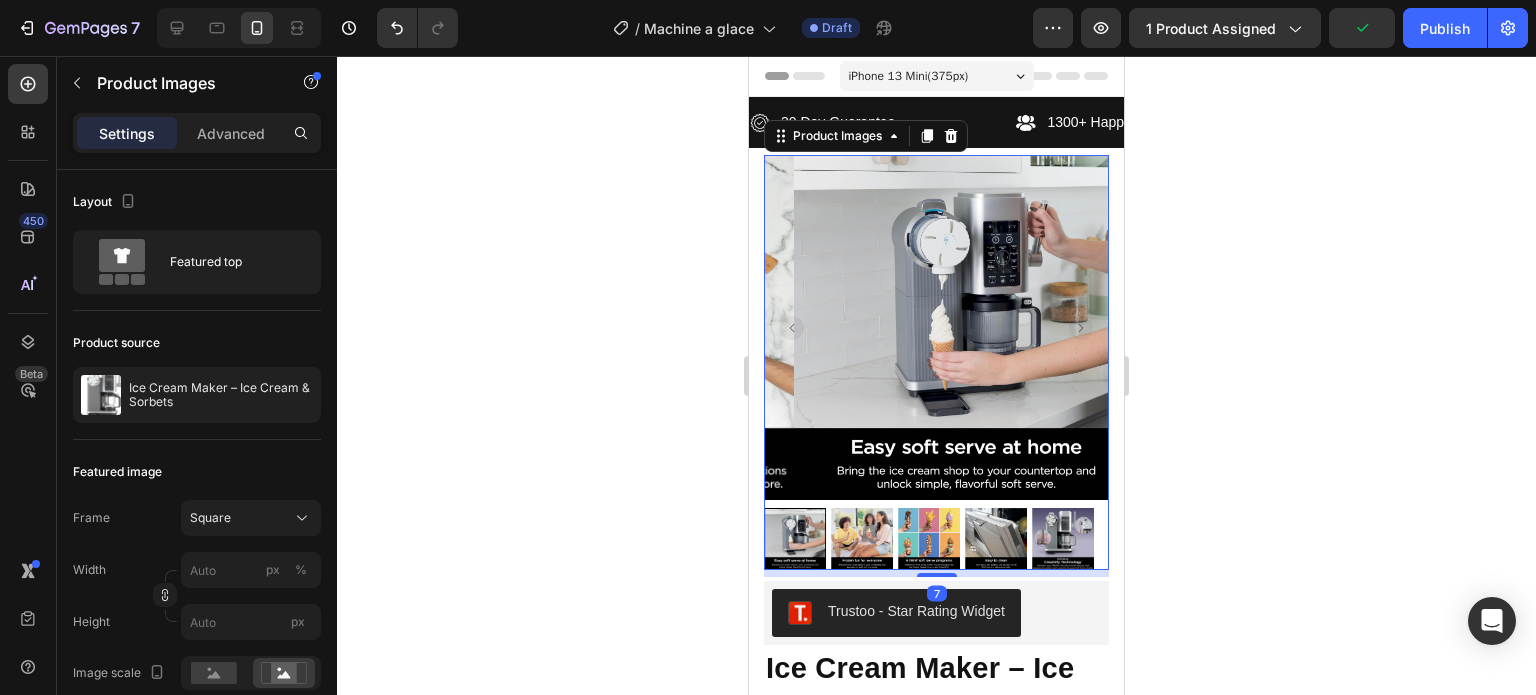 click at bounding box center [936, 539] 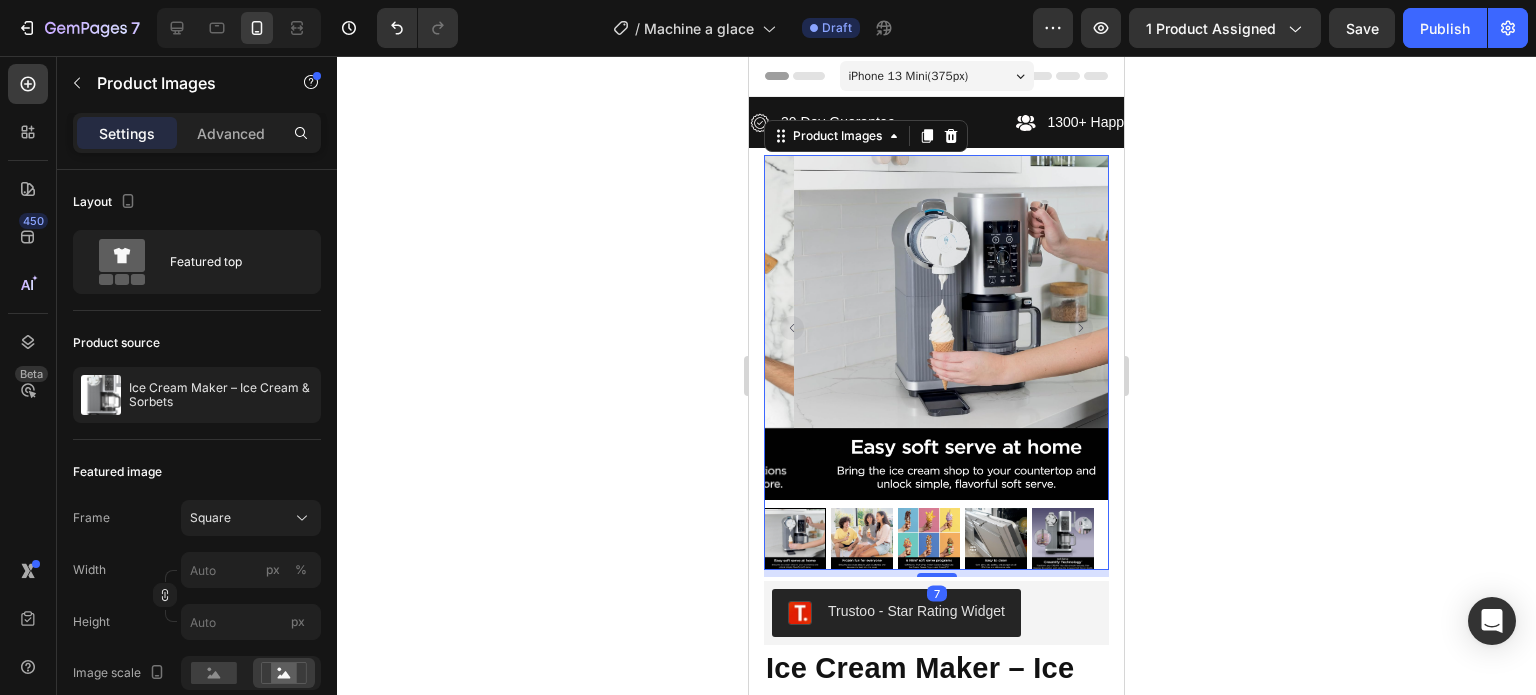 click at bounding box center (996, 539) 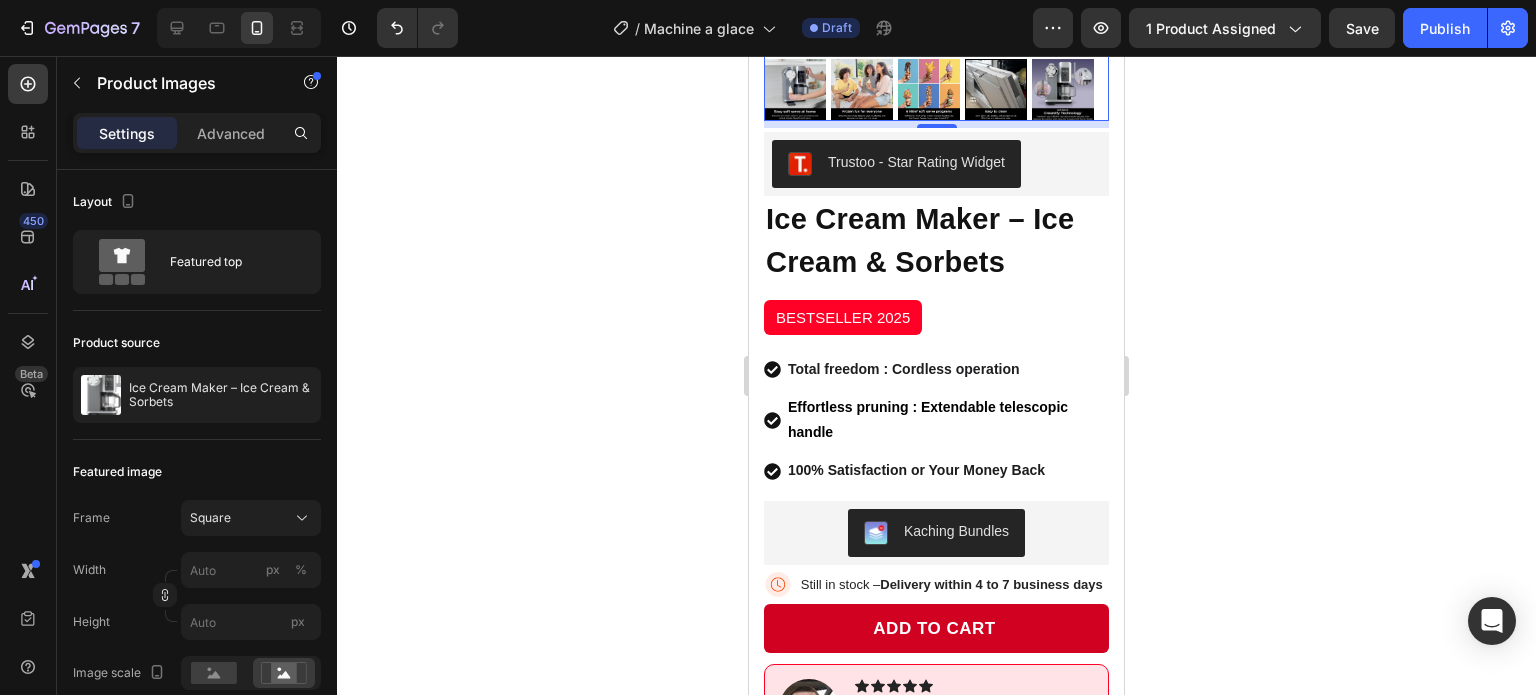 scroll, scrollTop: 462, scrollLeft: 0, axis: vertical 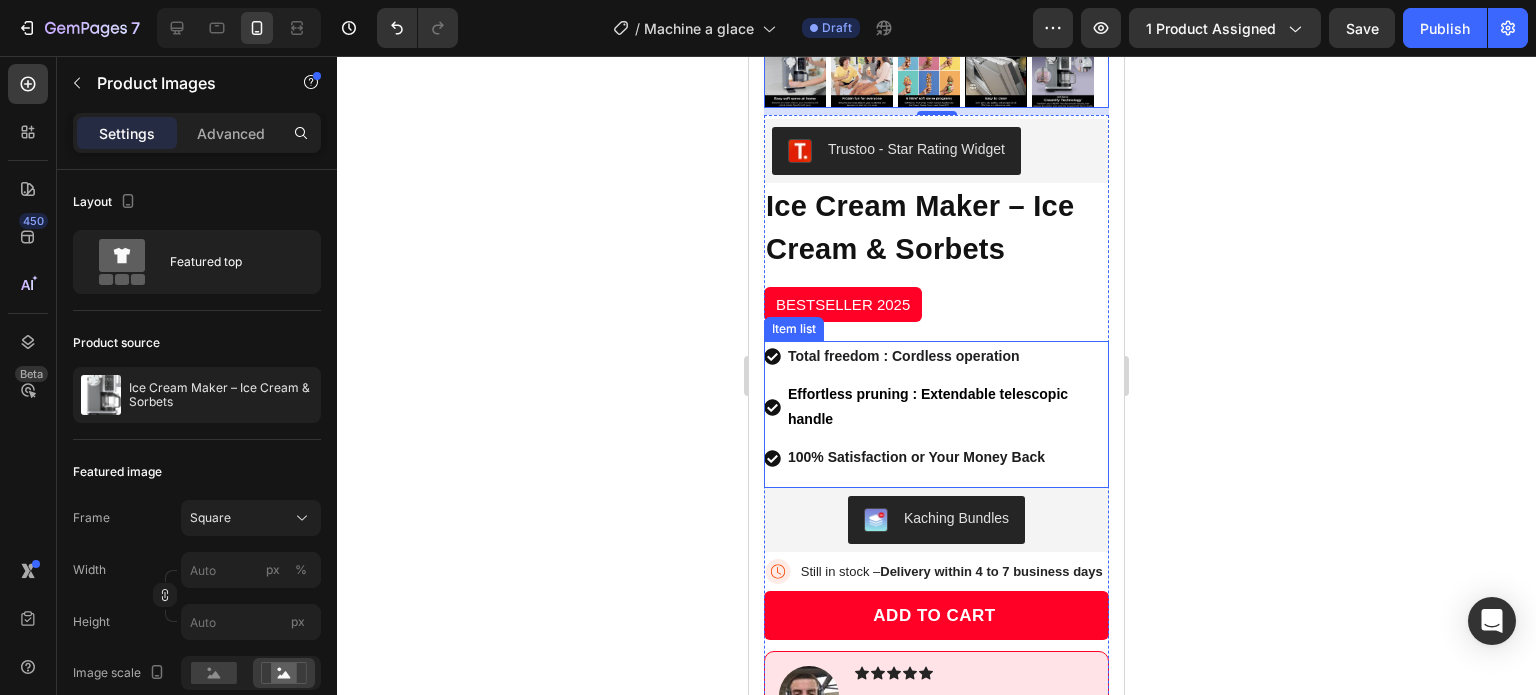 click on "Total freedom : Cordless operation" at bounding box center [904, 356] 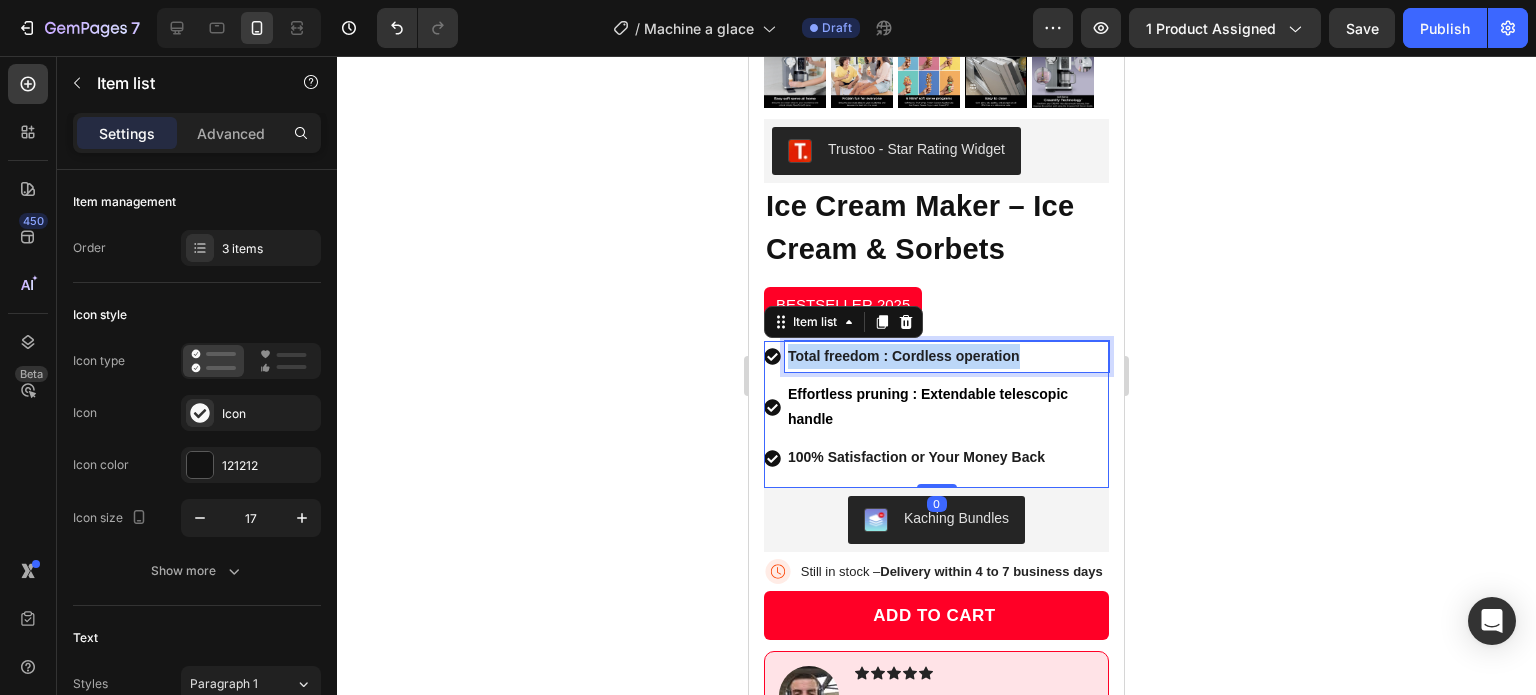 click on "Total freedom : Cordless operation" at bounding box center (904, 356) 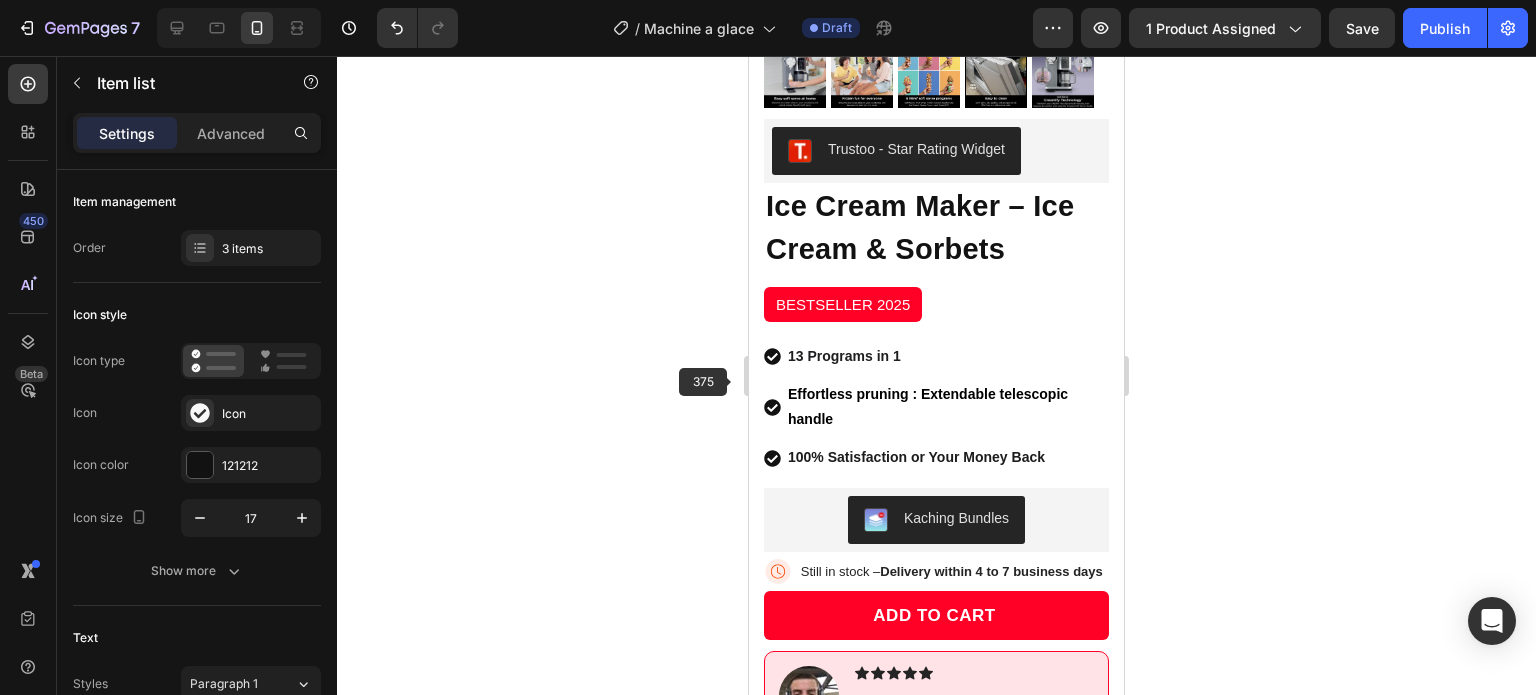 click 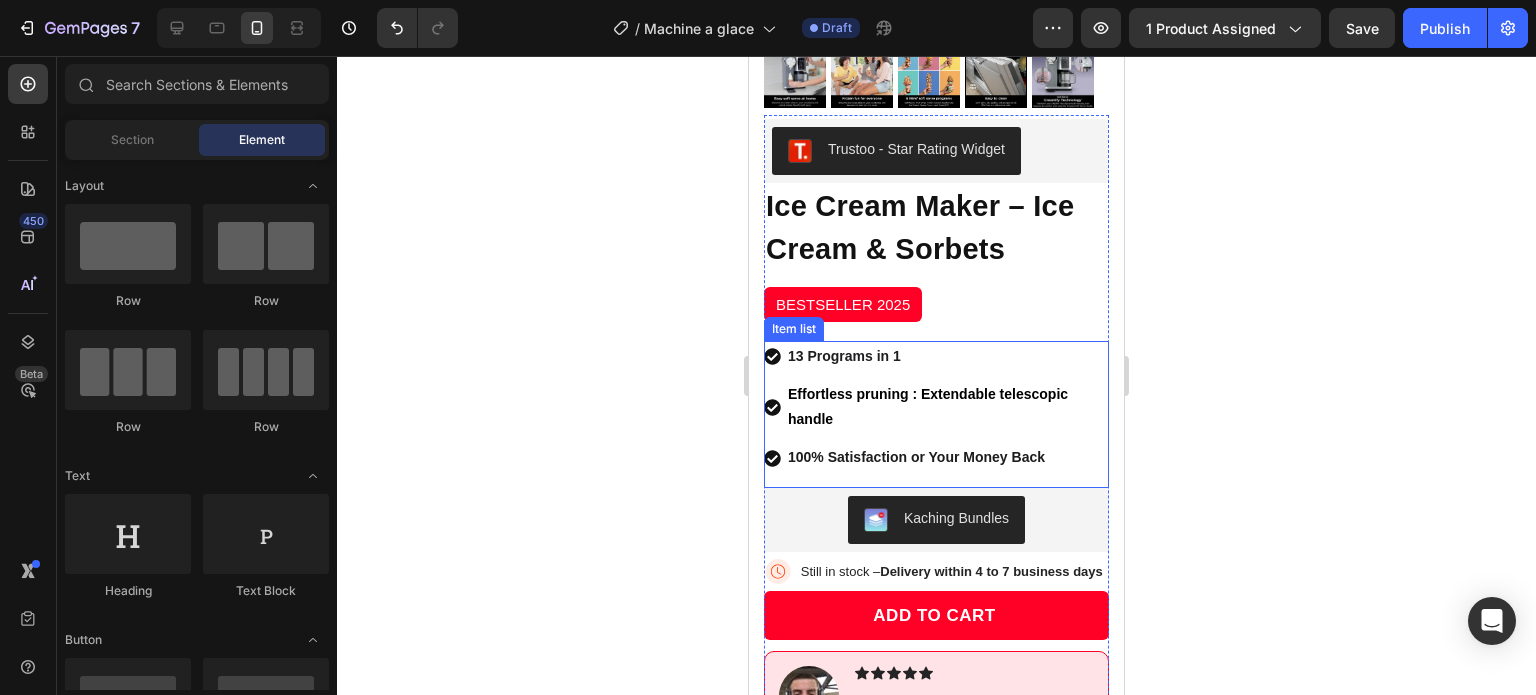 click on "Effortless pruning : Extendable telescopic handle" at bounding box center (947, 407) 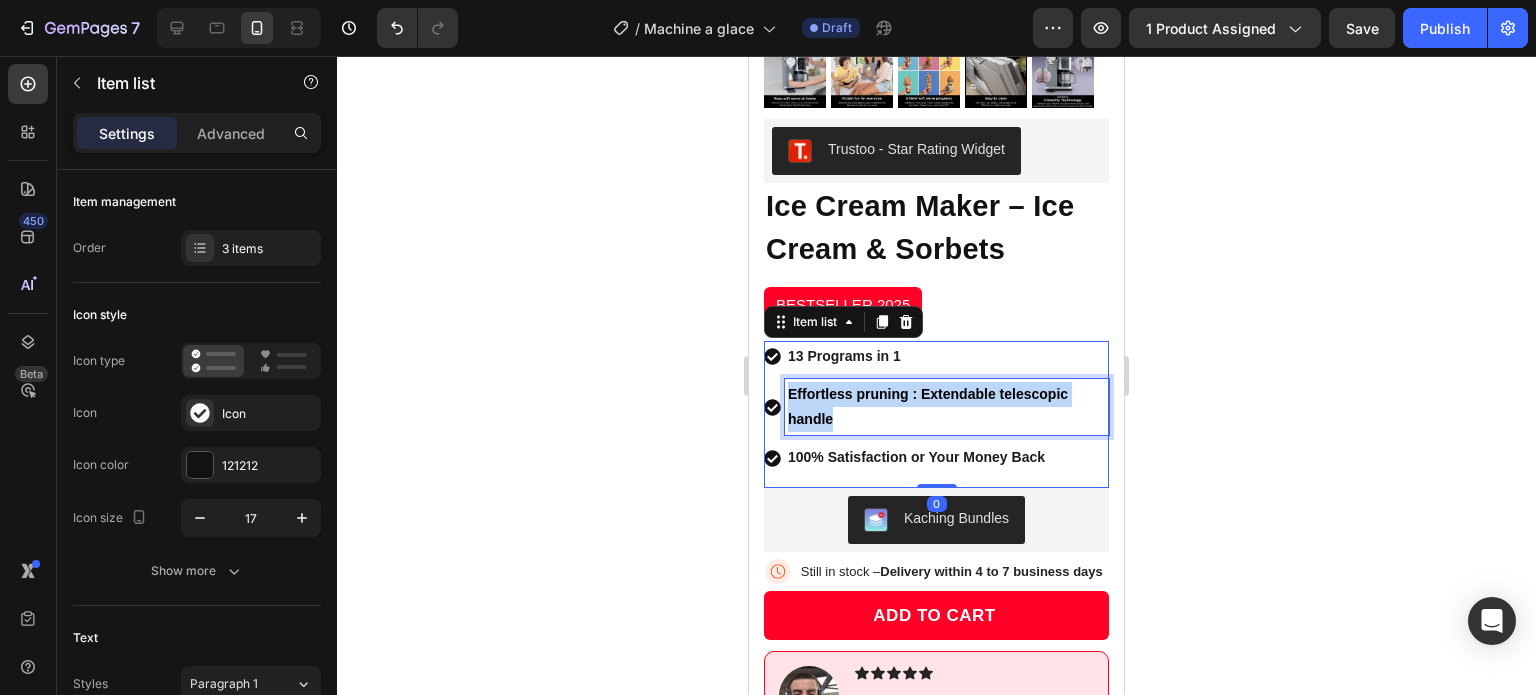 click on "Effortless pruning : Extendable telescopic handle" at bounding box center [947, 407] 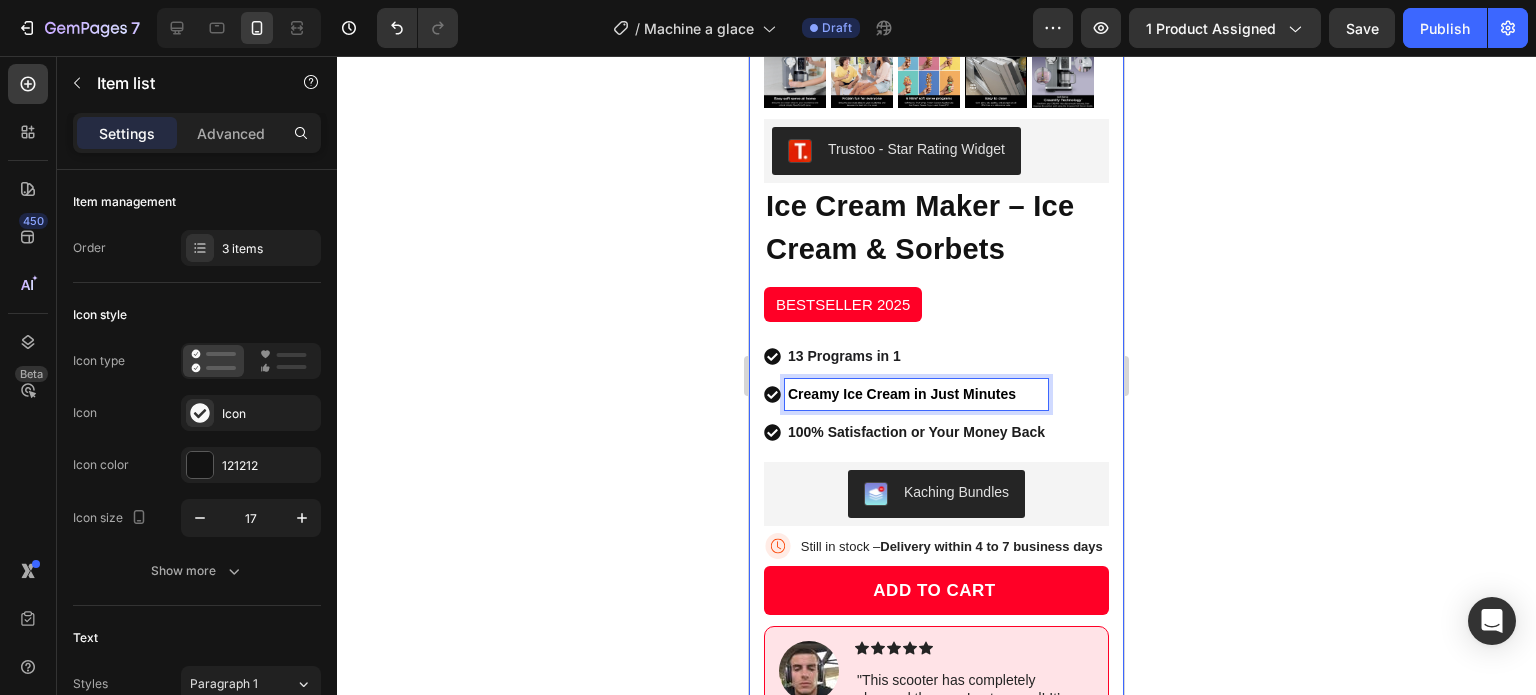 click 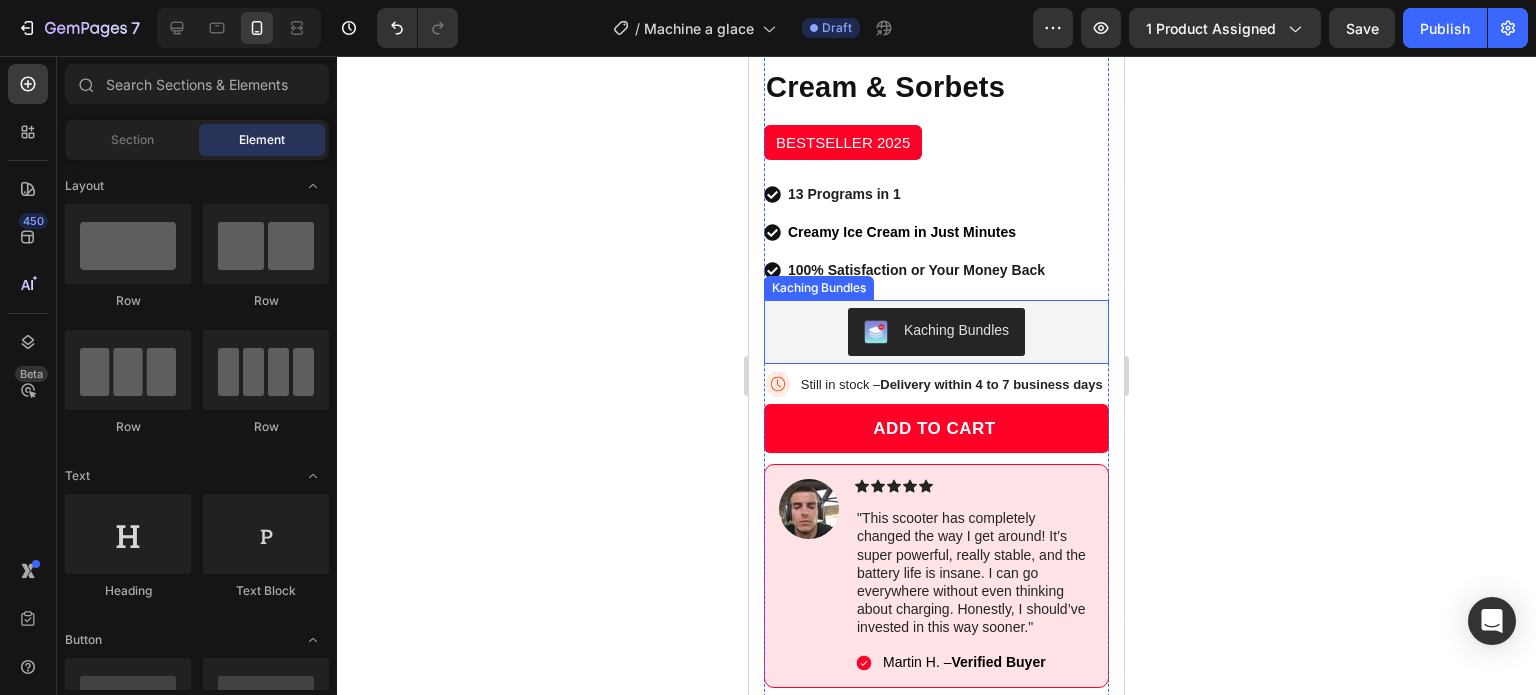 scroll, scrollTop: 672, scrollLeft: 0, axis: vertical 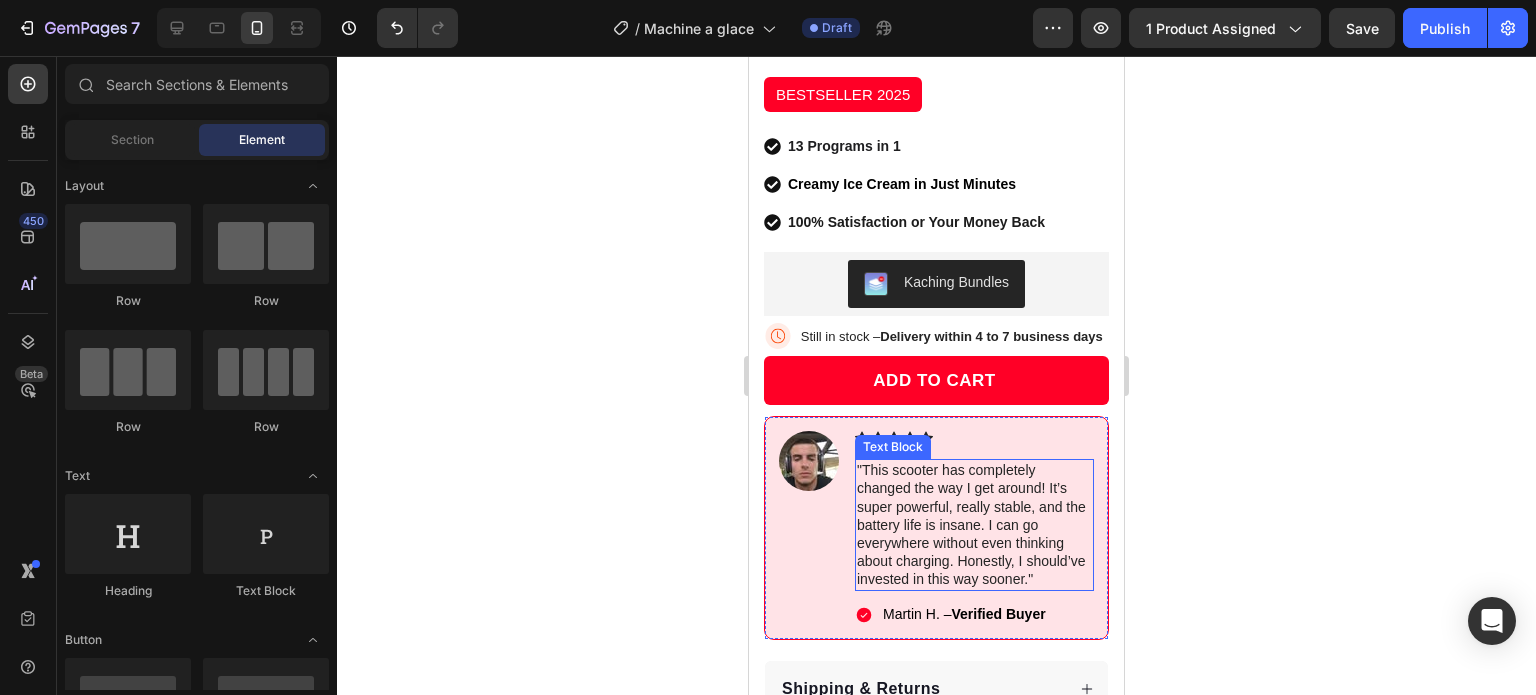 click on ""This scooter has completely changed the way I get around! It’s super powerful, really stable, and the battery life is insane. I can go everywhere without even thinking about charging. Honestly, I should’ve invested in this way sooner."" at bounding box center [974, 524] 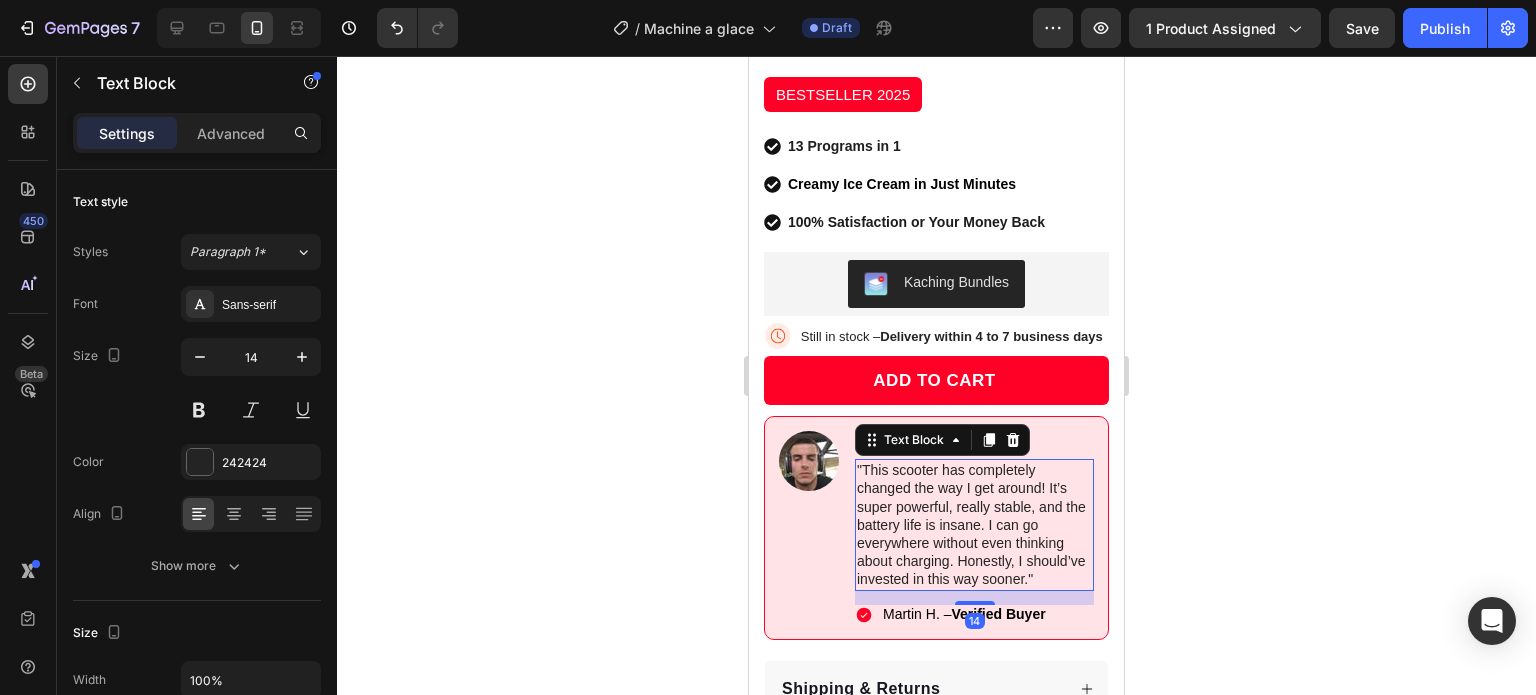 click on ""This scooter has completely changed the way I get around! It’s super powerful, really stable, and the battery life is insane. I can go everywhere without even thinking about charging. Honestly, I should’ve invested in this way sooner."" at bounding box center [974, 524] 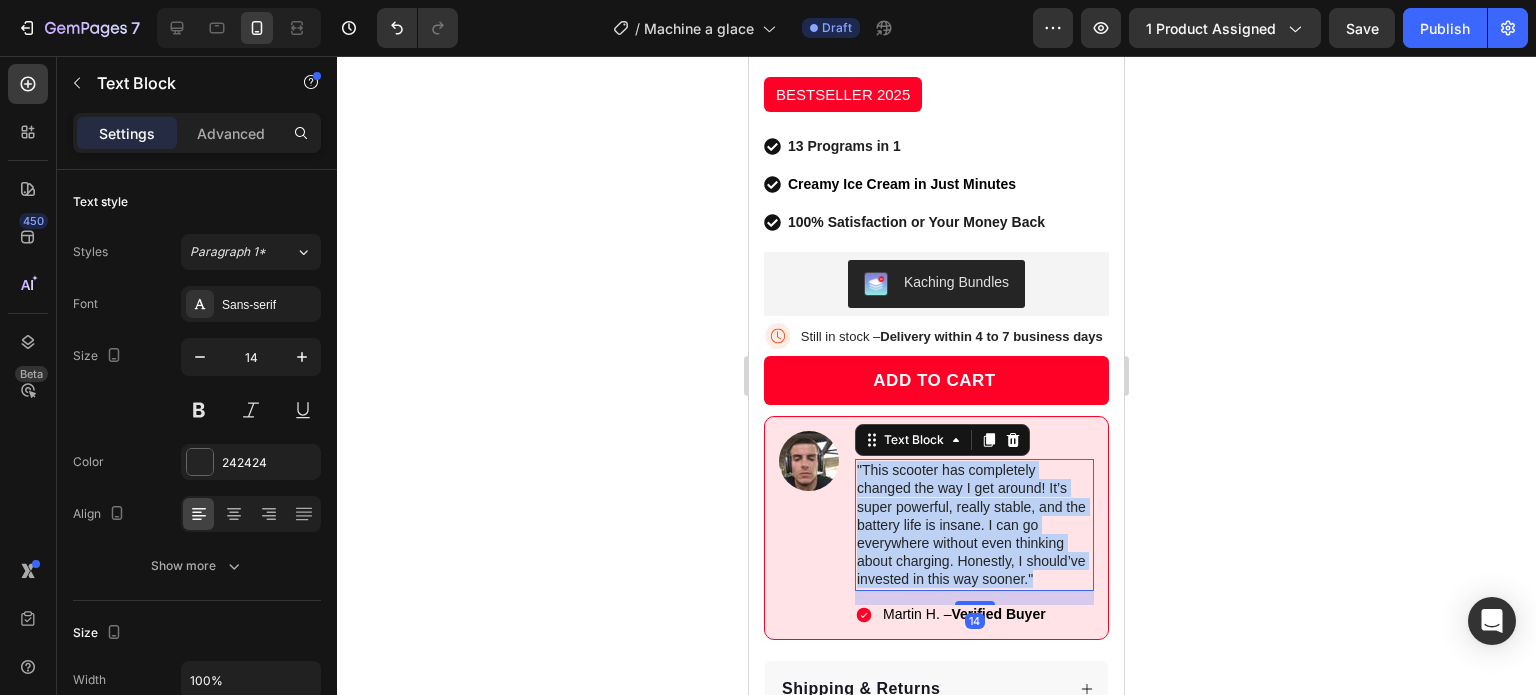 click on ""This scooter has completely changed the way I get around! It’s super powerful, really stable, and the battery life is insane. I can go everywhere without even thinking about charging. Honestly, I should’ve invested in this way sooner."" at bounding box center [974, 524] 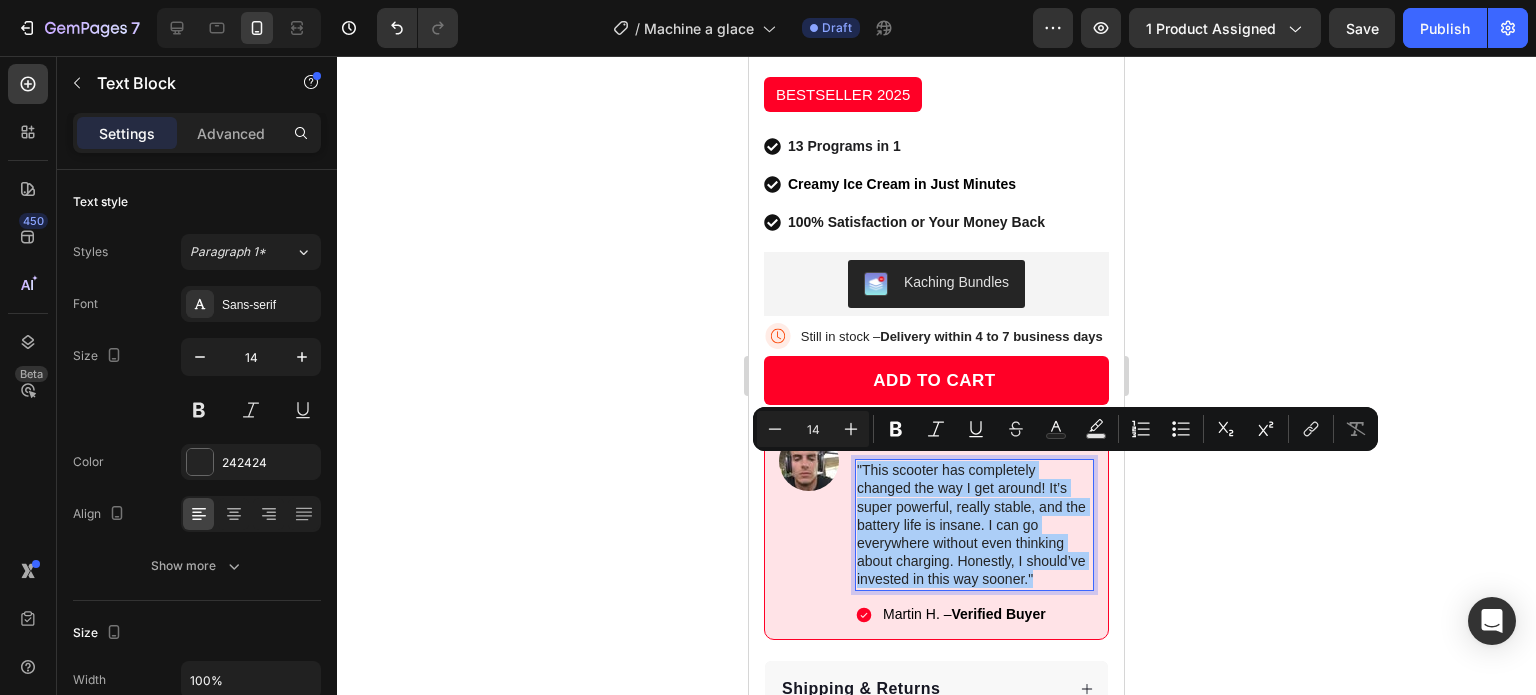 click 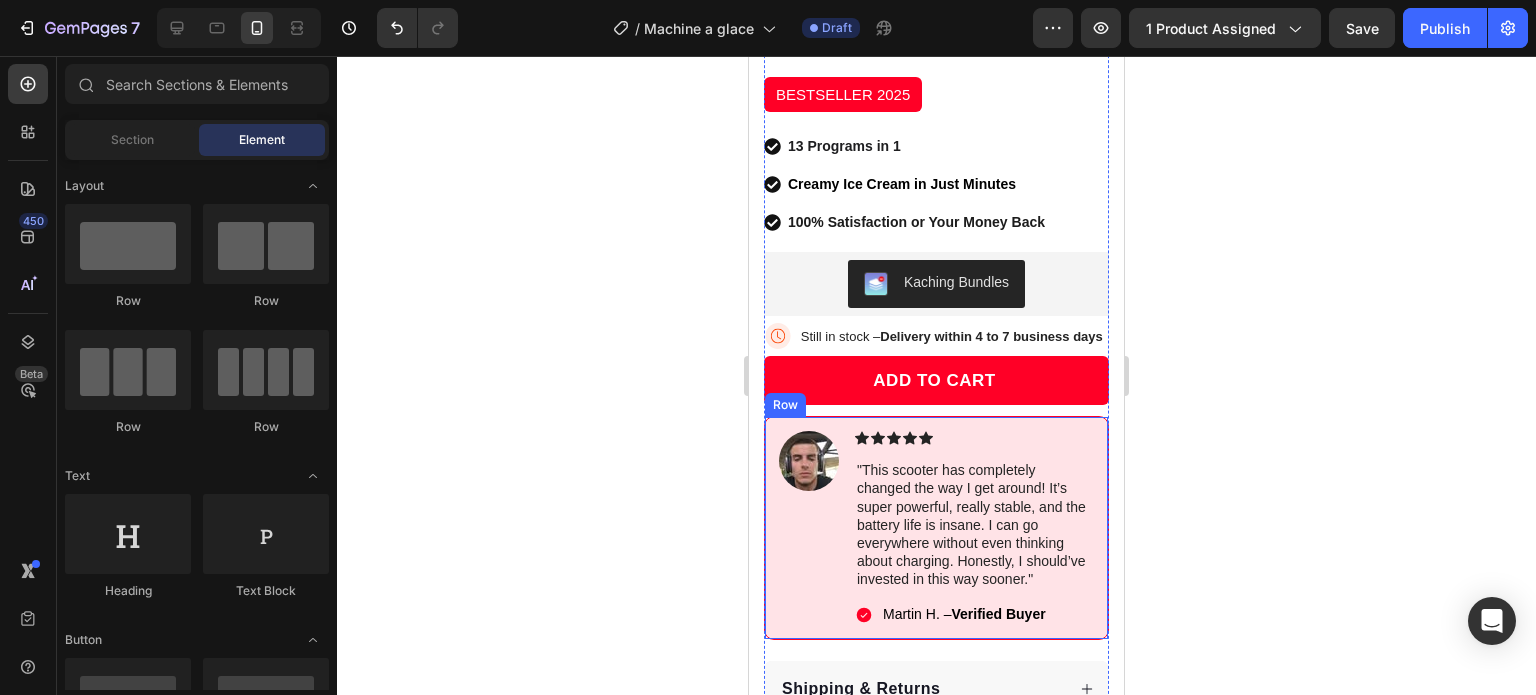 click at bounding box center (809, 461) 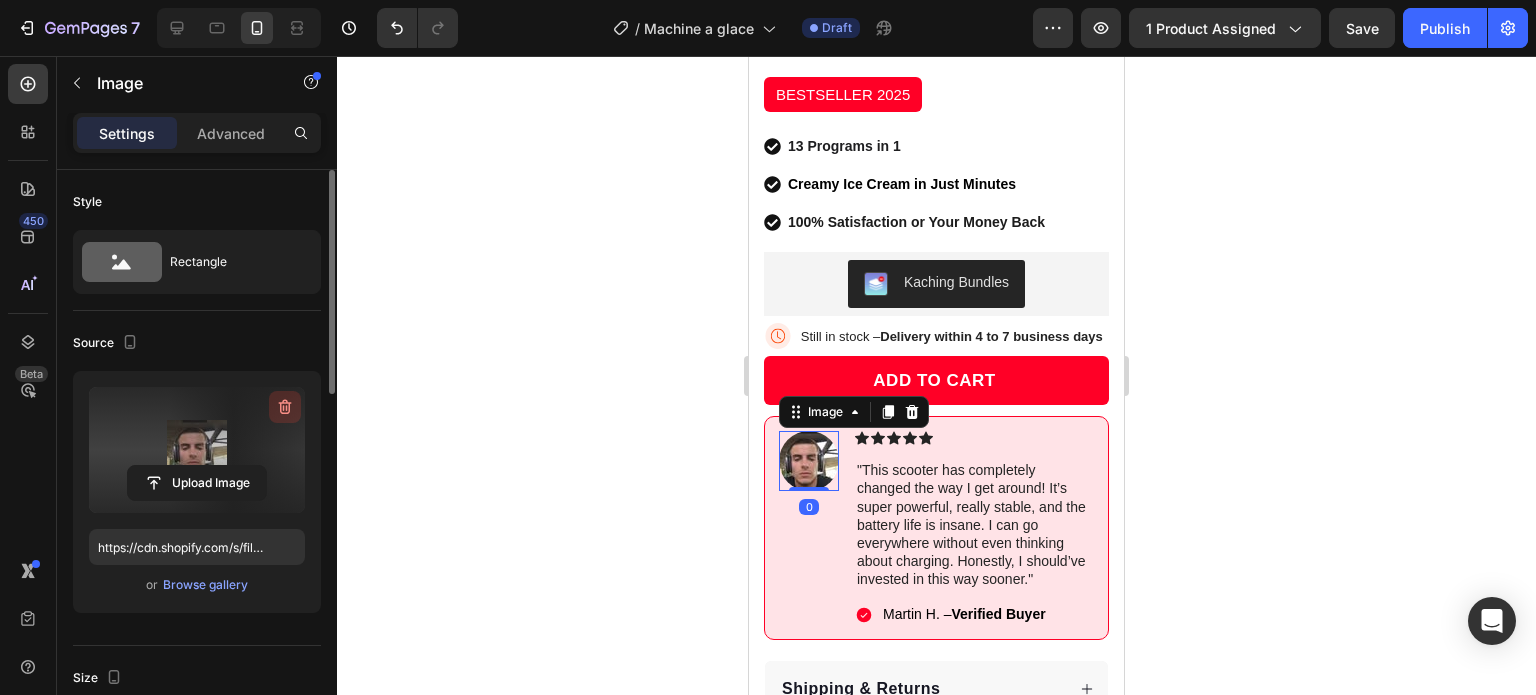click at bounding box center [285, 407] 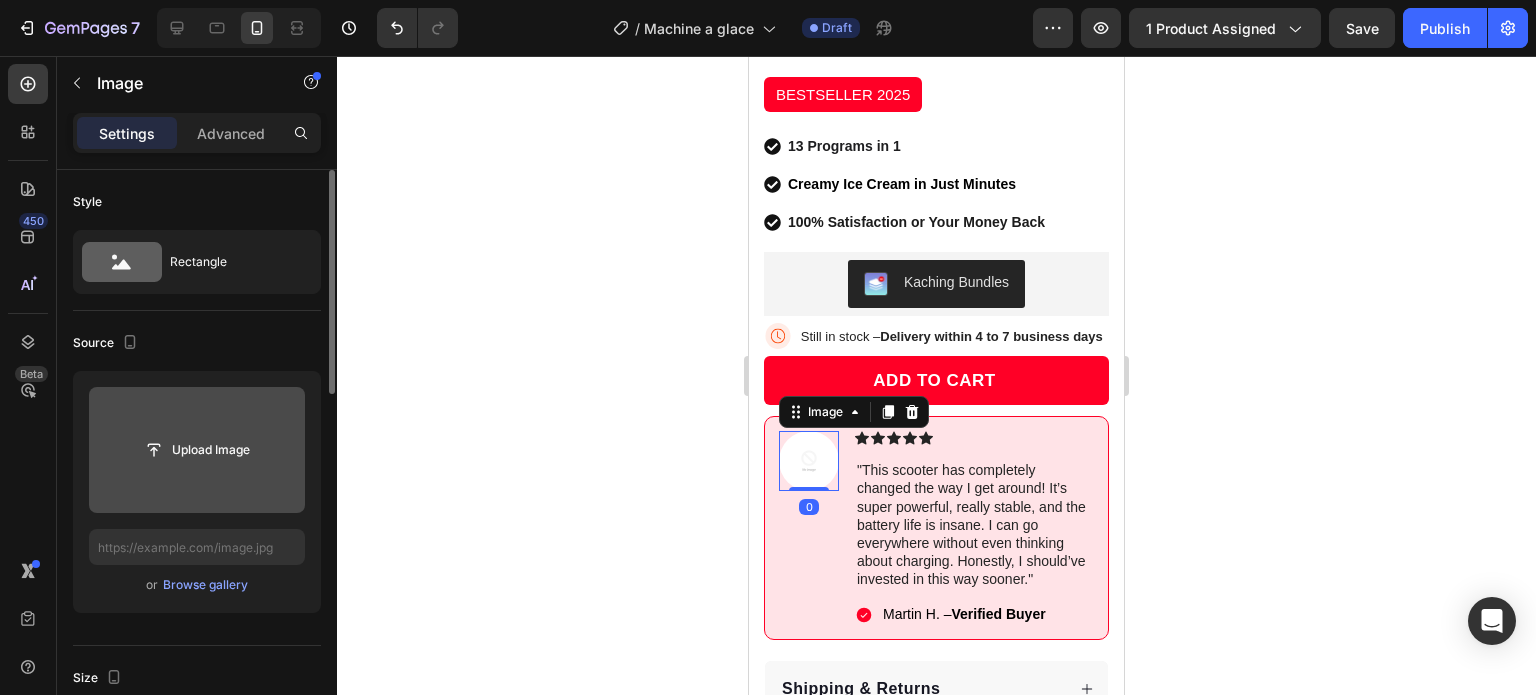 click at bounding box center (197, 450) 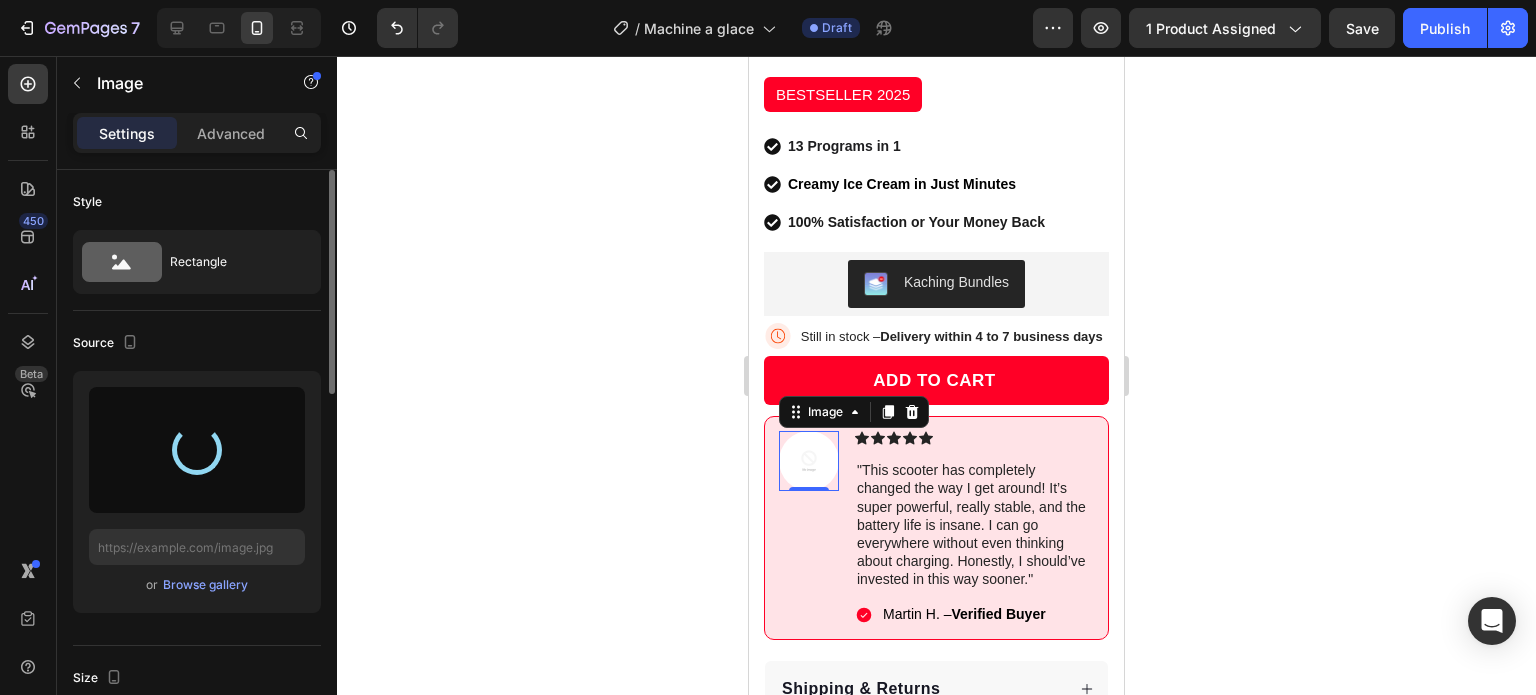 type on "https://cdn.shopify.com/s/files/1/0953/0110/8057/files/gempages_577028851134104291-87c6c1de-4f2f-4853-8dfb-08dee4bedba5.jpg" 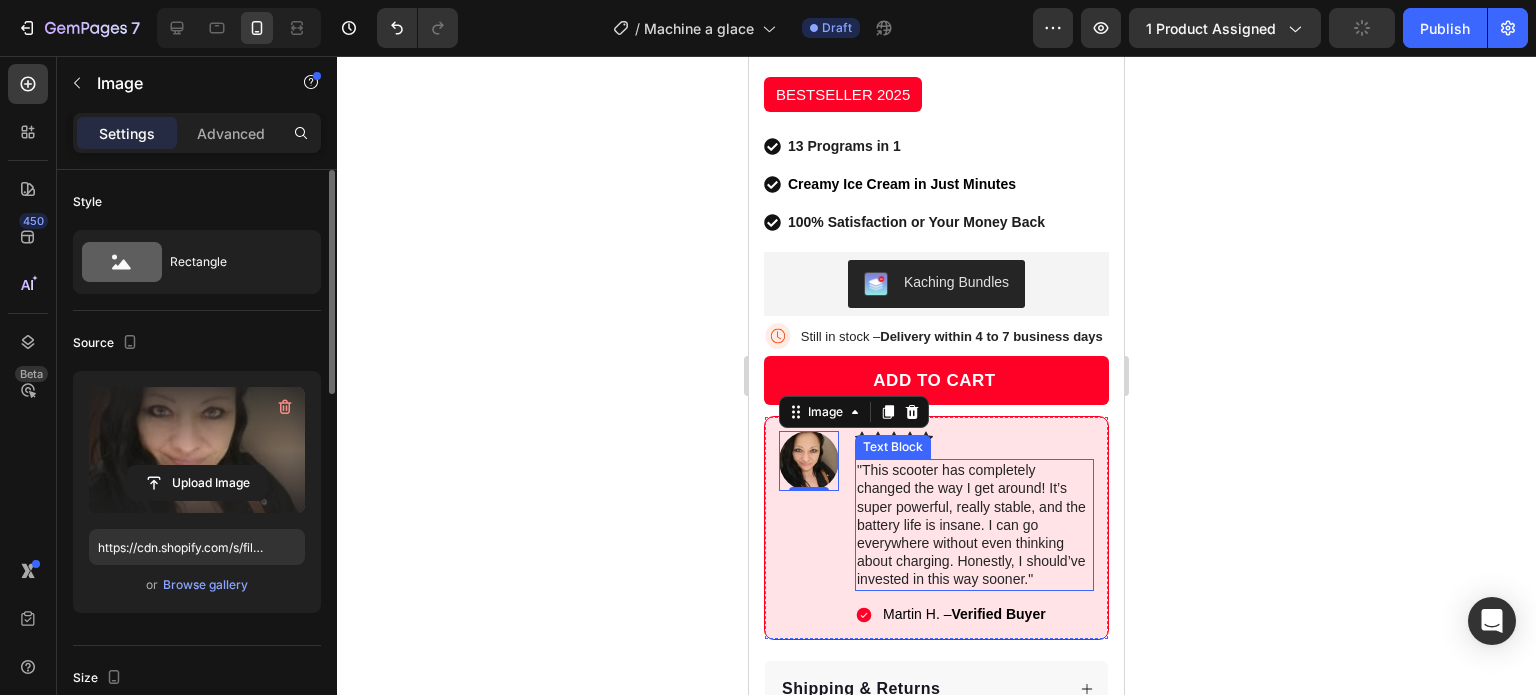 click on ""This scooter has completely changed the way I get around! It’s super powerful, really stable, and the battery life is insane. I can go everywhere without even thinking about charging. Honestly, I should’ve invested in this way sooner."" at bounding box center [974, 524] 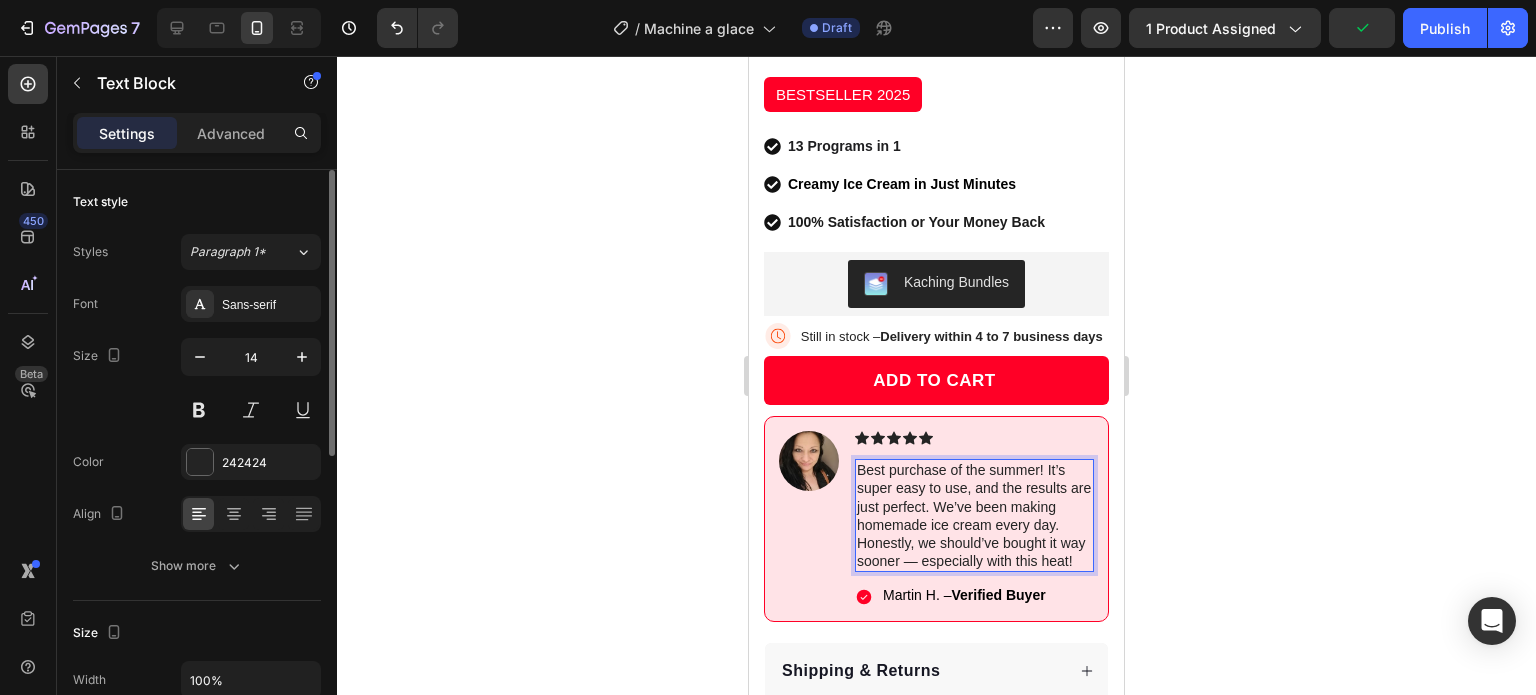 click on "Best purchase of the summer! It’s super easy to use, and the results are just perfect. We’ve been making homemade ice cream every day. Honestly, we should’ve bought it way sooner — especially with this heat!" at bounding box center (974, 515) 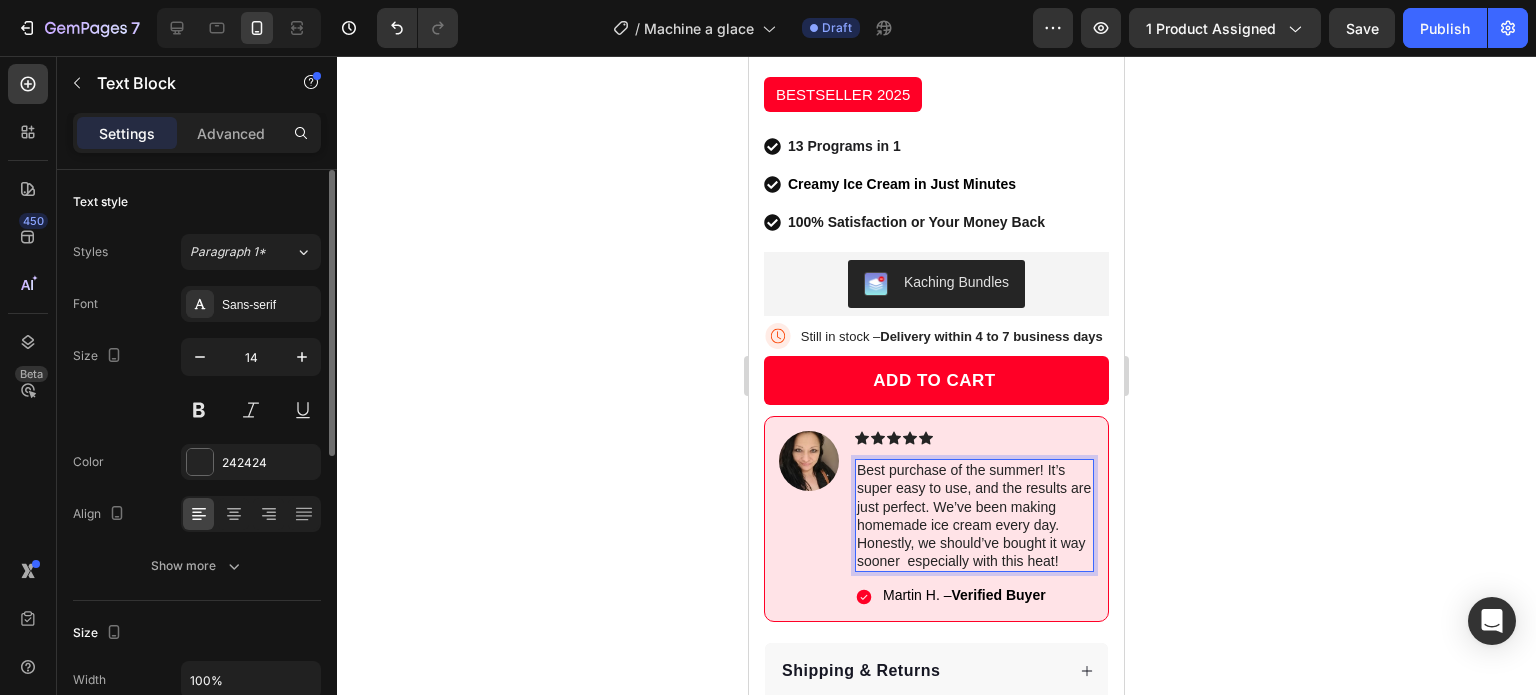 click on "Best purchase of the summer! It’s super easy to use, and the results are just perfect. We’ve been making homemade ice cream every day. Honestly, we should’ve bought it way sooner  especially with this heat!" at bounding box center [974, 515] 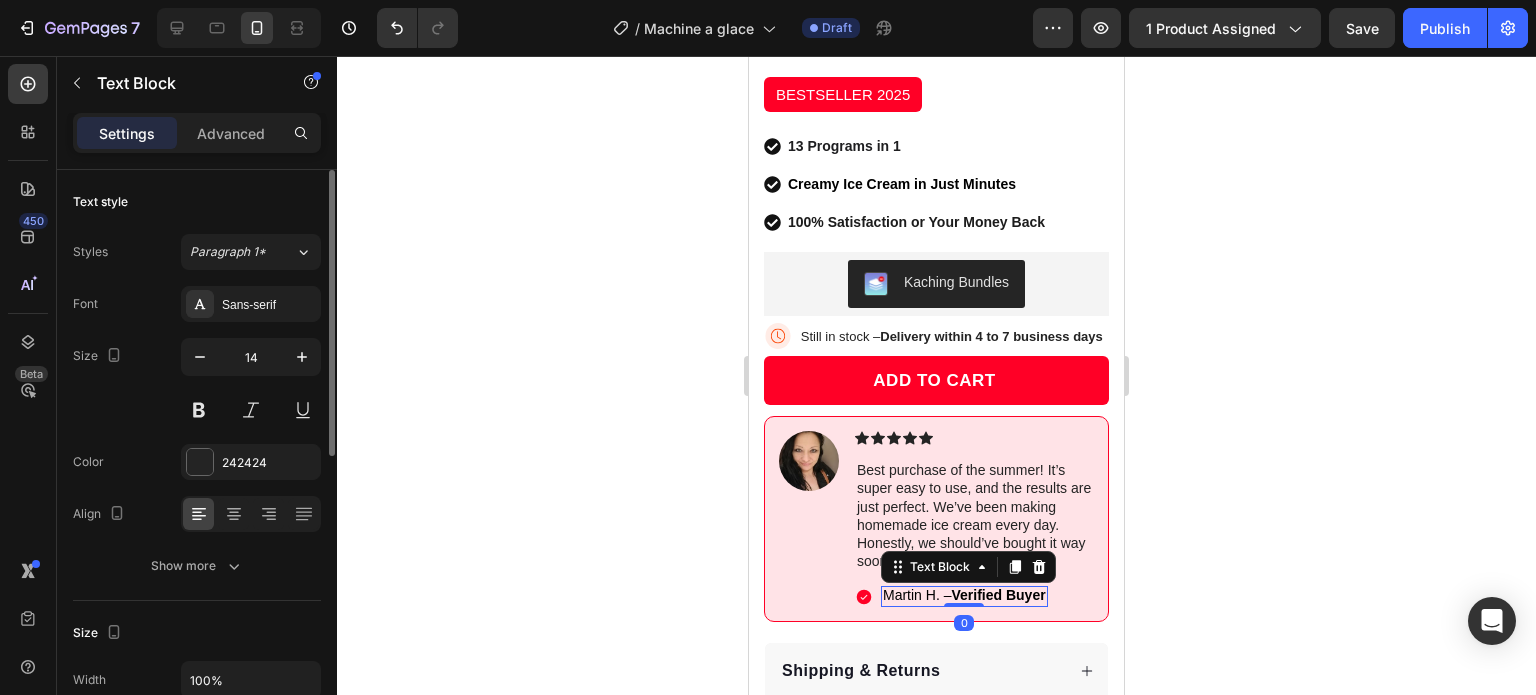click on "Martin H. –  Verified Buyer" at bounding box center (964, 595) 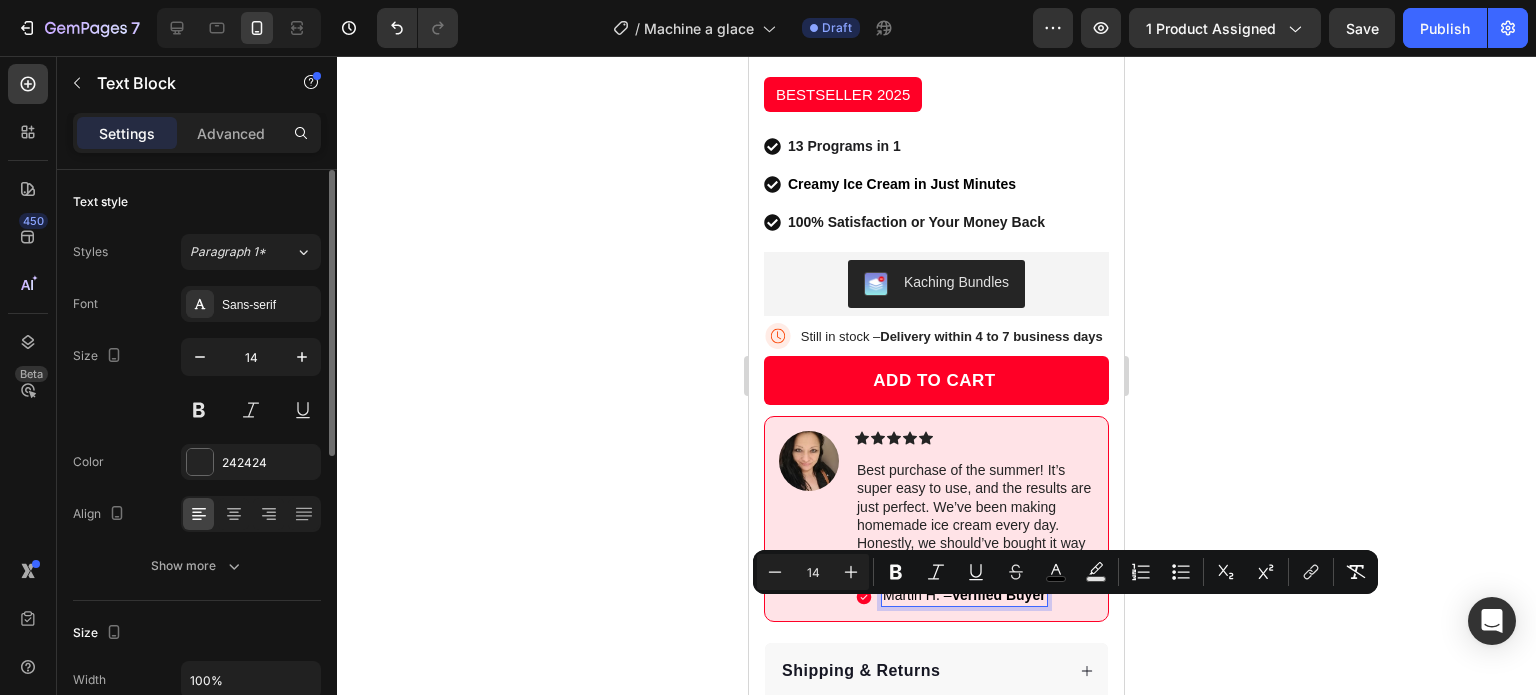 click on "Martin H. –  Verified Buyer" at bounding box center [964, 595] 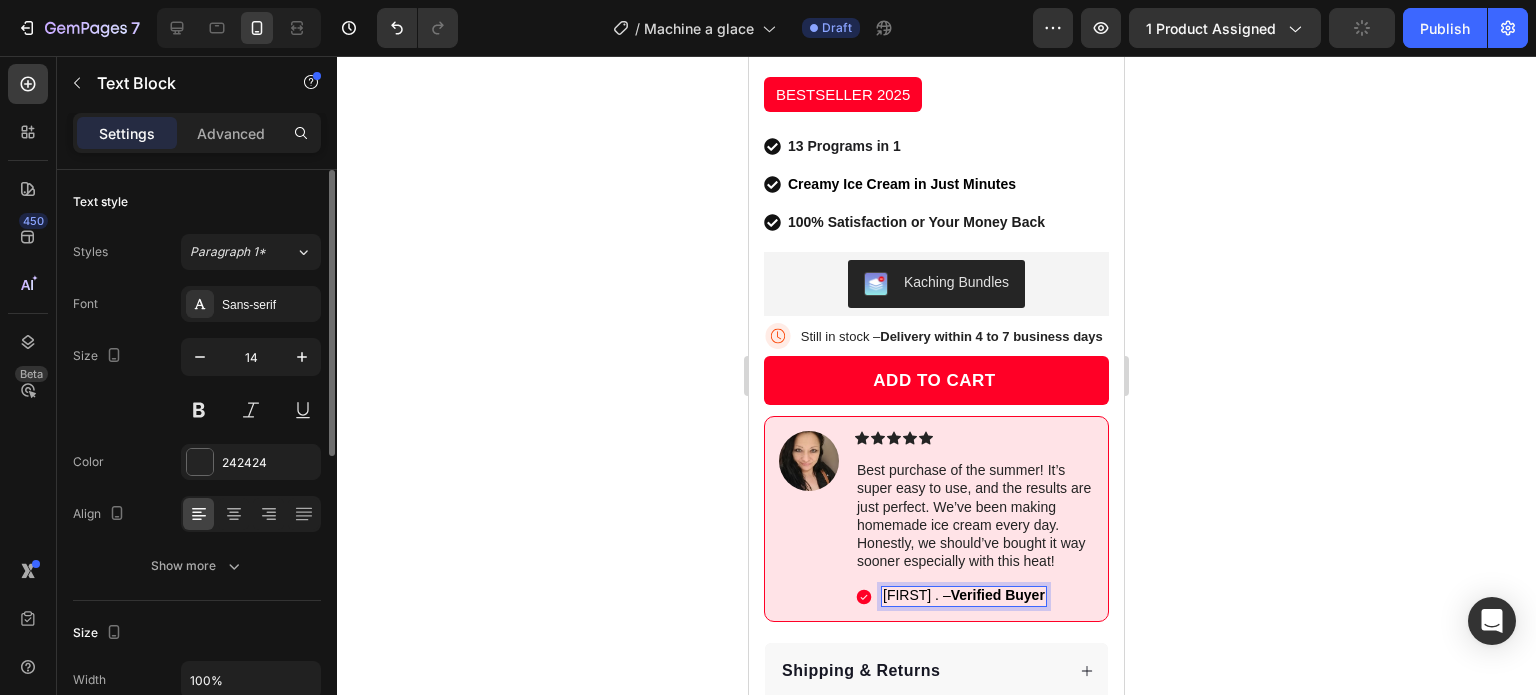 click 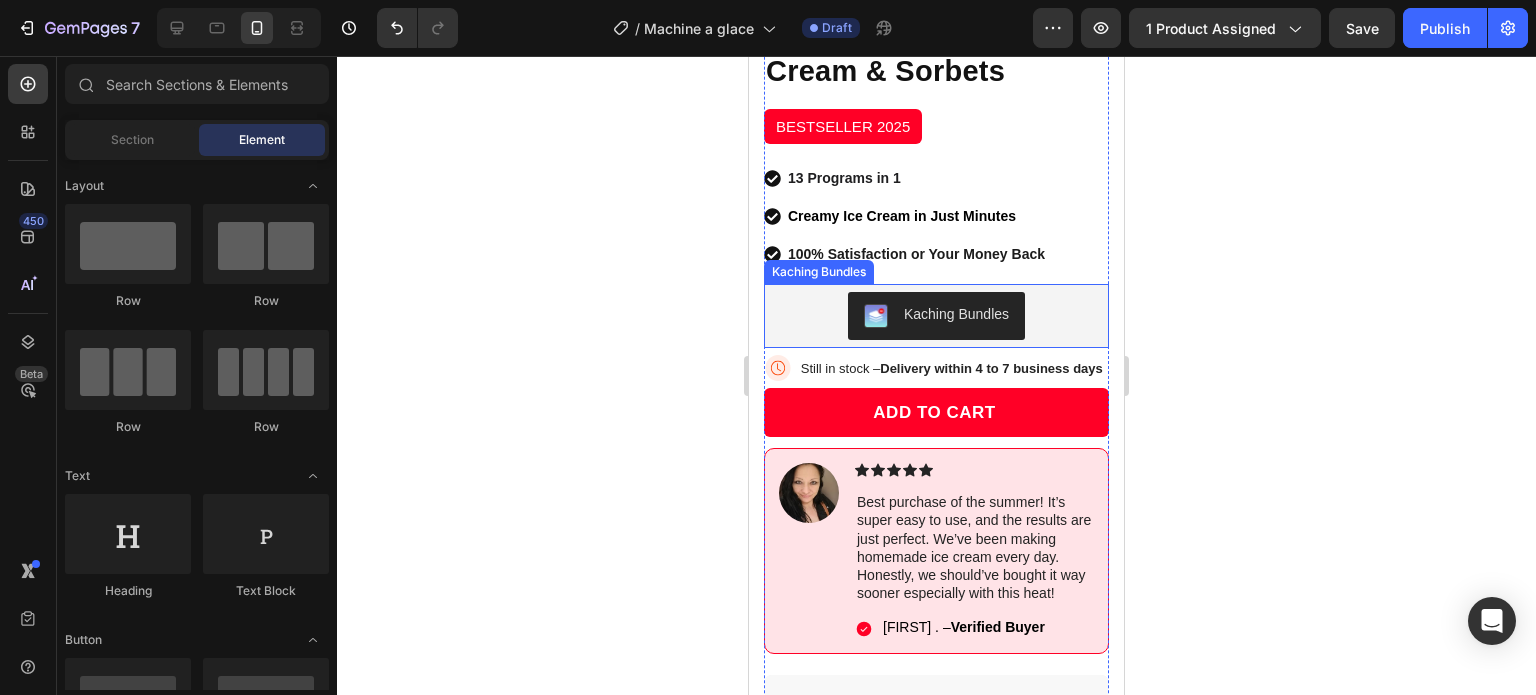 scroll, scrollTop: 581, scrollLeft: 0, axis: vertical 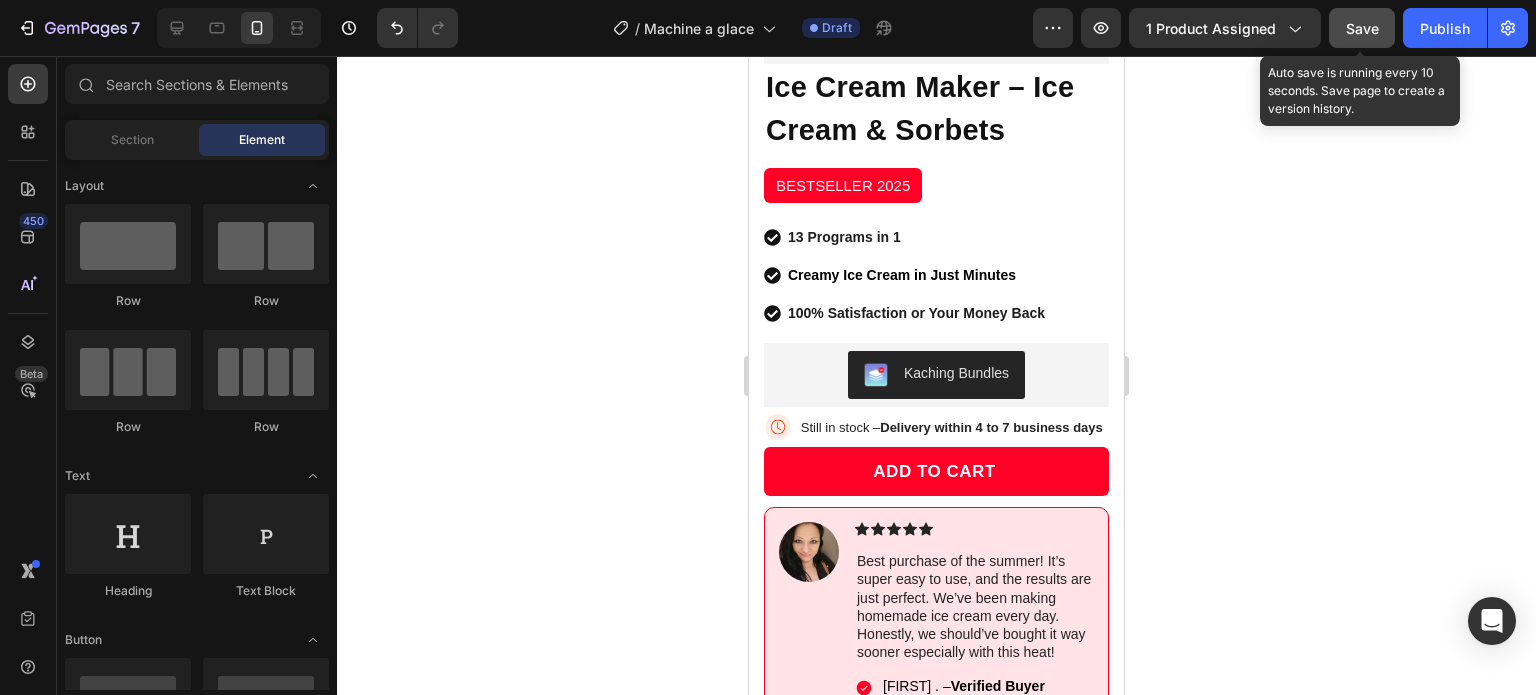 click on "Save" at bounding box center (1362, 28) 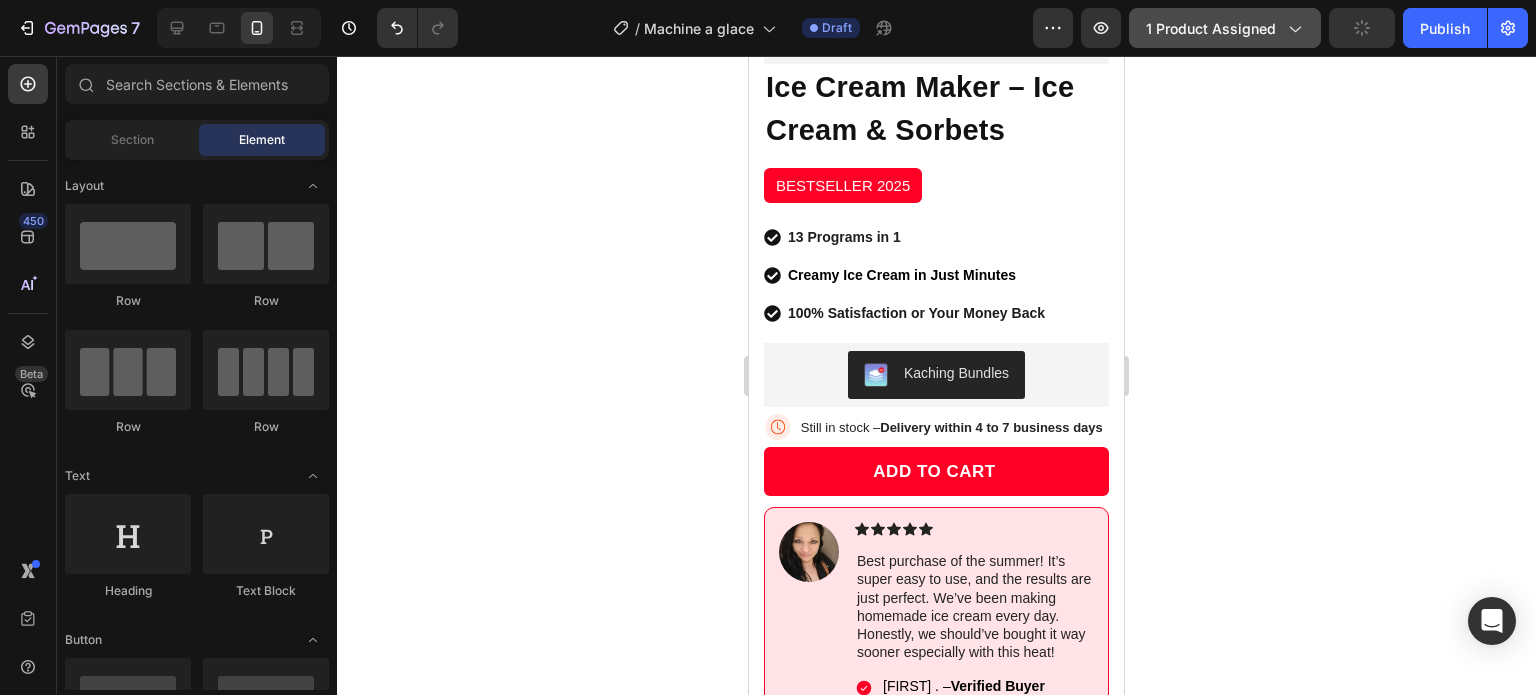 click on "1 product assigned" 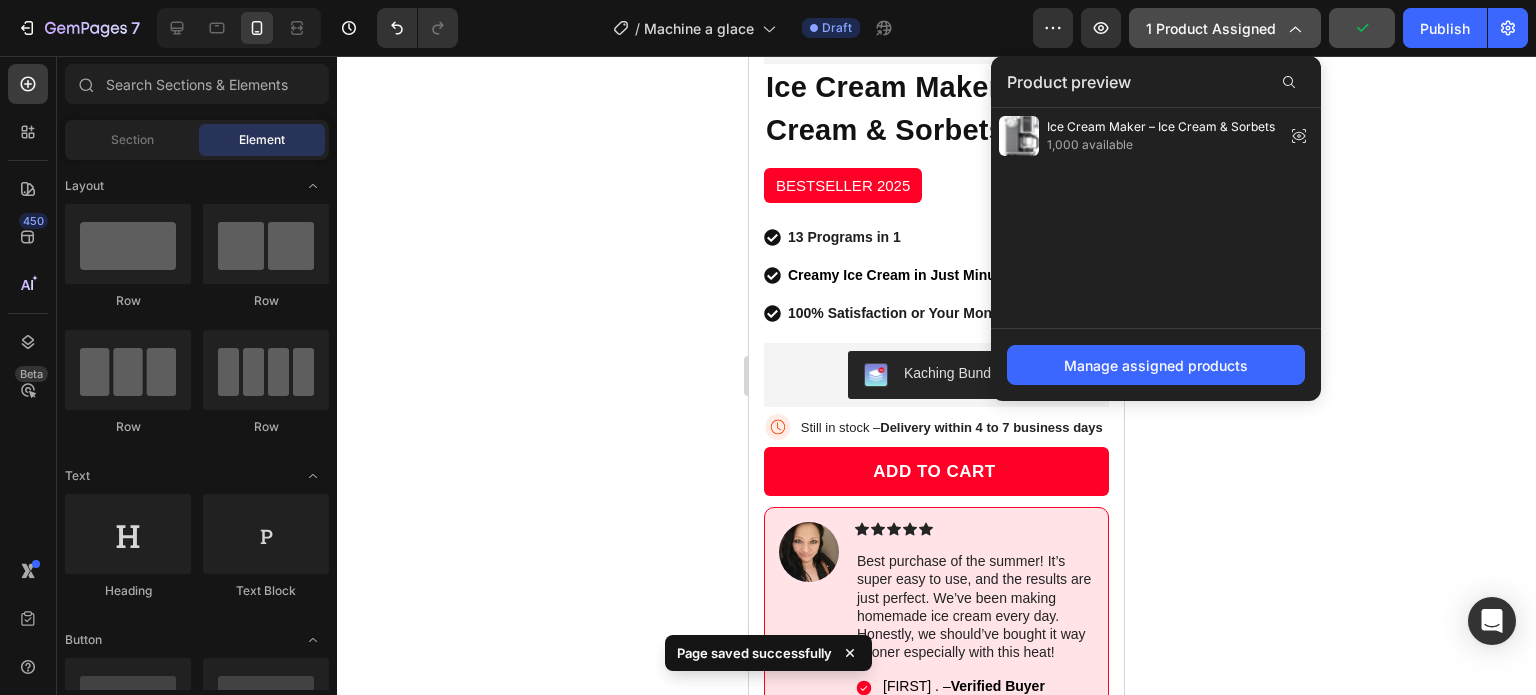 click on "1 product assigned" 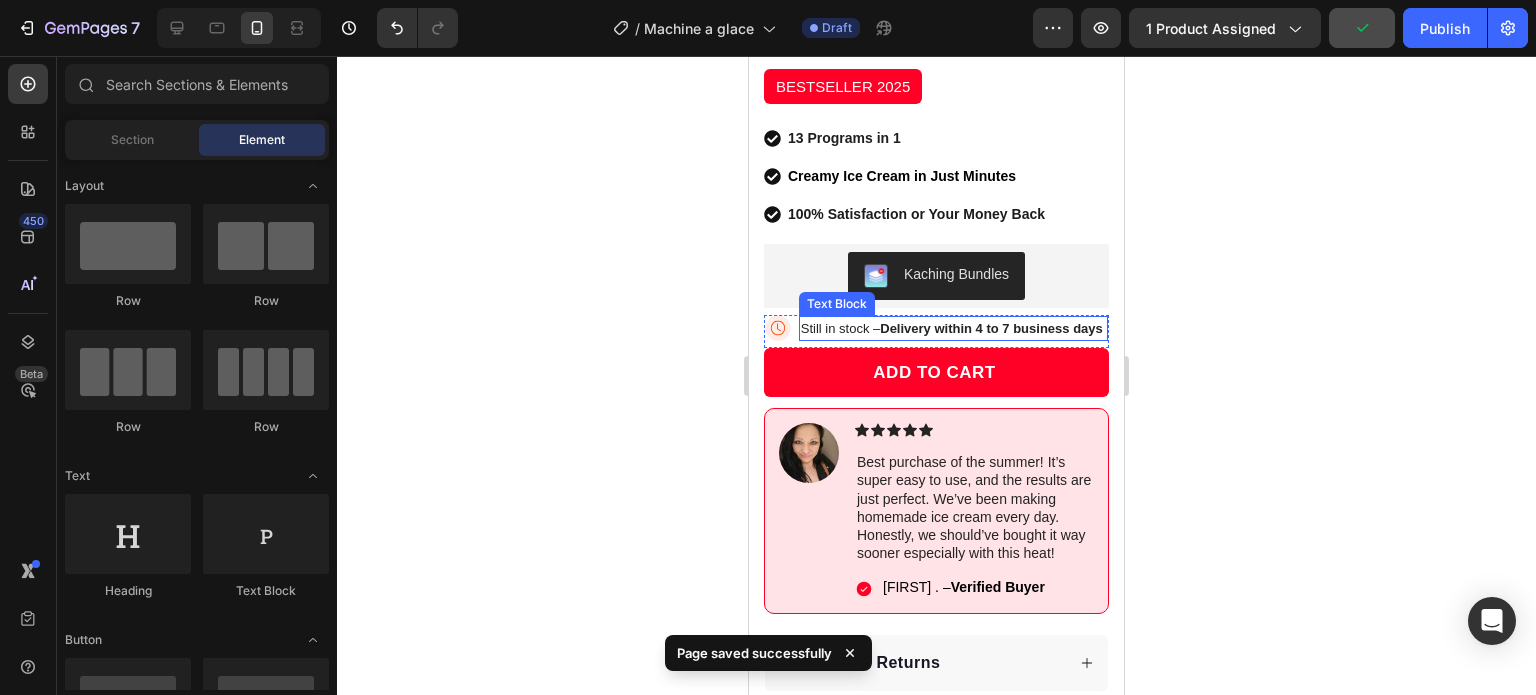 scroll, scrollTop: 704, scrollLeft: 0, axis: vertical 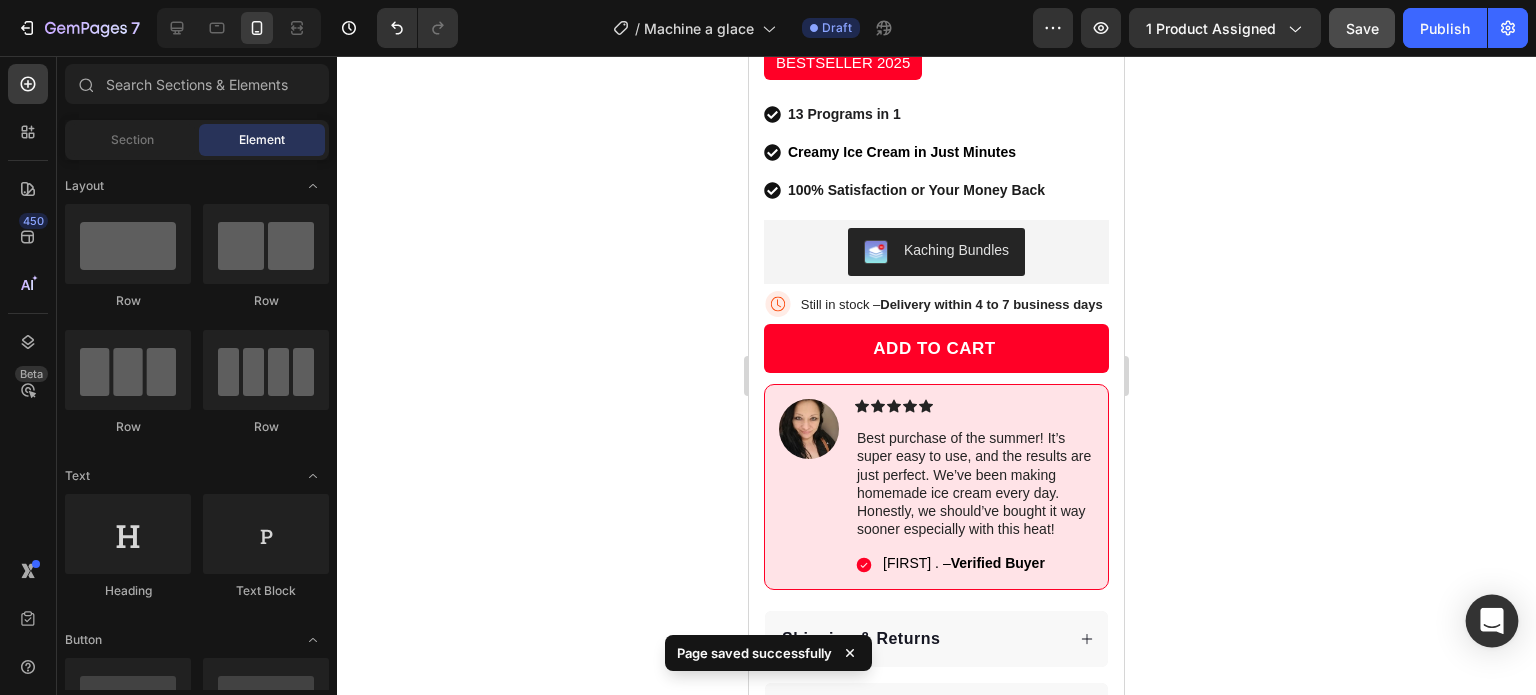 click at bounding box center (1492, 621) 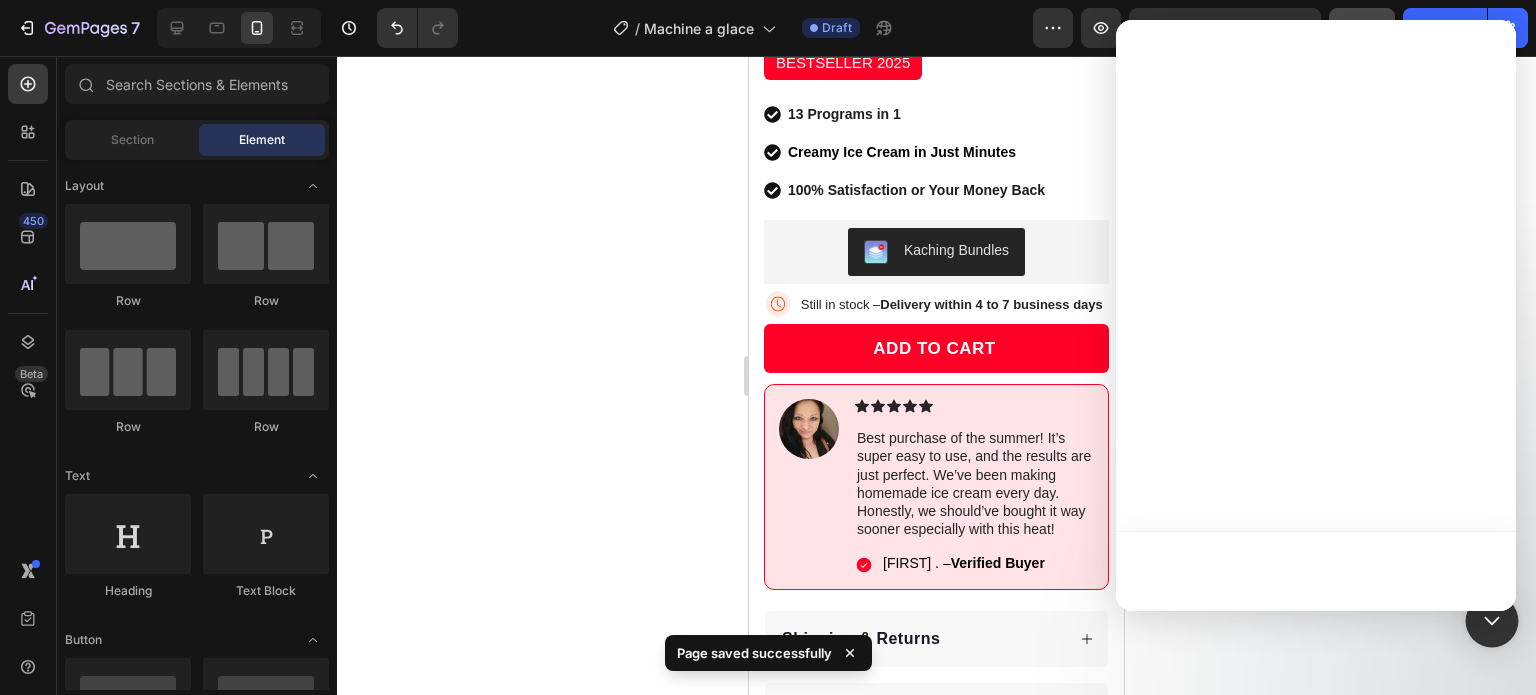 click at bounding box center [1316, 571] 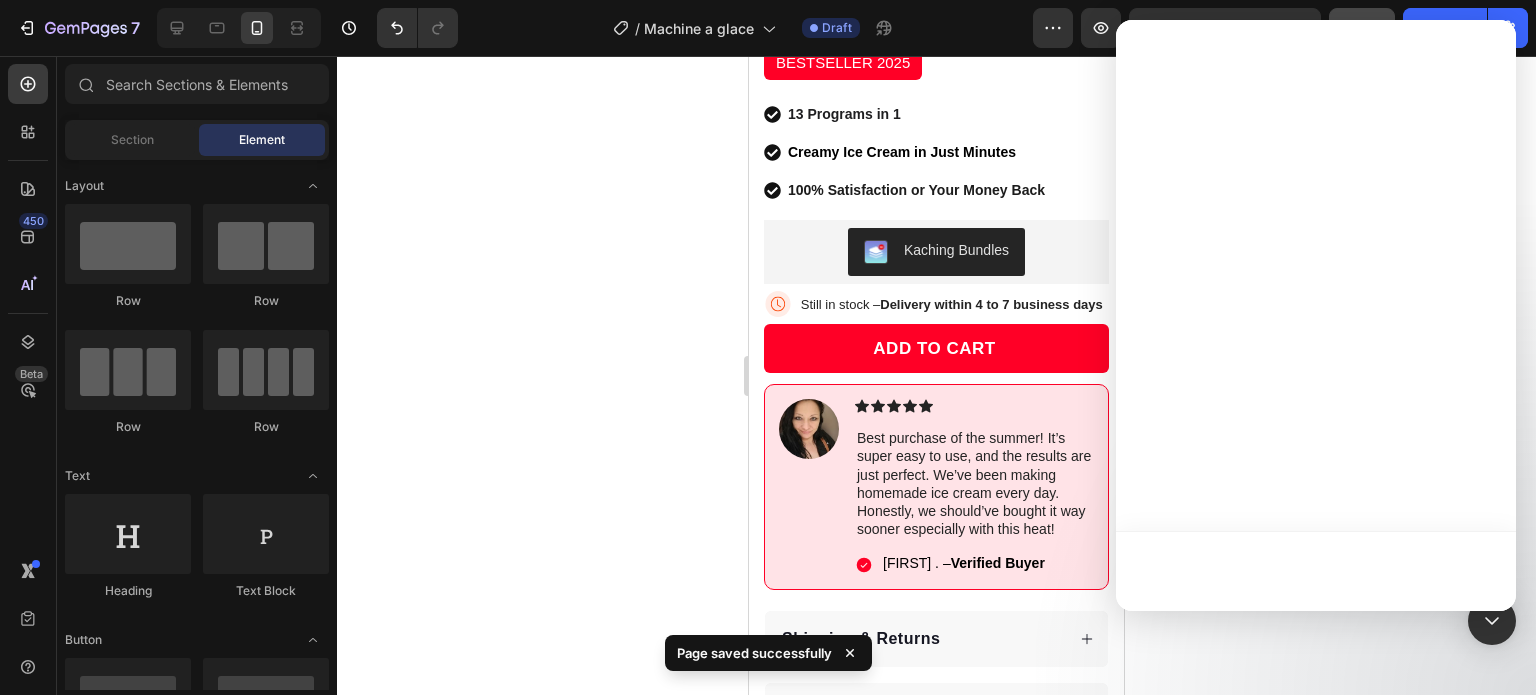 drag, startPoint x: 1480, startPoint y: 615, endPoint x: 612, endPoint y: 494, distance: 876.3932 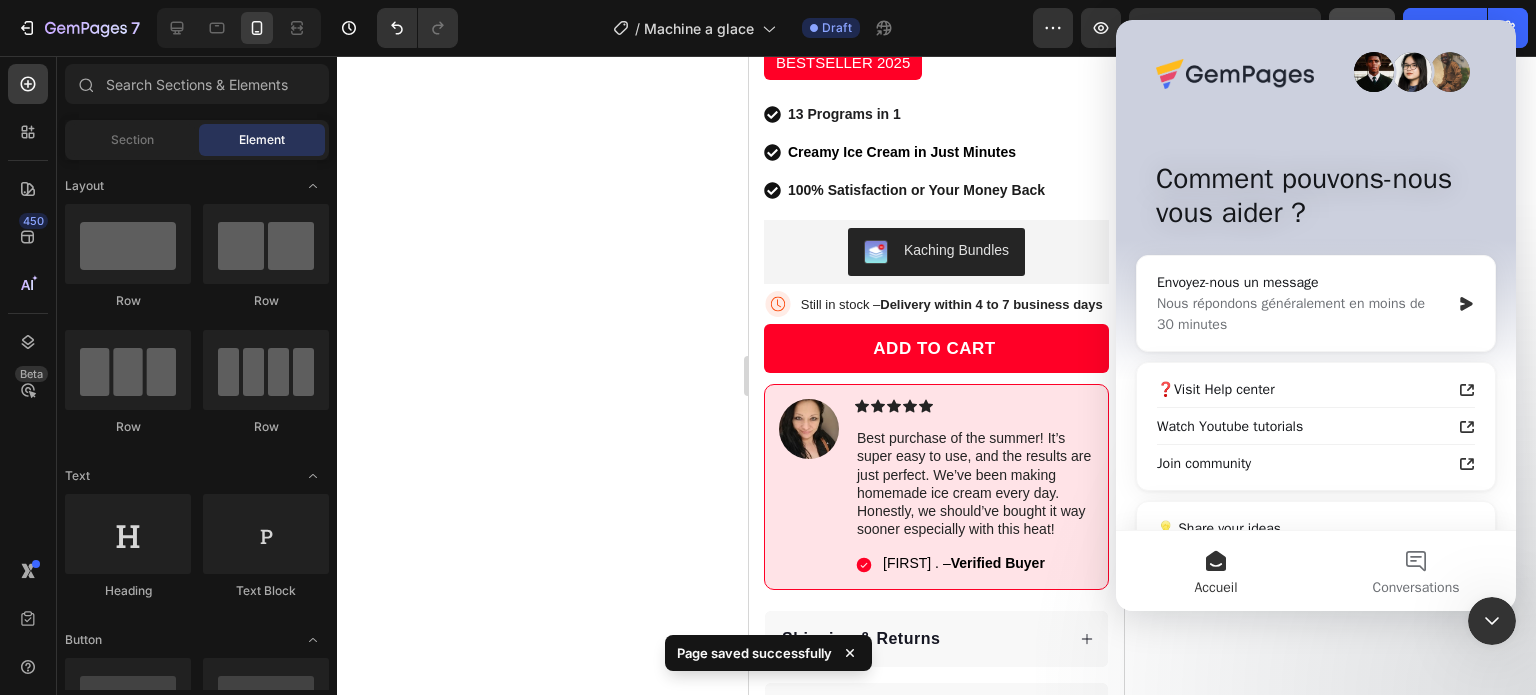 scroll, scrollTop: 0, scrollLeft: 0, axis: both 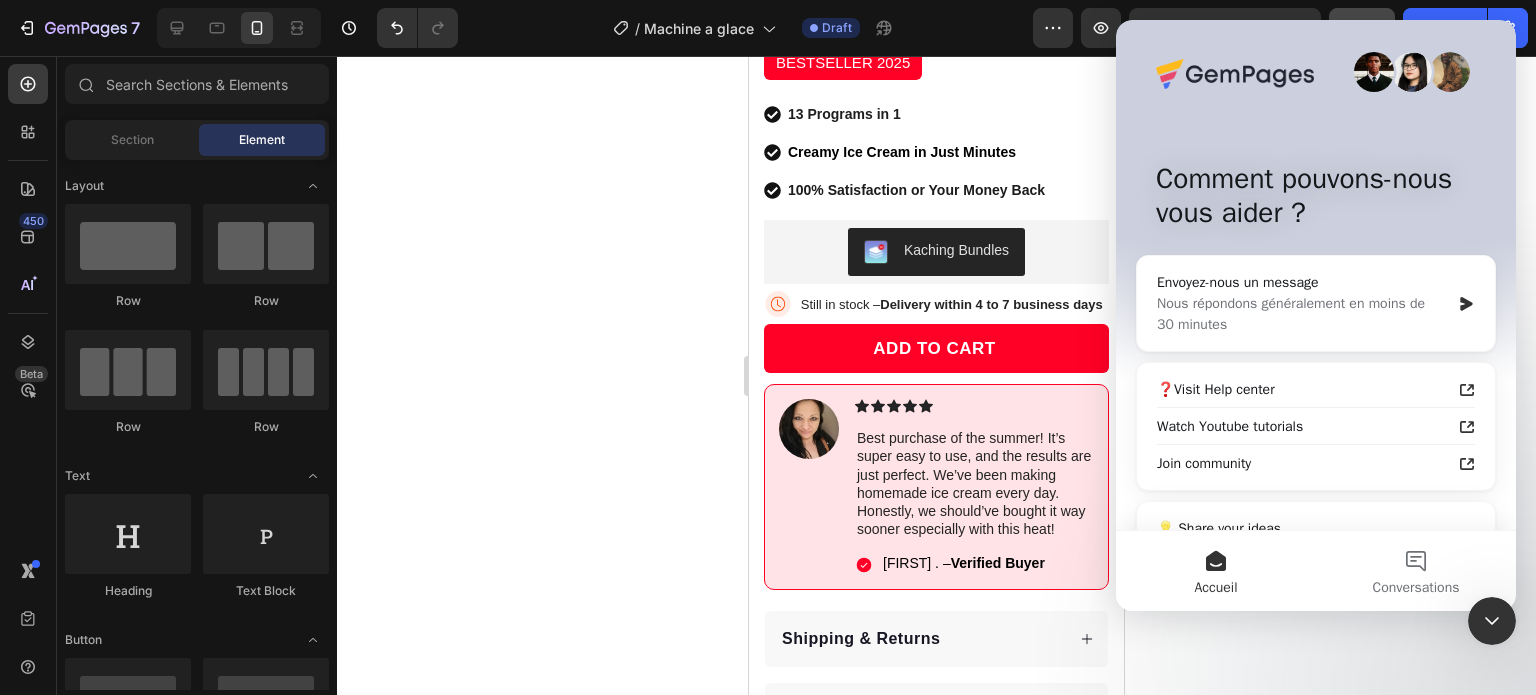 click 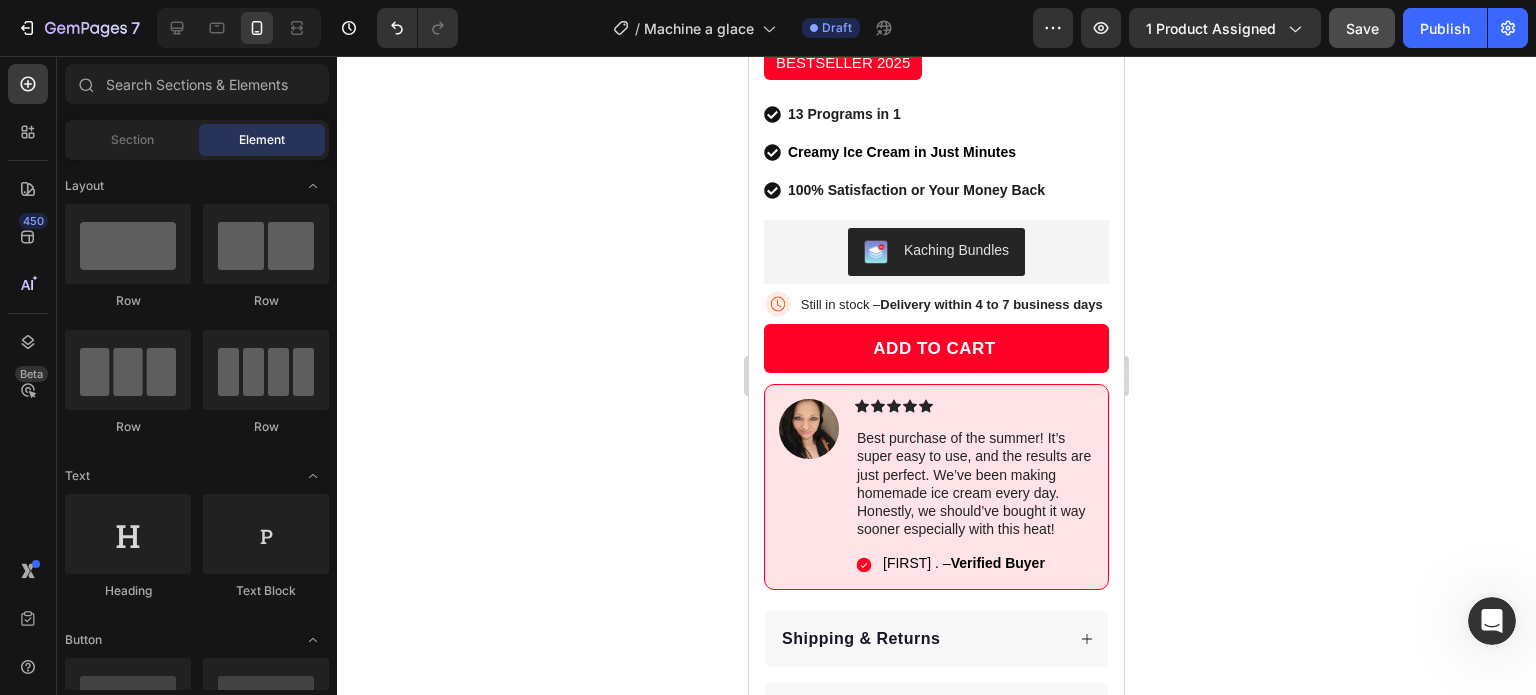 scroll, scrollTop: 0, scrollLeft: 0, axis: both 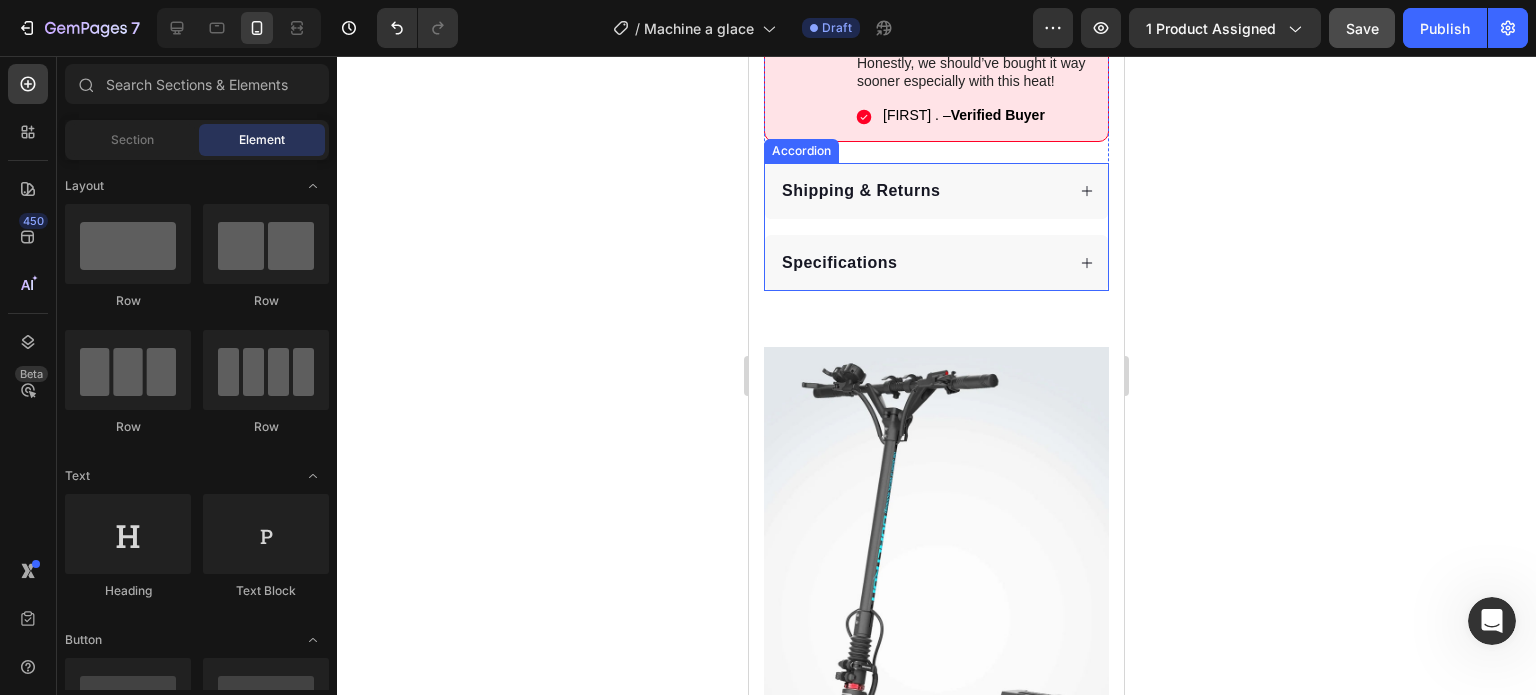 click on "Specifications" at bounding box center (921, 263) 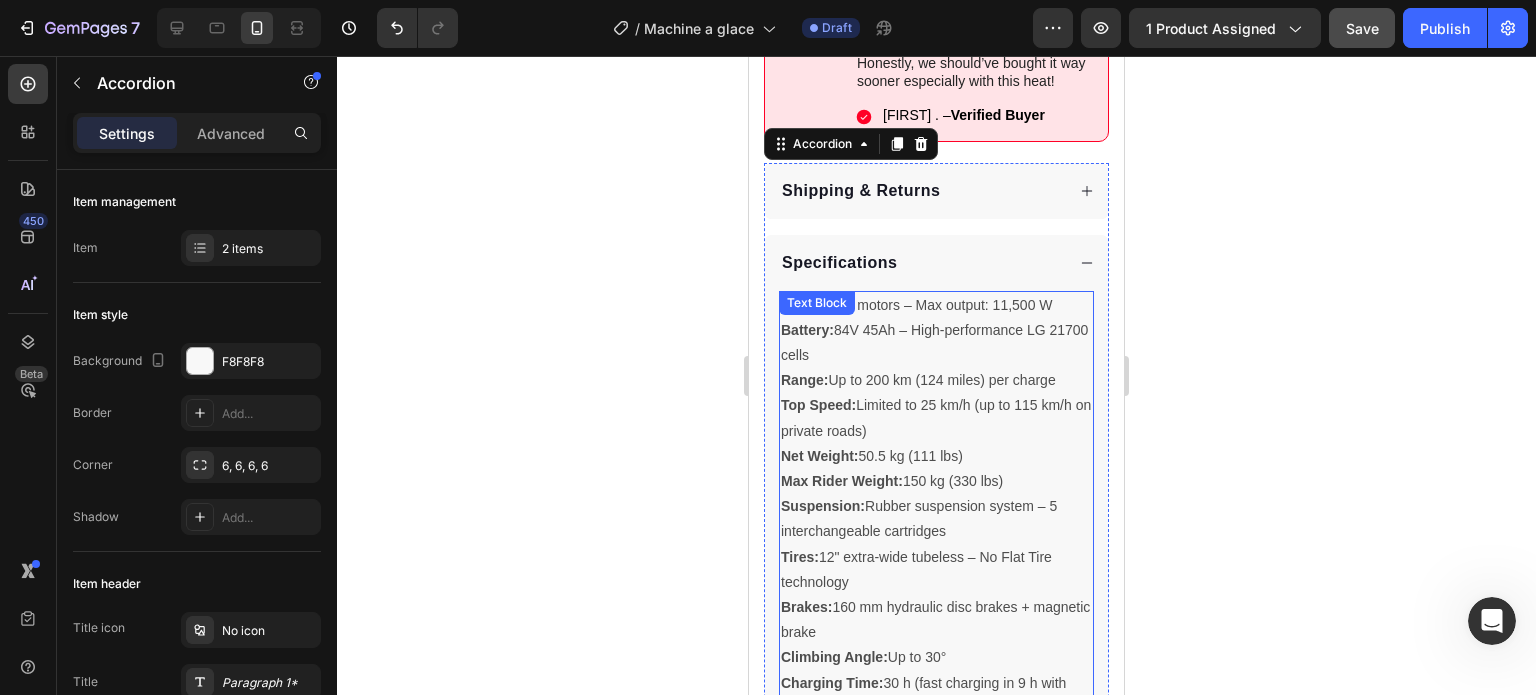 click on "Top Speed:  Limited to 25 km/h (up to 115 km/h on private roads)" at bounding box center [936, 418] 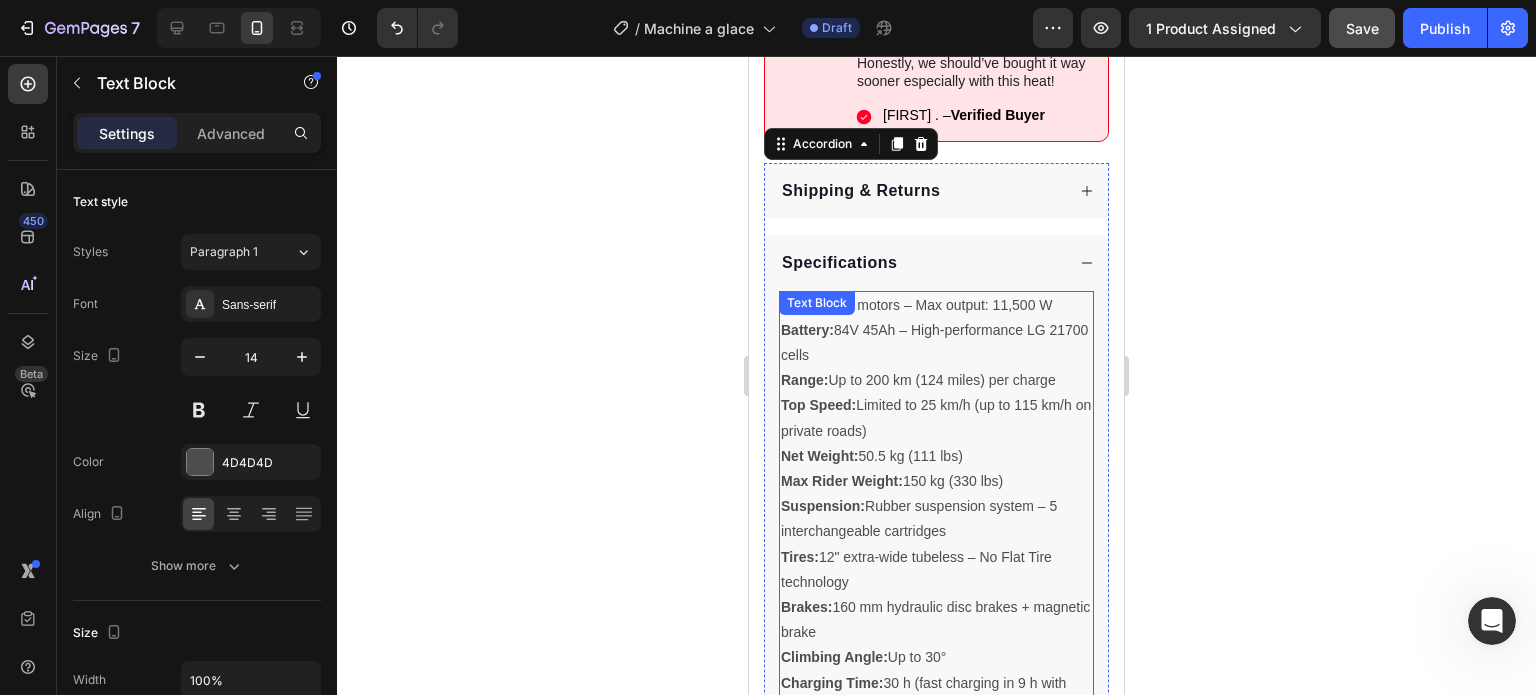 click on "Top Speed:  Limited to 25 km/h (up to 115 km/h on private roads)" at bounding box center [936, 418] 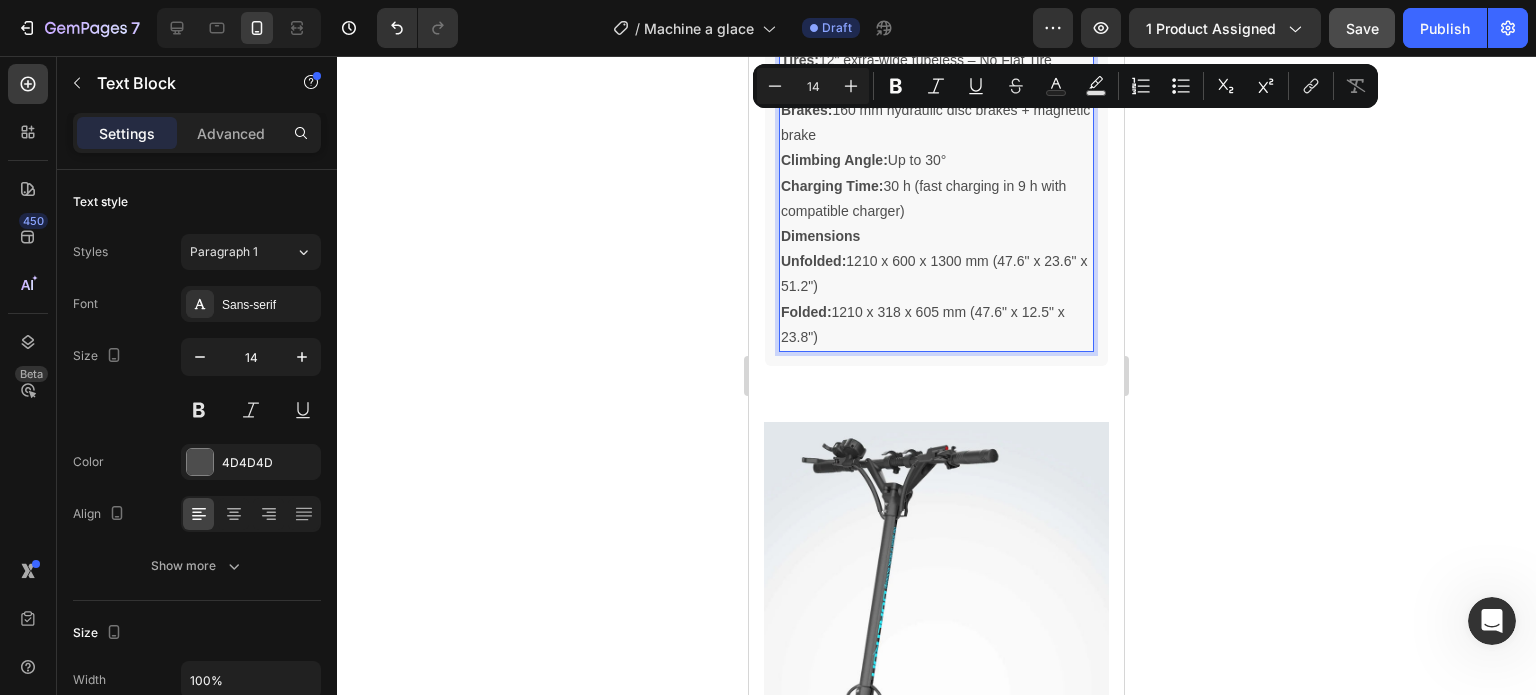 scroll, scrollTop: 1694, scrollLeft: 0, axis: vertical 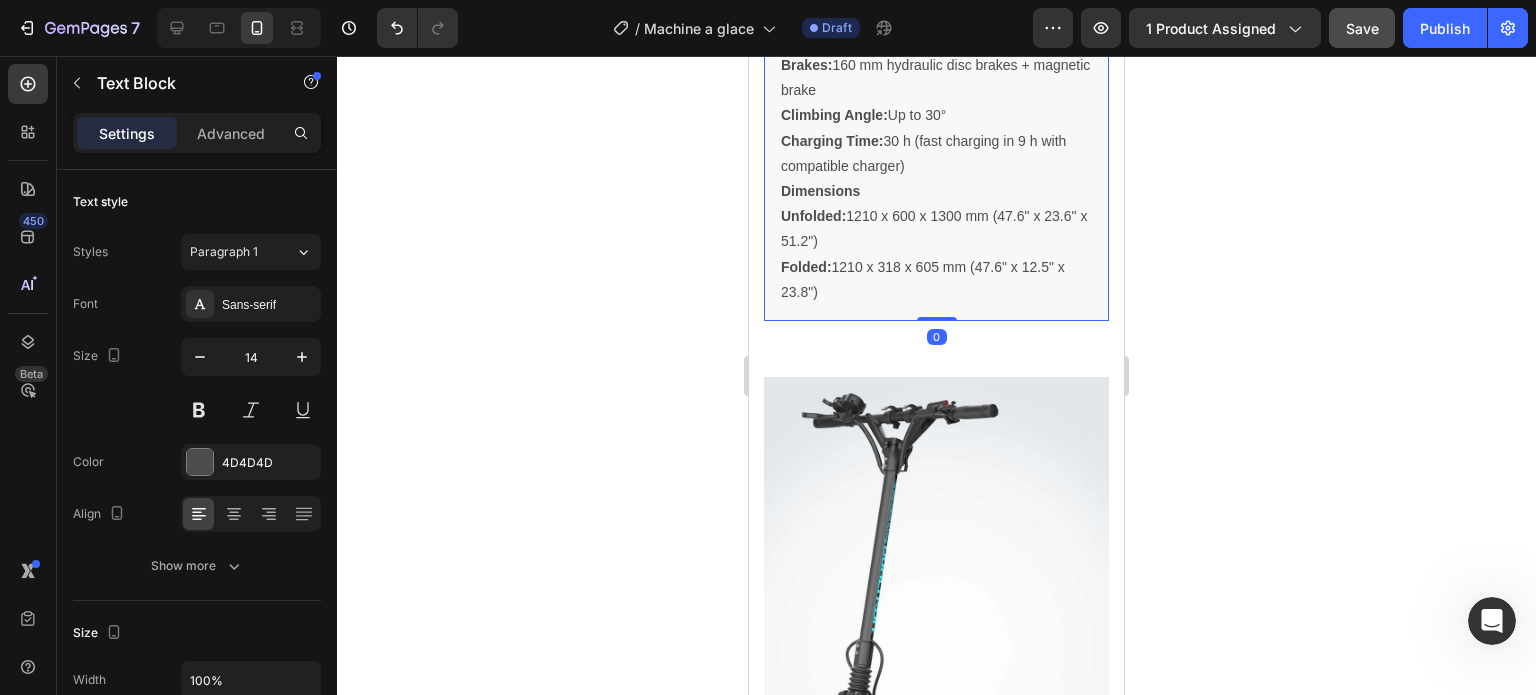 click on "Motor:  Dual motors – Max output: 11,500 W Battery:  84V 45Ah – High-performance LG 21700 cells Range:  Up to 200 km (124 miles) per charge Top Speed:  Limited to 25 km/h (up to 115 km/h on private roads) Net Weight:  50.5 kg (111 lbs) Max Rider Weight:  150 kg (330 lbs) Suspension:  Rubber suspension system – 5 interchangeable cartridges Tires:  12" extra-wide tubeless – No Flat Tire technology Brakes:  160 mm hydraulic disc brakes + magnetic brake Climbing Angle:  Up to 30° Charging Time:  30 h (fast charging in 9 h with compatible charger) Dimensions Unfolded:  1210 x 600 x 1300 mm (47.6" x 23.6" x 51.2") Folded:  1210 x 318 x 605 mm (47.6" x 12.5" x 23.8") Text Block" at bounding box center (936, 35) 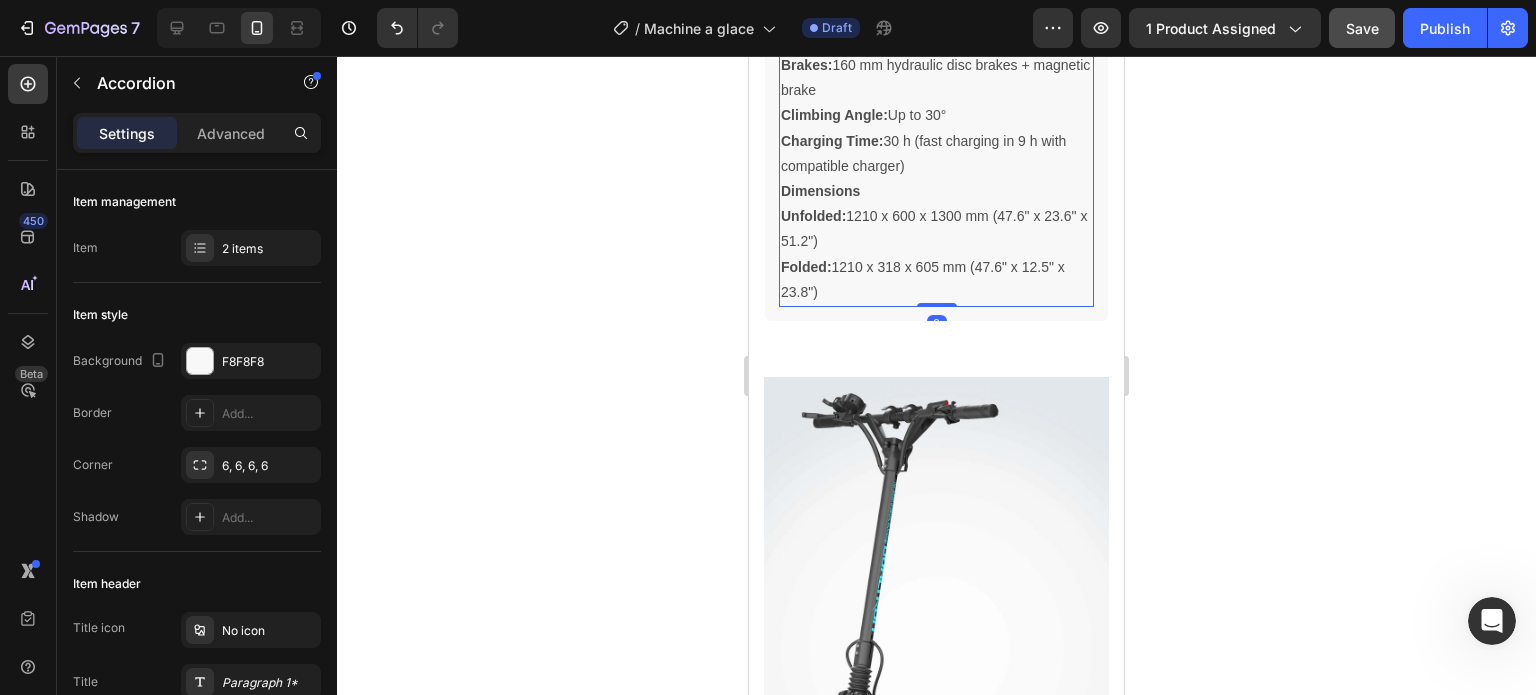 click on "Folded:  1210 x 318 x 605 mm (47.6" x 12.5" x 23.8")" at bounding box center (936, 280) 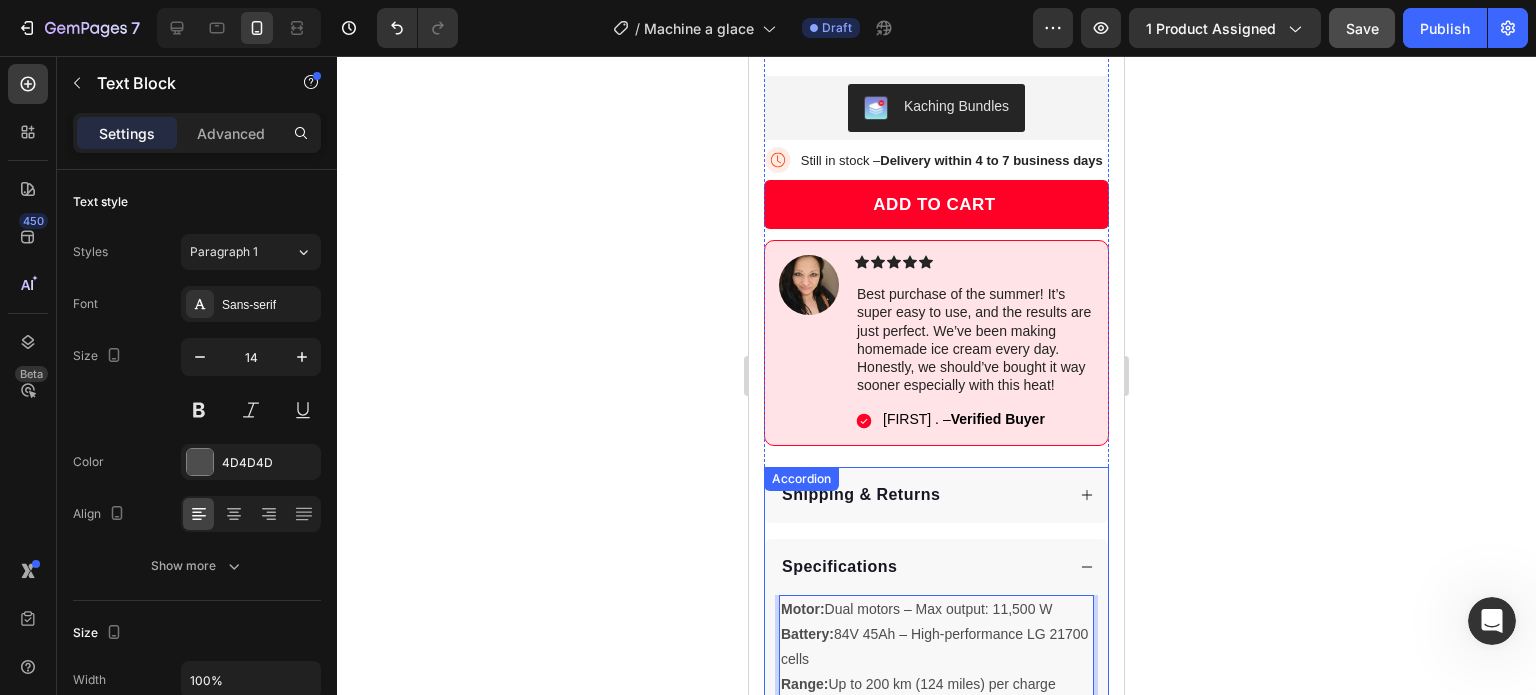 drag, startPoint x: 847, startPoint y: 307, endPoint x: 647, endPoint y: 27, distance: 344.09302 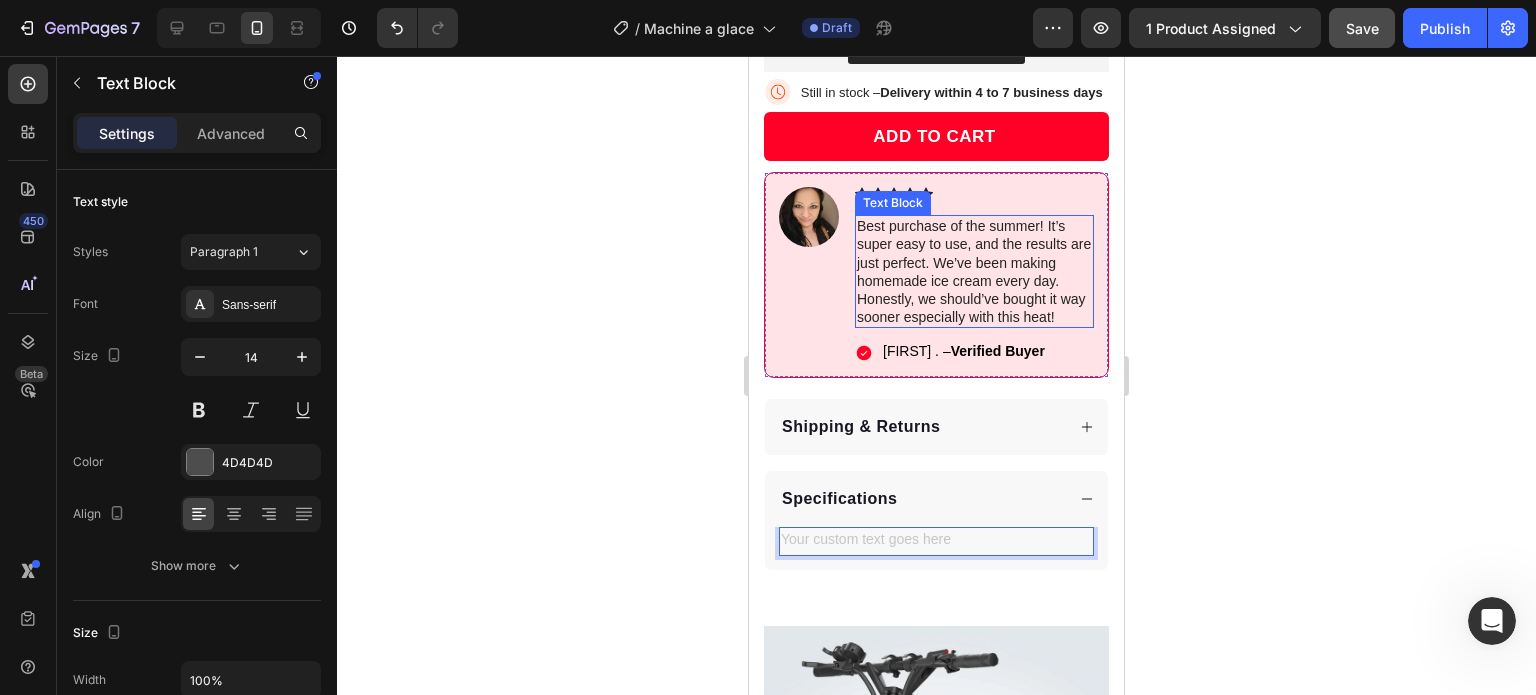 scroll, scrollTop: 932, scrollLeft: 0, axis: vertical 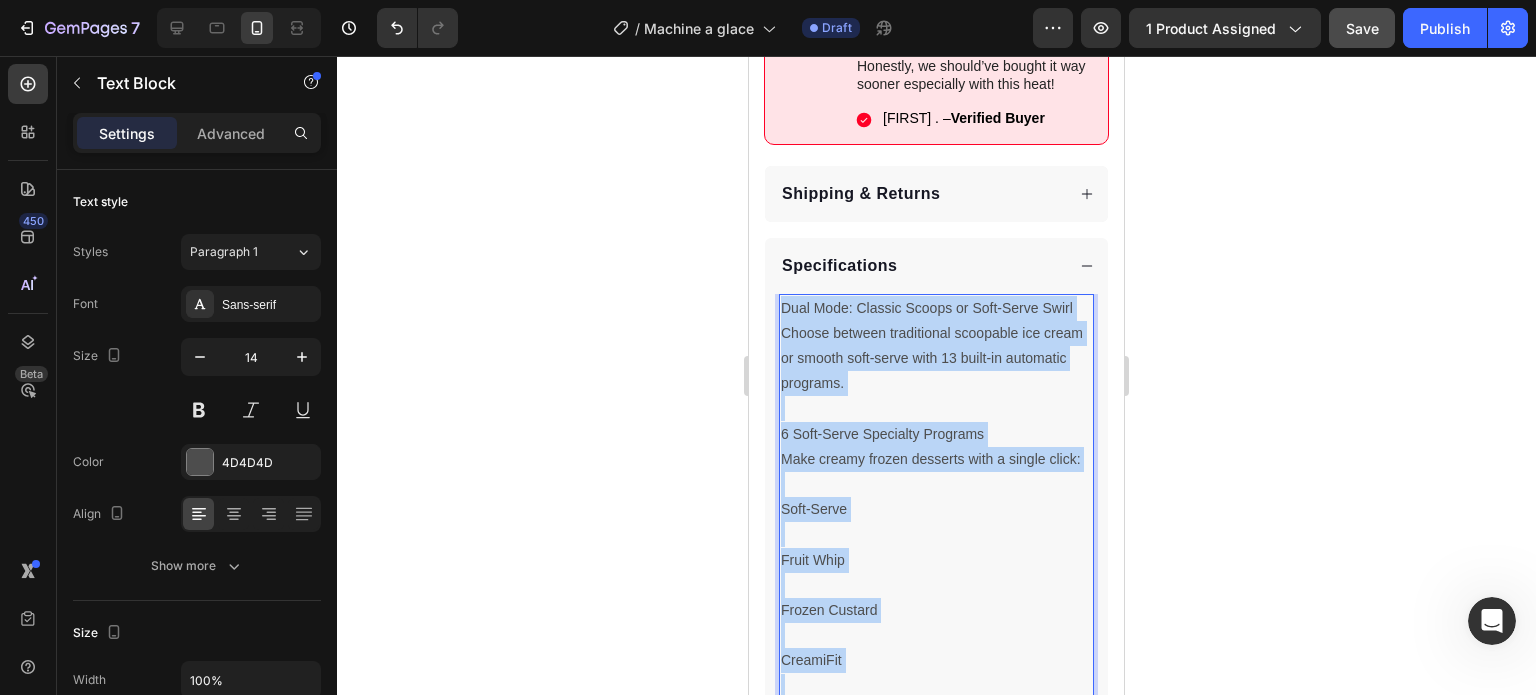 drag, startPoint x: 963, startPoint y: 660, endPoint x: 674, endPoint y: 36, distance: 687.67505 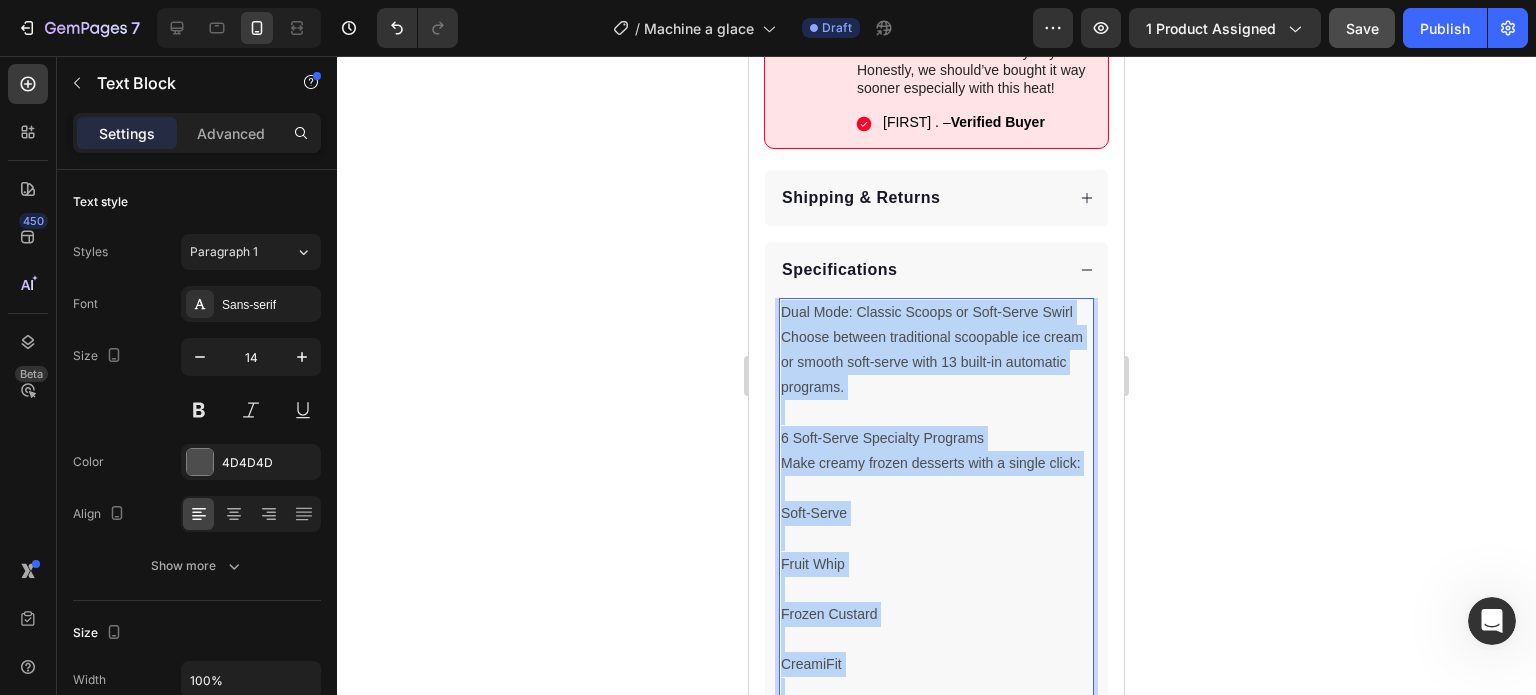 click on "iPhone 13 Mini  ( 375 px) iPhone 13 Mini iPhone 13 Pro iPhone 11 Pro Max iPhone 15 Pro Max Pixel 7 Galaxy S8+ Galaxy S20 Ultra iPad Mini iPad Air iPad Pro Header
Product Images Row Trustoo - Star Rating Widget Trustoo Ice Cream Maker – Ice Cream & Sorbets Product Title Ultralight Carbon Helmet Integrated Bluetooth 100% Satisfaction or Your Money Back Item list Bestseller 2025 Product Badge 13 Programs in 1 Creamy Ice Cream in Just Minutes 100% Satisfaction or Your Money Back Item list Kaching Bundles Kaching Bundles Image Still in stock –  Delivery within 4 to 7 business days Text Block Advanced List Add to cart Product Cart Button Image Icon Icon Icon Icon Icon Icon List Best purchase of the summer! It’s super easy to use, and the results are just perfect. We’ve been making homemade ice cream every day. Honestly, we should’ve bought it way sooner especially with this heat! Text Block
Icon Tessa P. –  Verified Buyer Text Block Row Row
Shipping & Returns" at bounding box center (936, 1032) 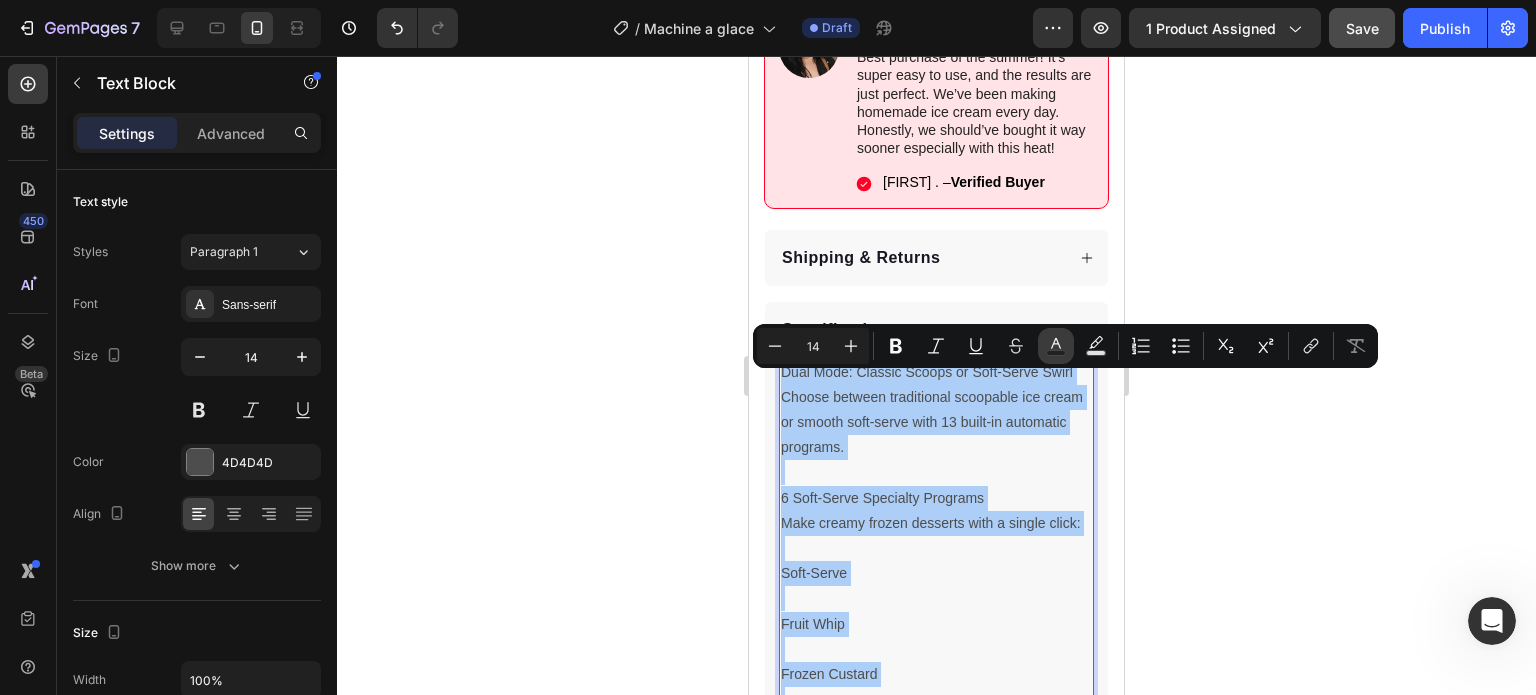 click 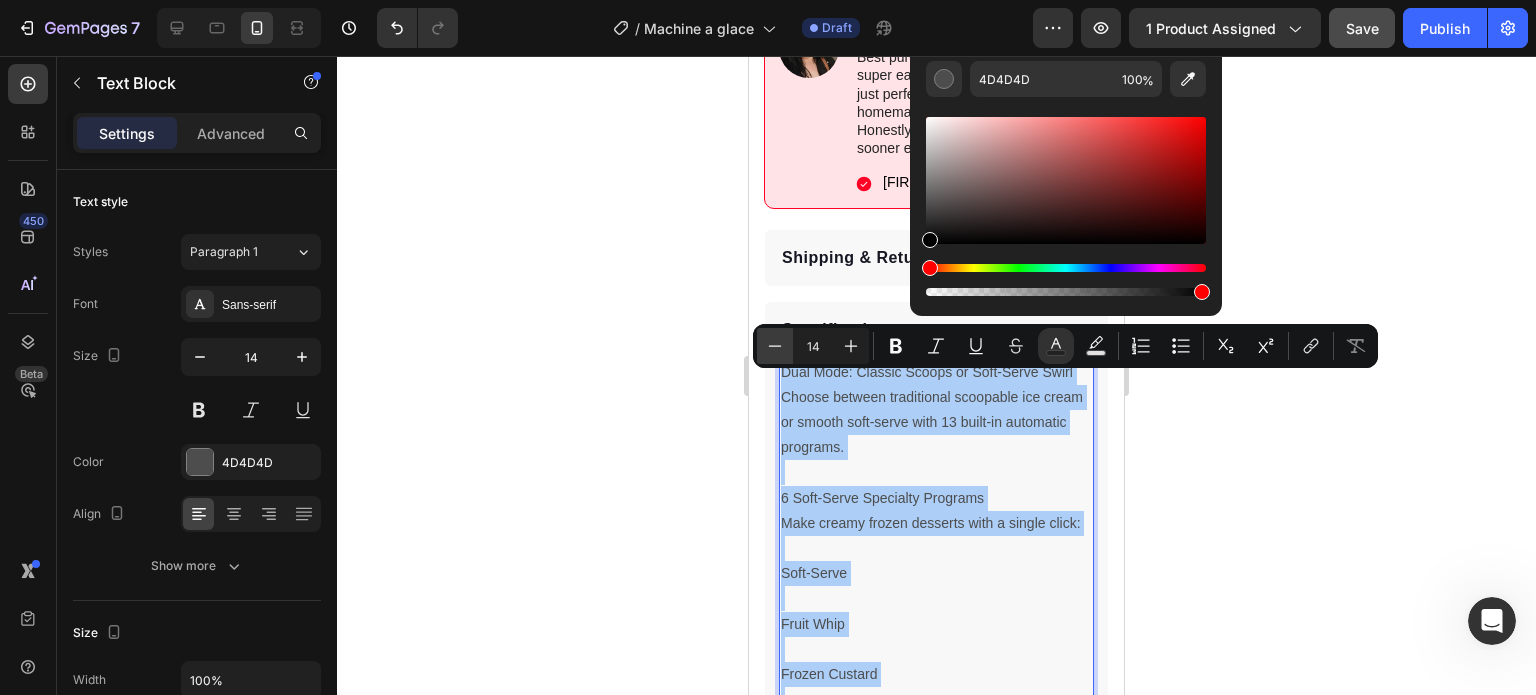 drag, startPoint x: 975, startPoint y: 210, endPoint x: 770, endPoint y: 334, distance: 239.58505 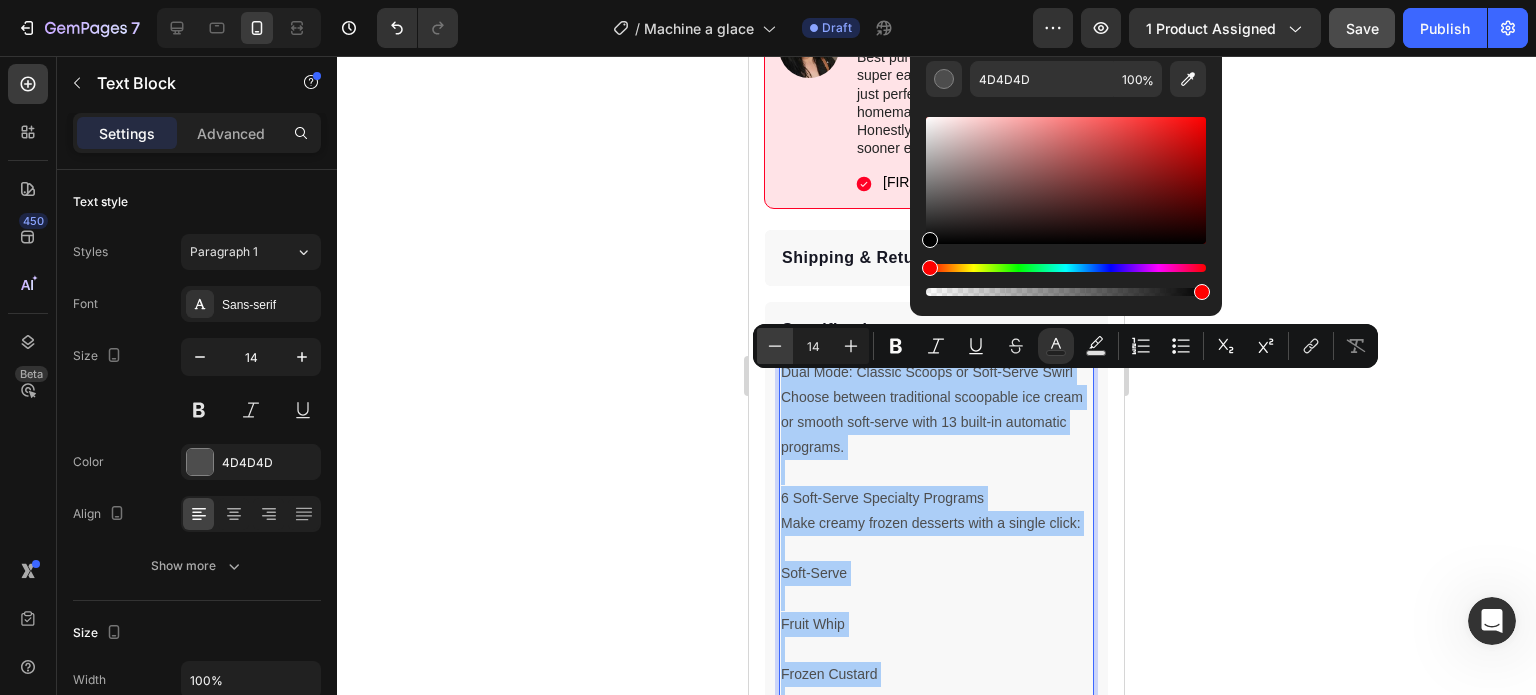 click on "Minus 14 Plus Bold Italic Underline       Strikethrough
Text Color
Text Background Color Numbered List Bulleted List Subscript Superscript       link Remove Format 4D4D4D 100 %" at bounding box center [1065, 346] 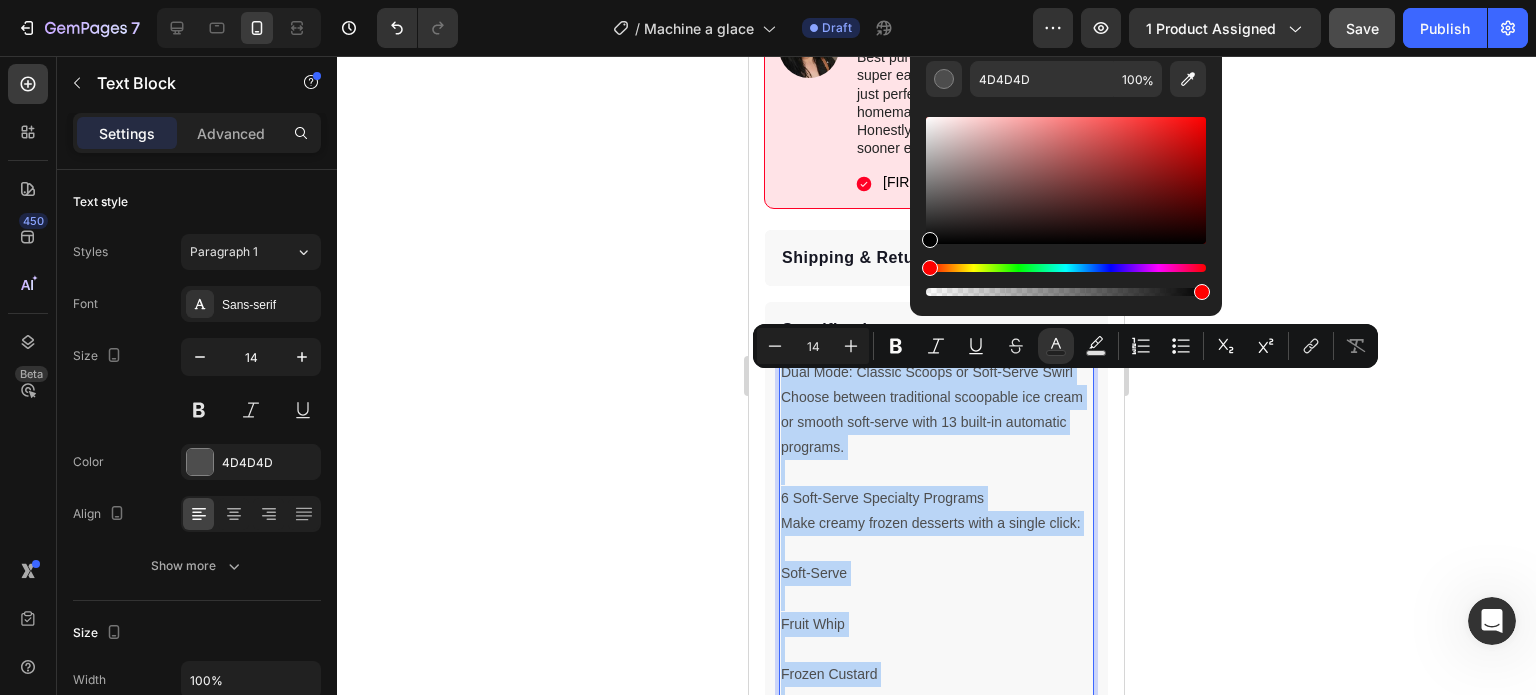type on "000000" 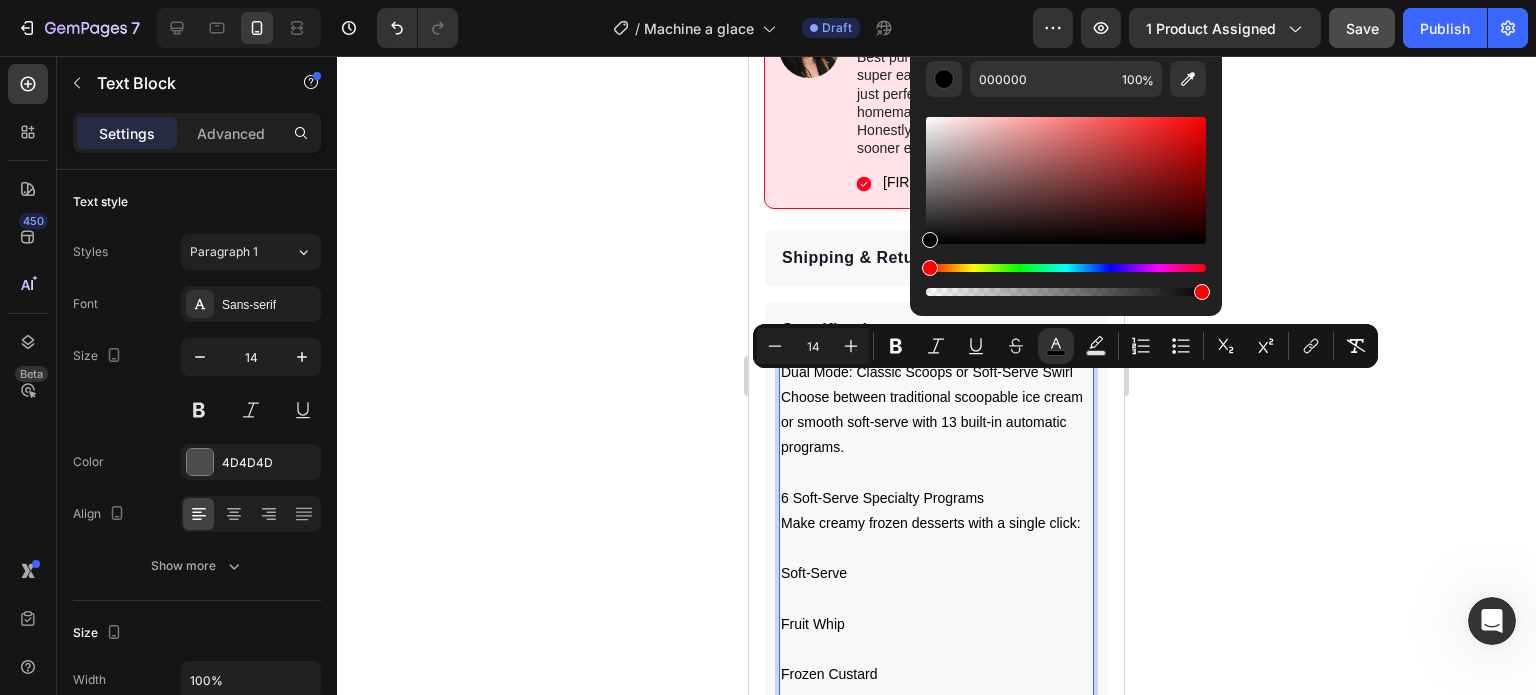 click 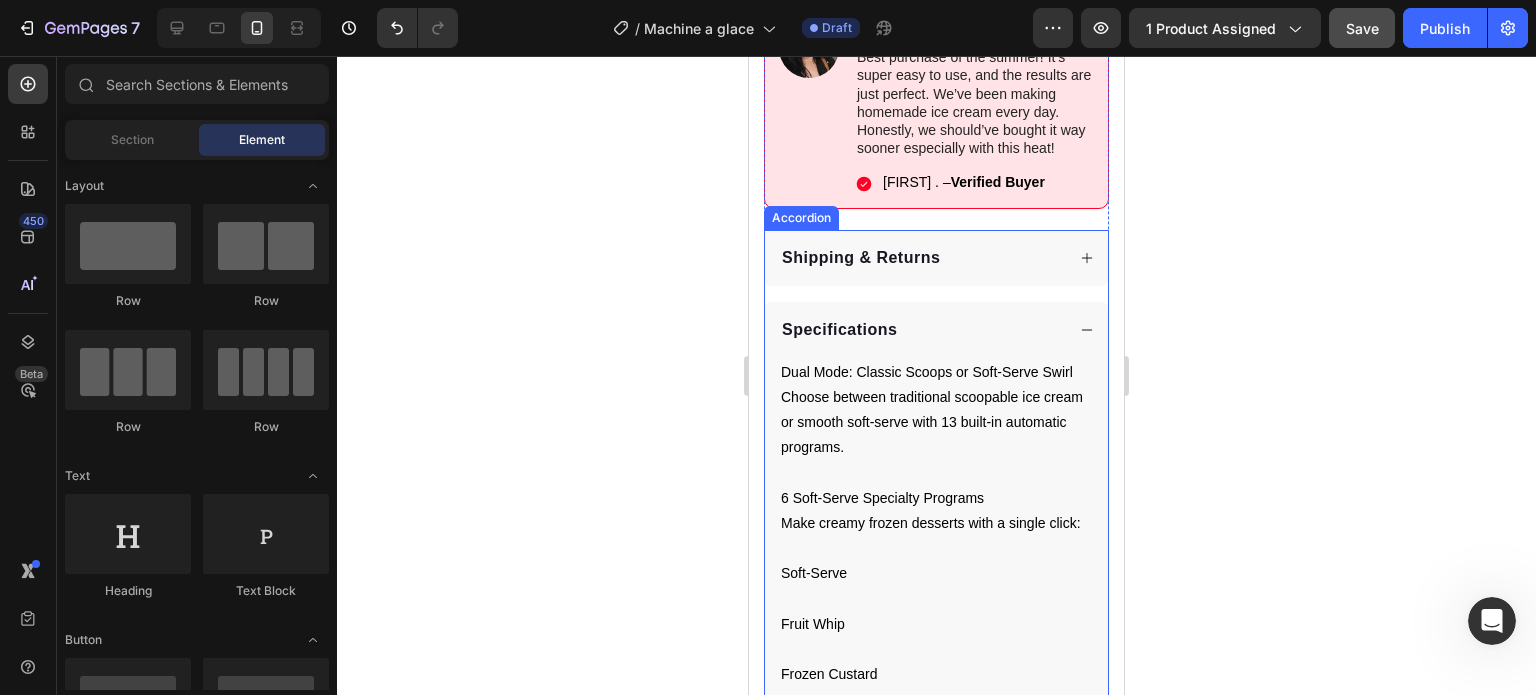 click on "Specifications" at bounding box center [921, 330] 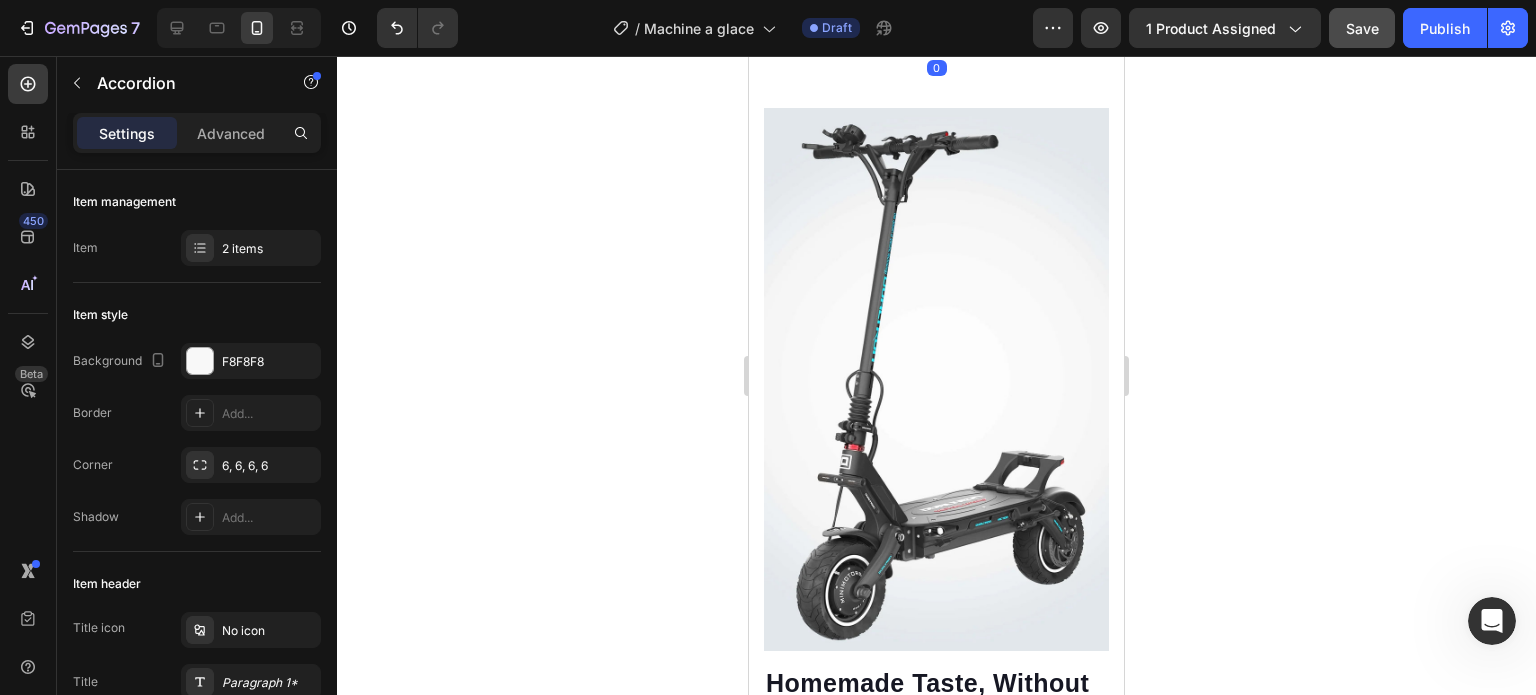 scroll, scrollTop: 1432, scrollLeft: 0, axis: vertical 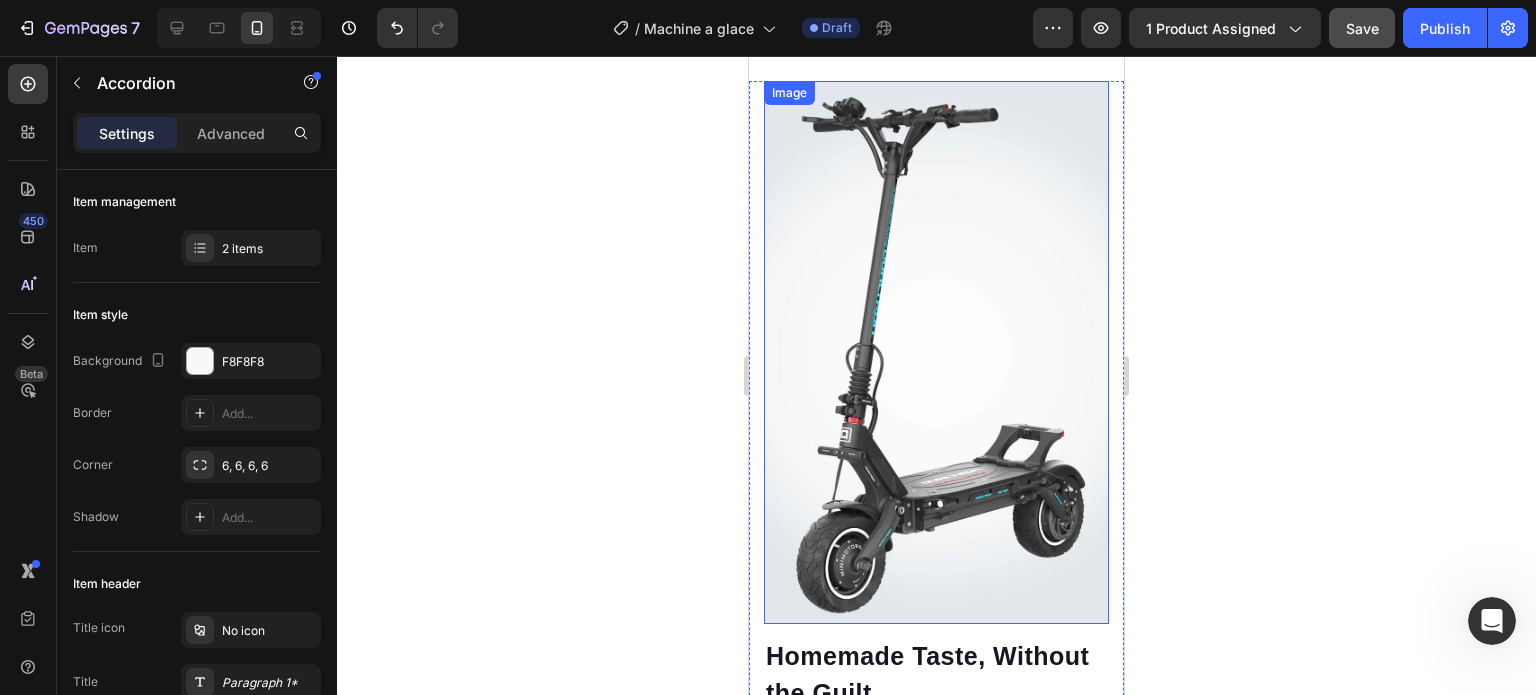 click at bounding box center [936, 353] 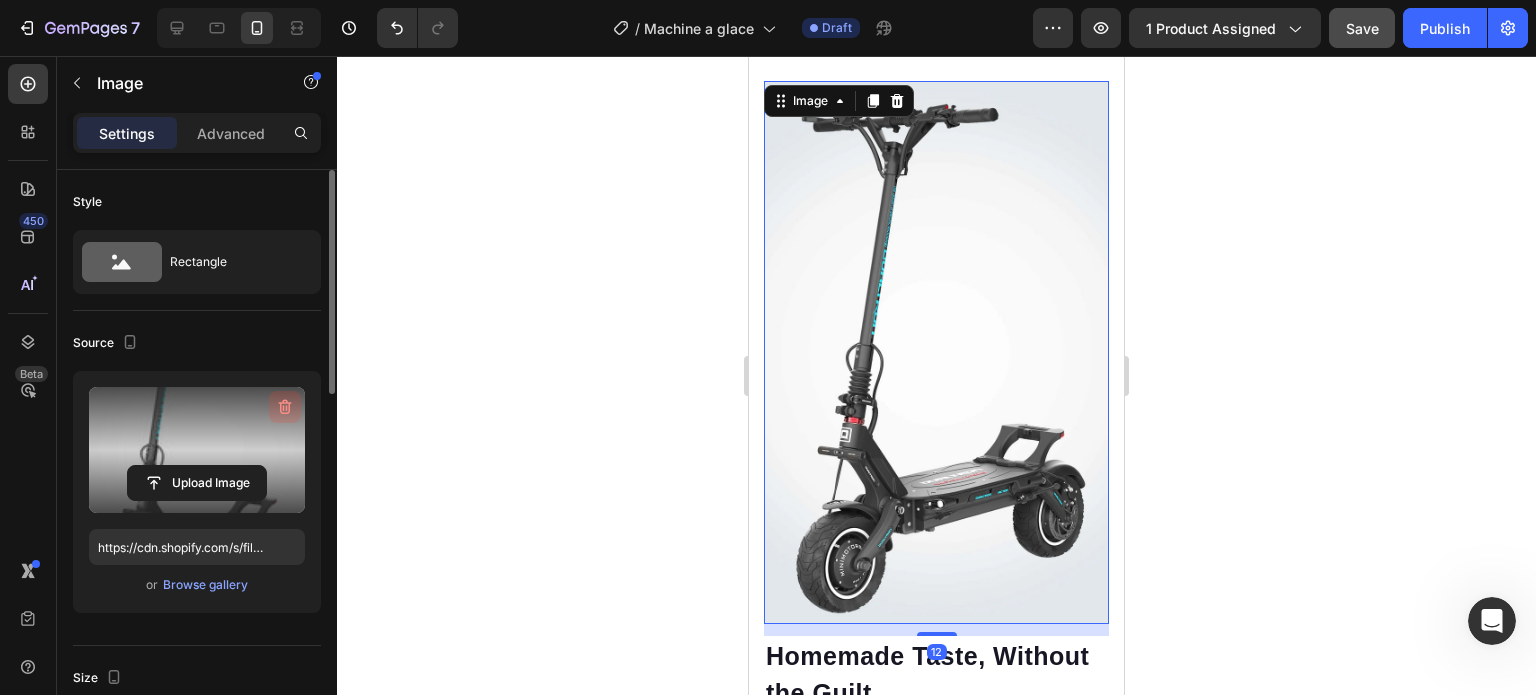 click 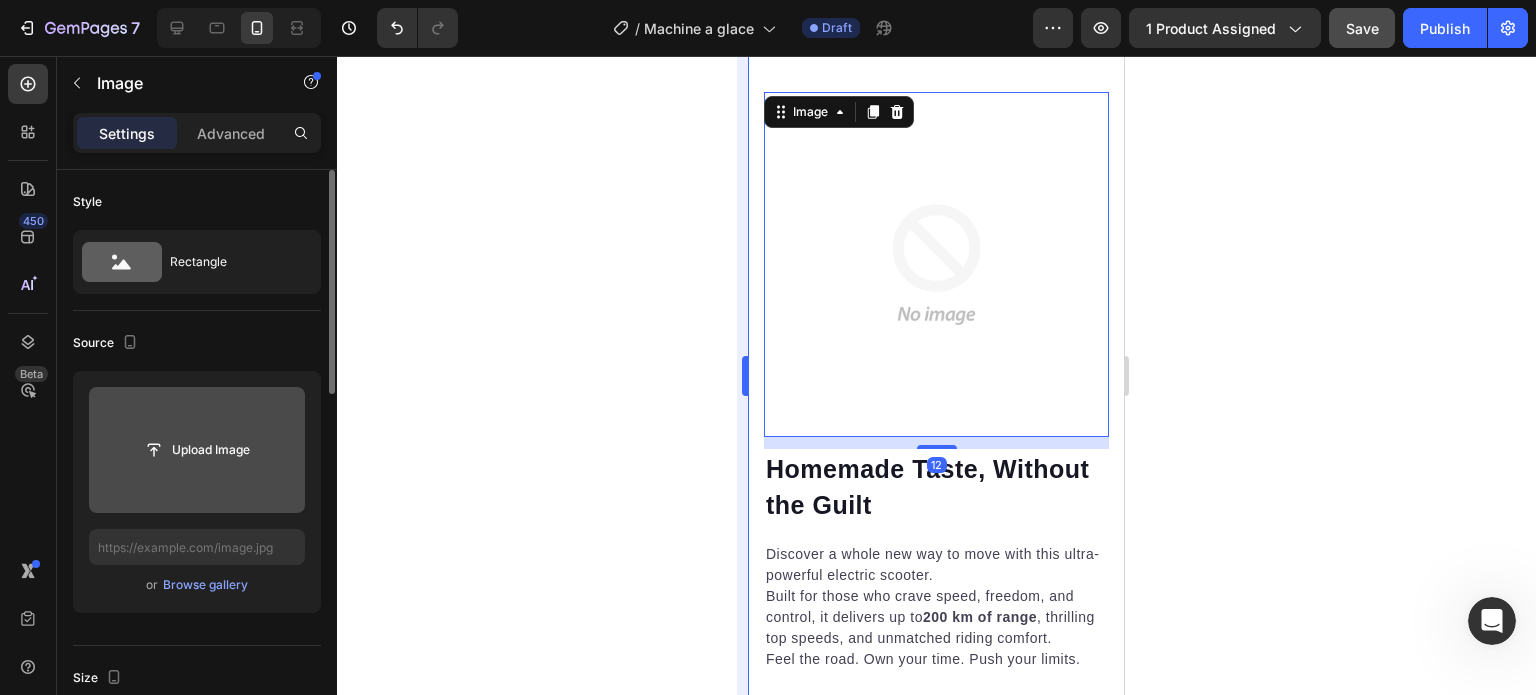 scroll, scrollTop: 1268, scrollLeft: 0, axis: vertical 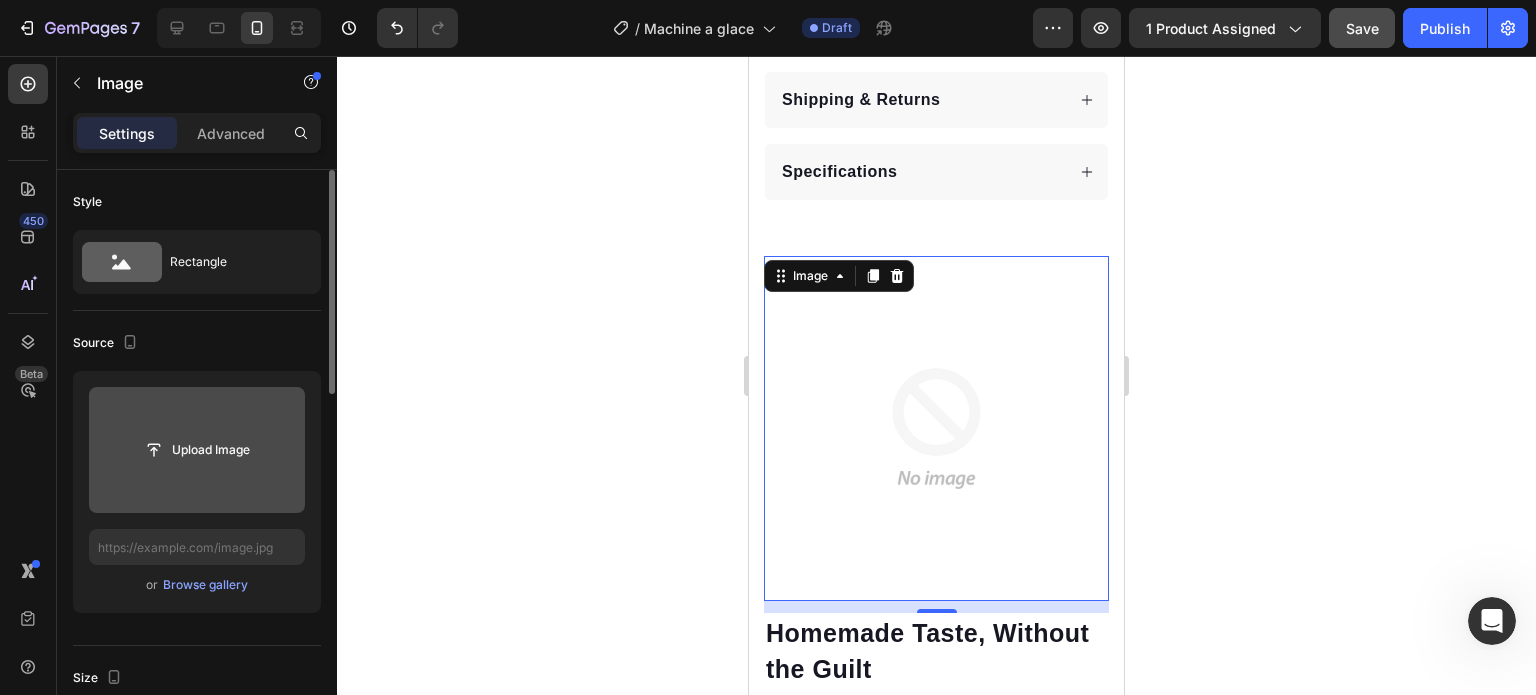 click at bounding box center [197, 450] 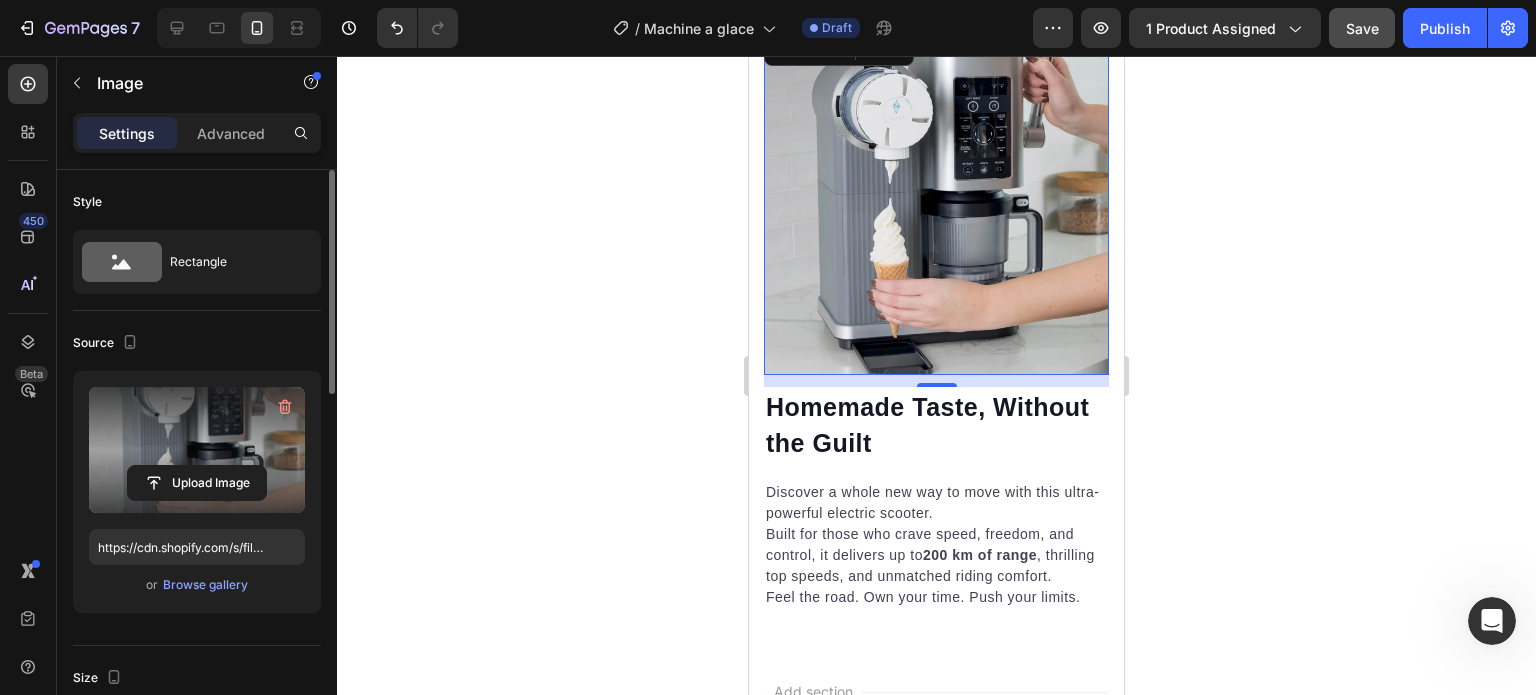 scroll, scrollTop: 1501, scrollLeft: 0, axis: vertical 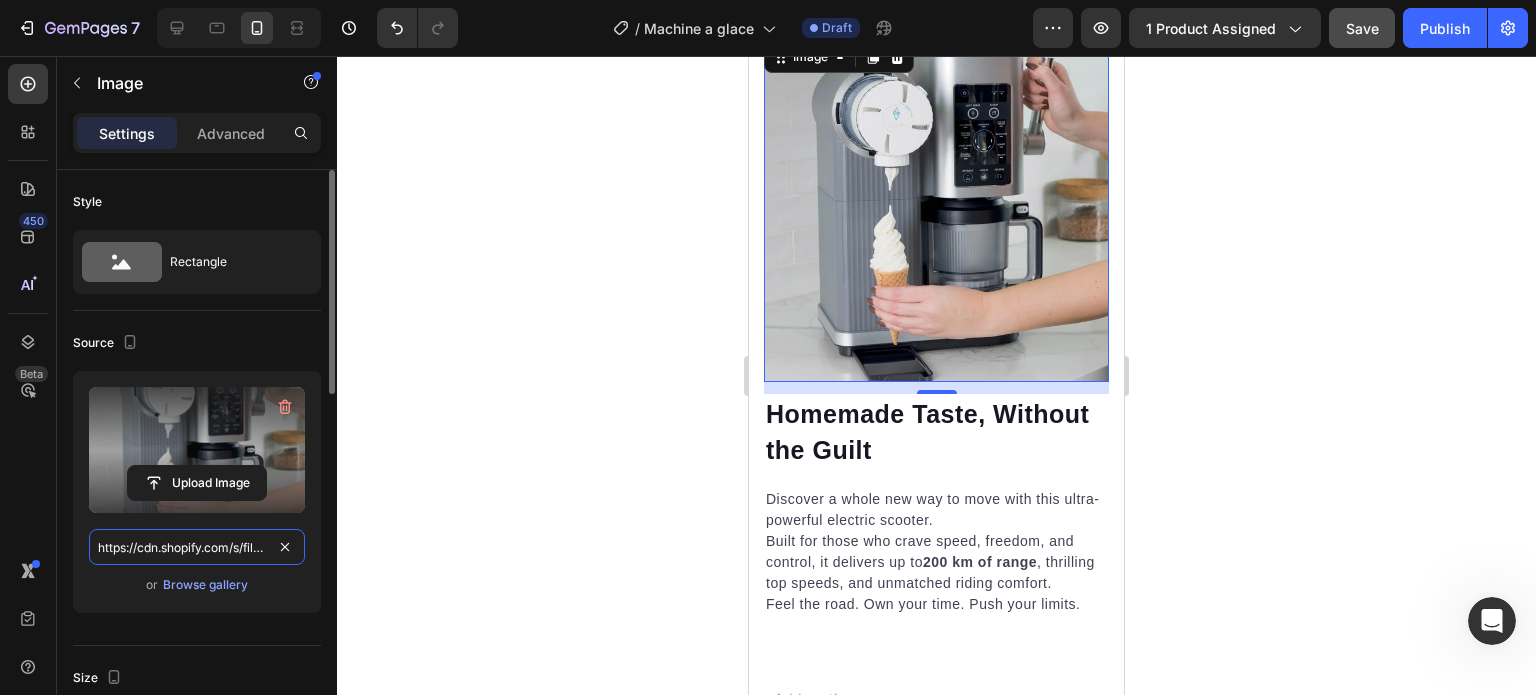 click on "https://cdn.shopify.com/s/files/1/0953/0110/8057/files/gempages_577028851134104291-0ea80d68-a484-446f-bf45-0b2141038c11.png" at bounding box center [197, 547] 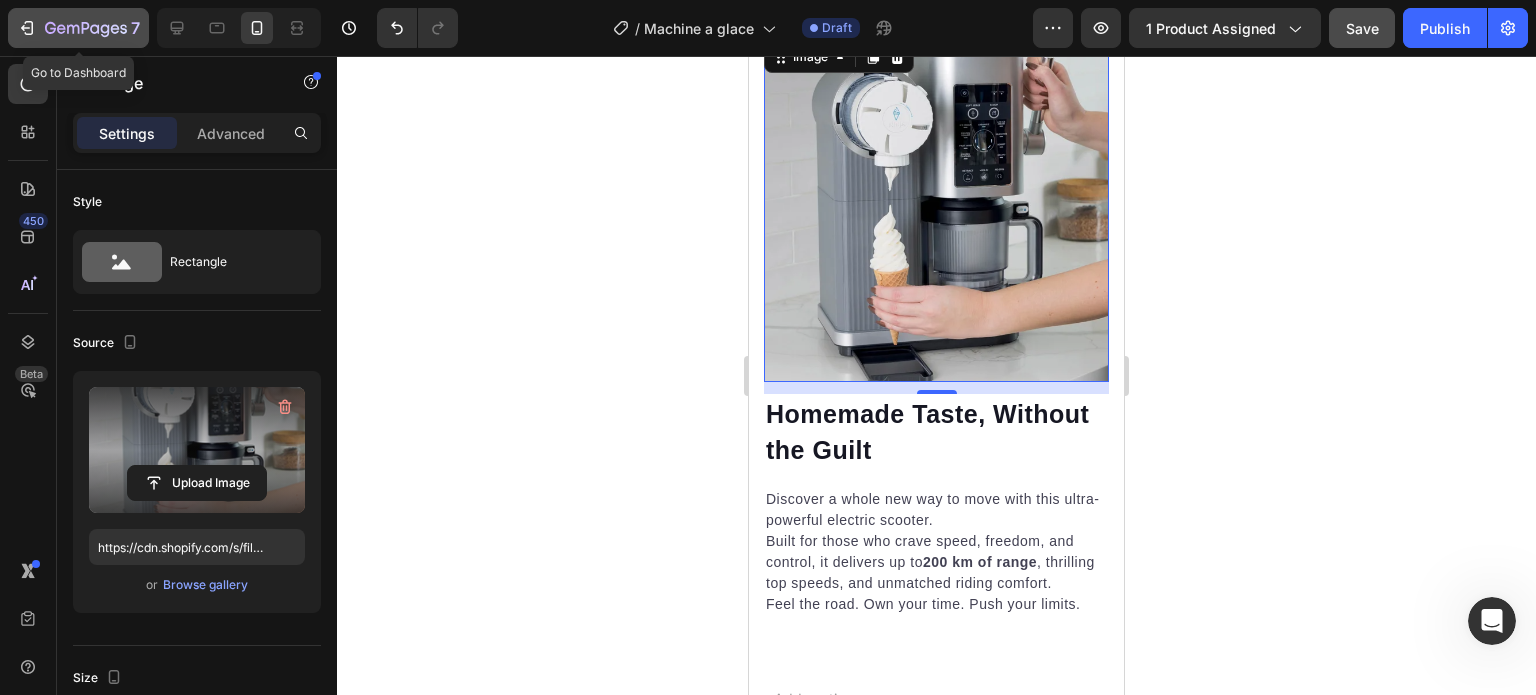 click on "7" 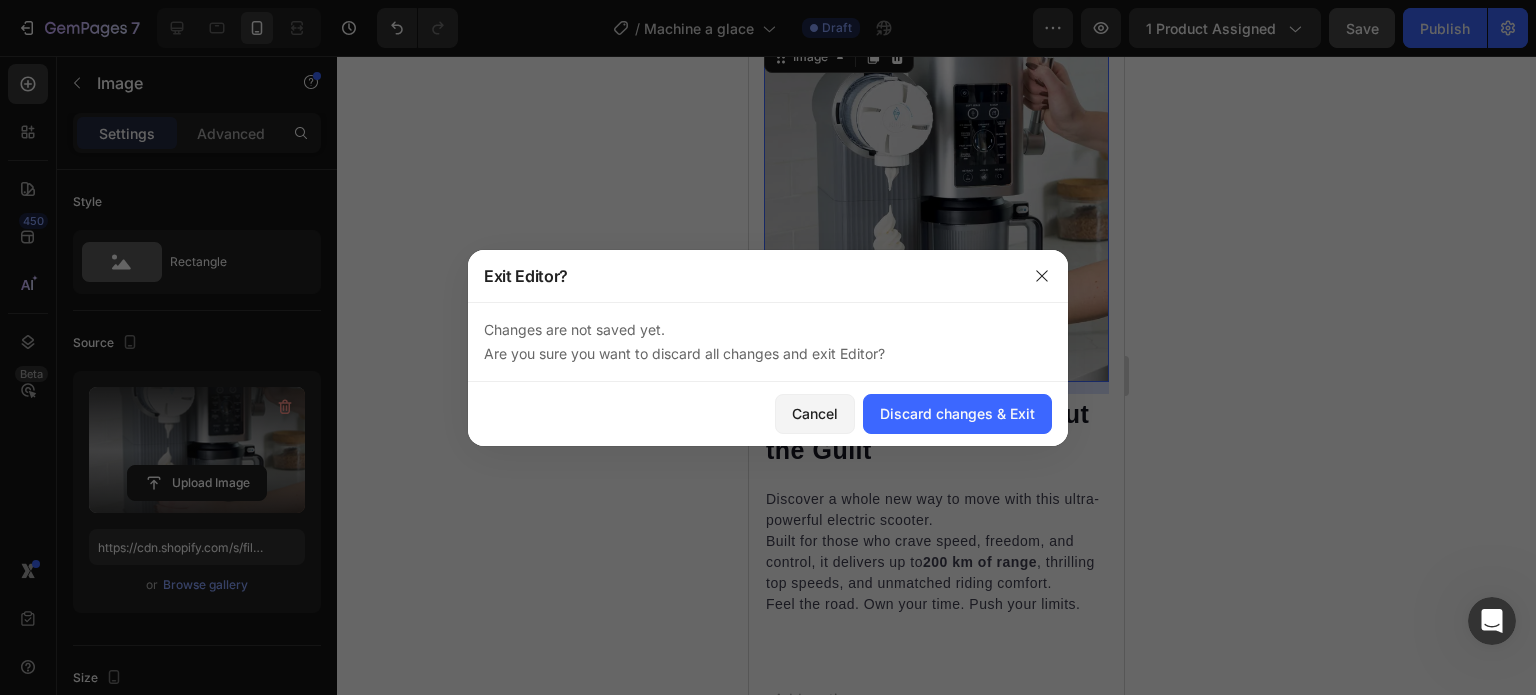click at bounding box center (768, 347) 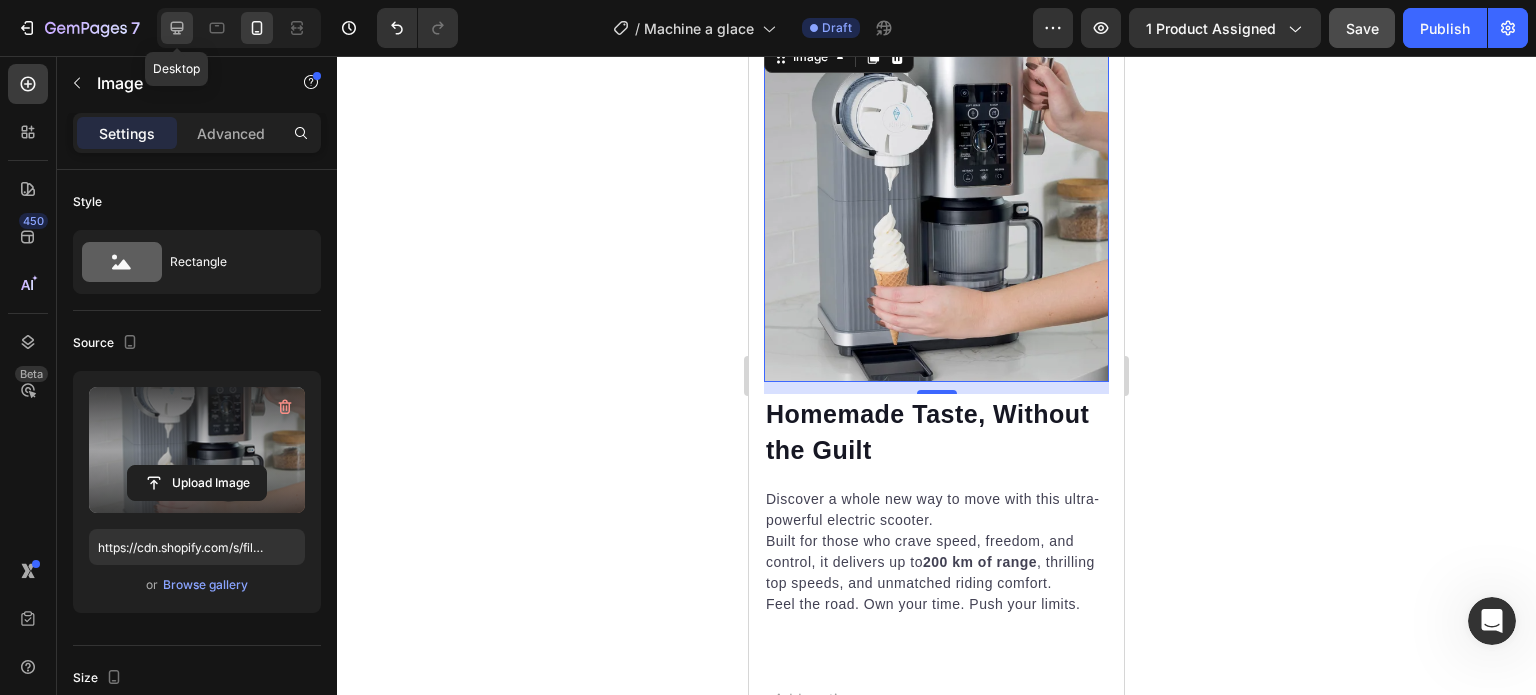 click 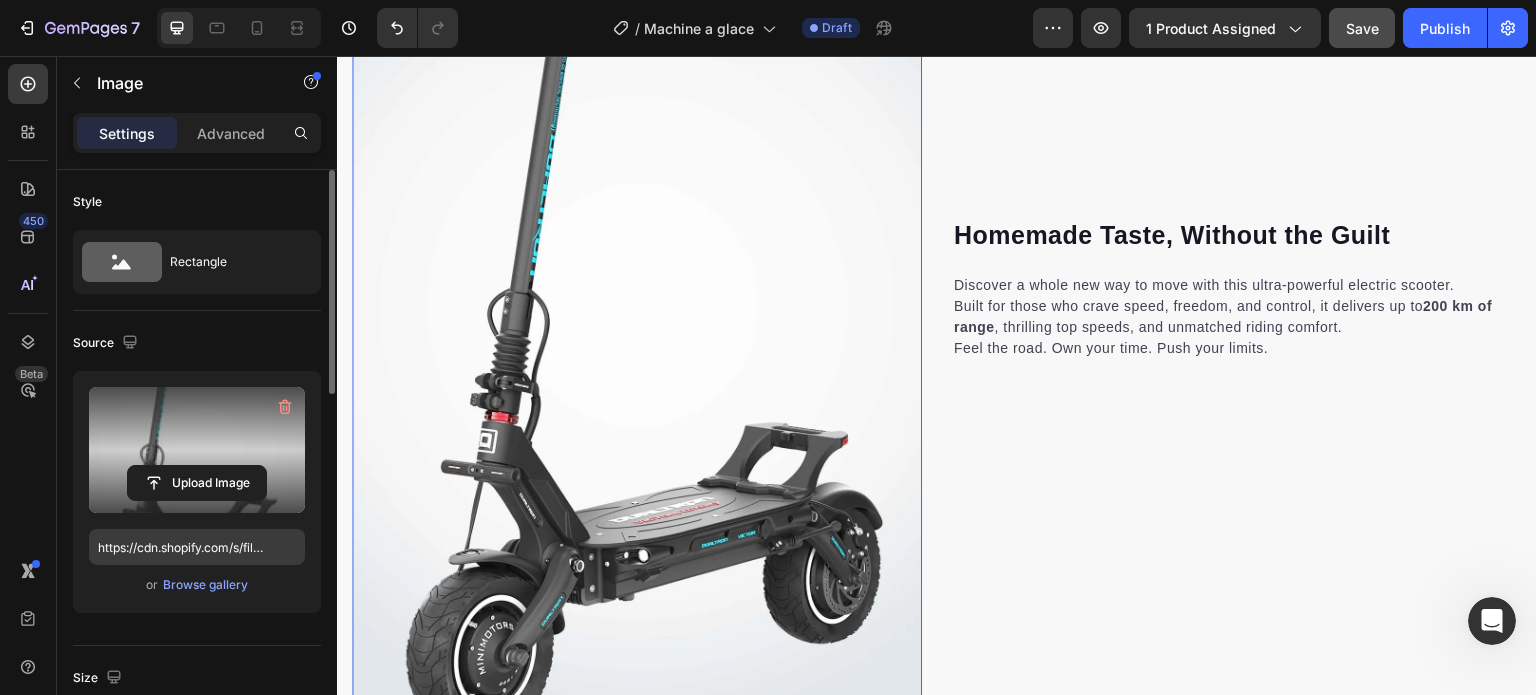scroll, scrollTop: 1495, scrollLeft: 0, axis: vertical 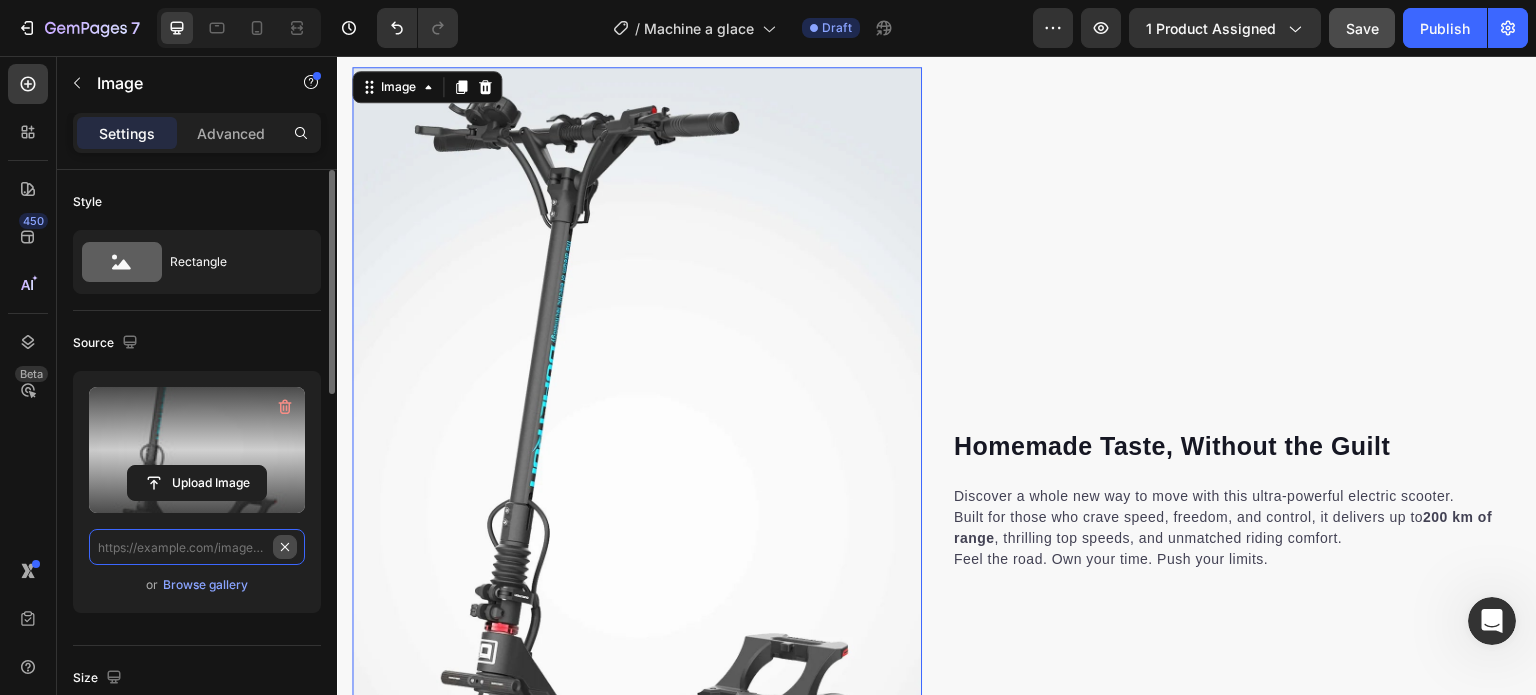 paste on "https://cdn.shopify.com/s/files/1/0953/0110/8057/files/gempages_577028851134104291-0ea80d68-a484-446f-bf45-0b2141038c11.png" 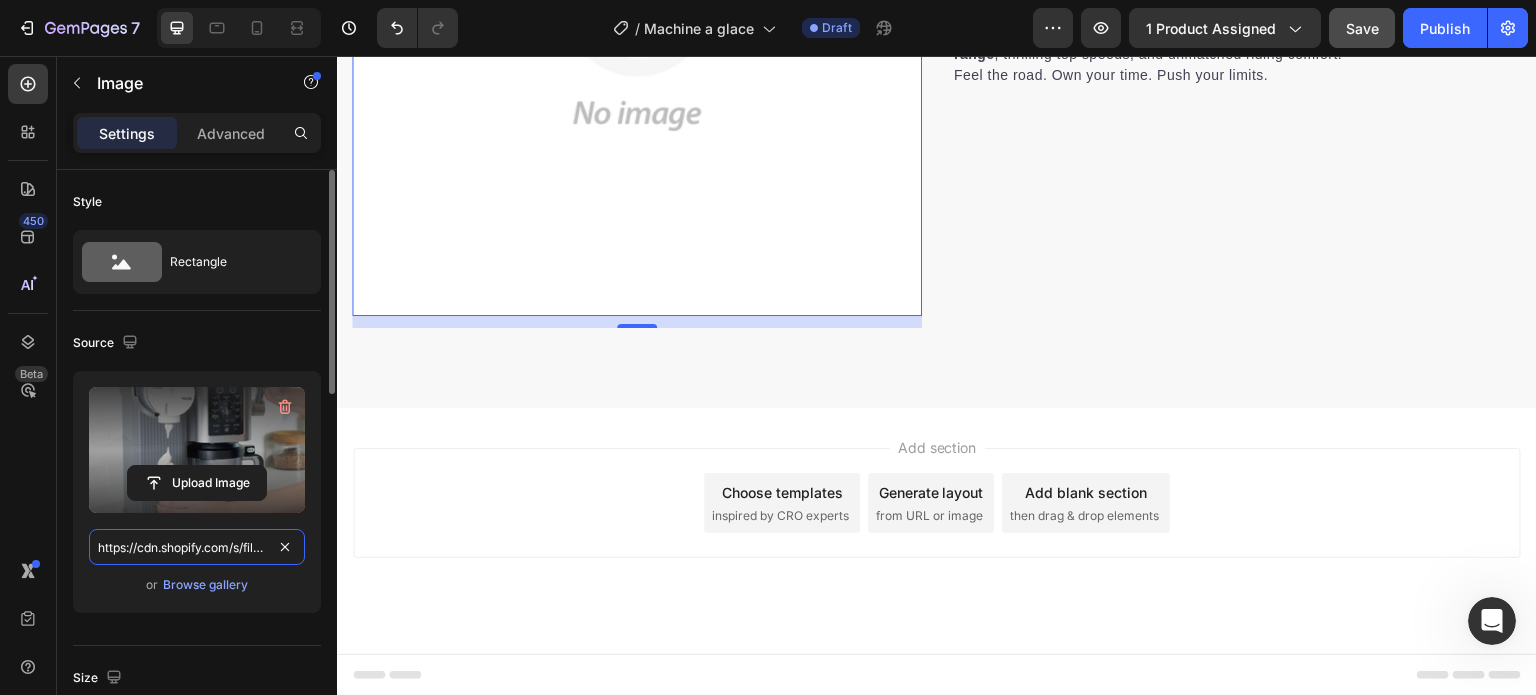 scroll, scrollTop: 0, scrollLeft: 604, axis: horizontal 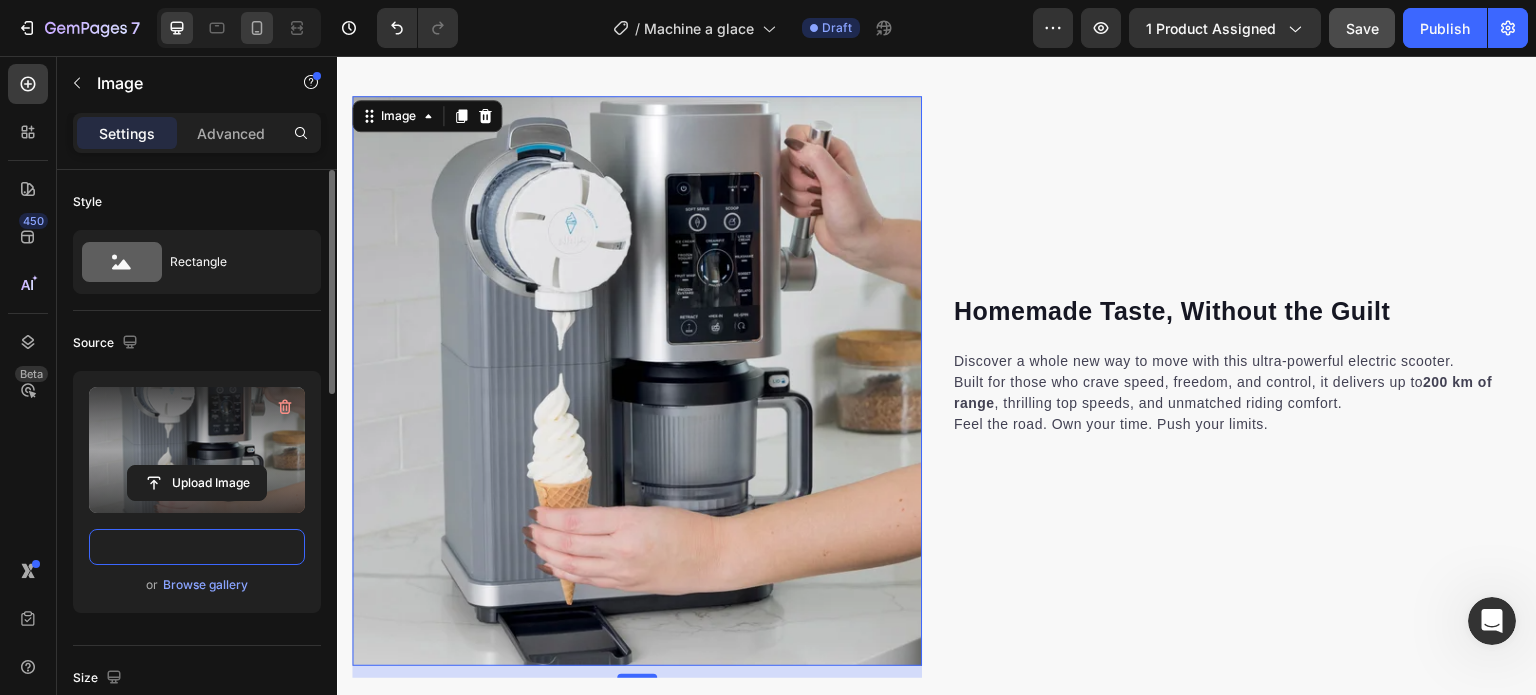type on "https://cdn.shopify.com/s/files/1/0953/0110/8057/files/gempages_577028851134104291-0ea80d68-a484-446f-bf45-0b2141038c11.png" 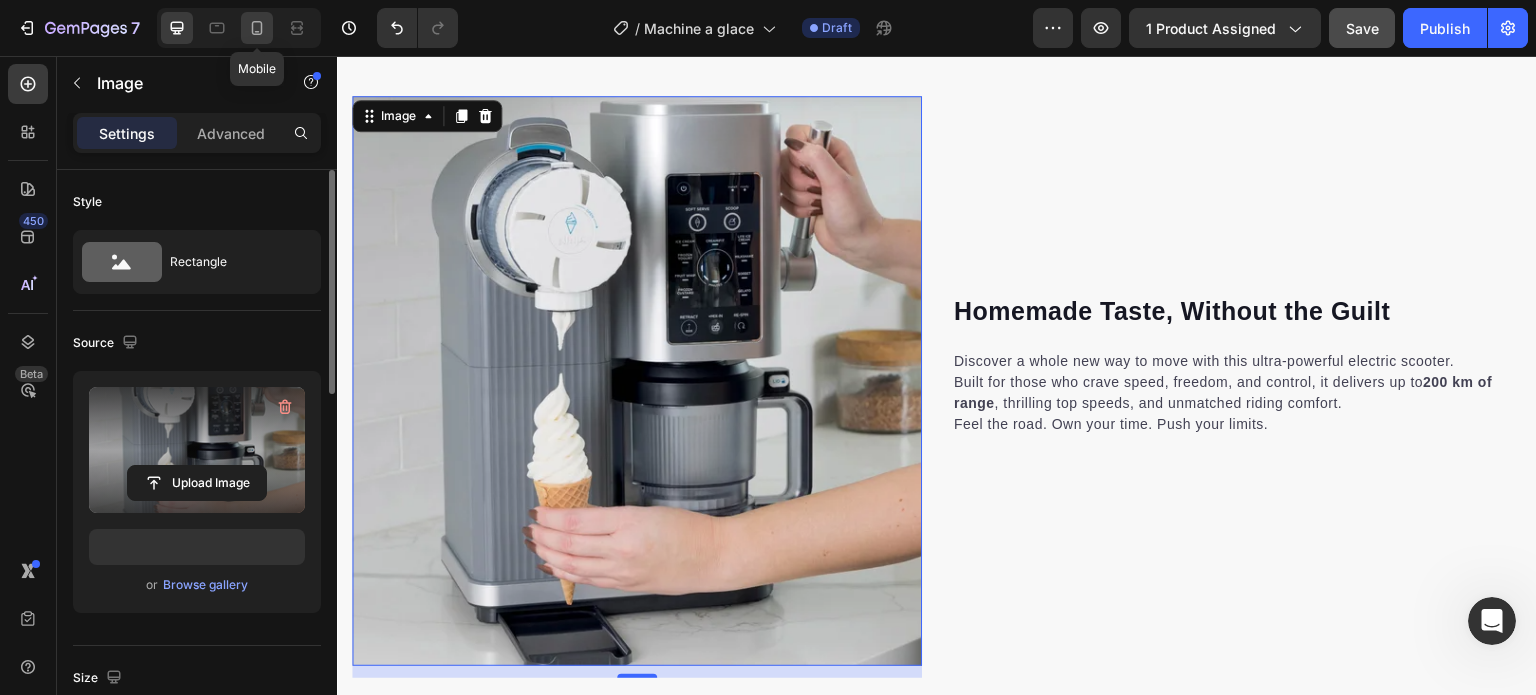 click 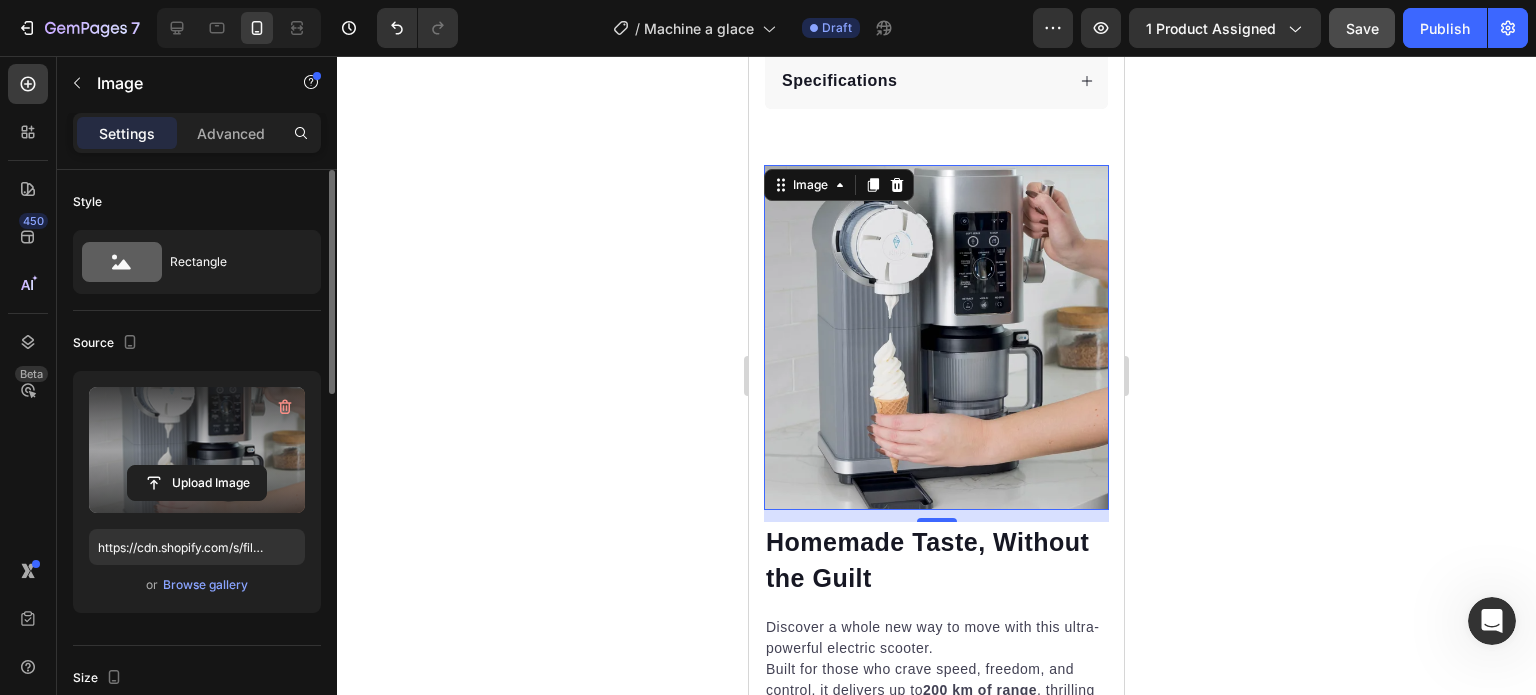 scroll, scrollTop: 1412, scrollLeft: 0, axis: vertical 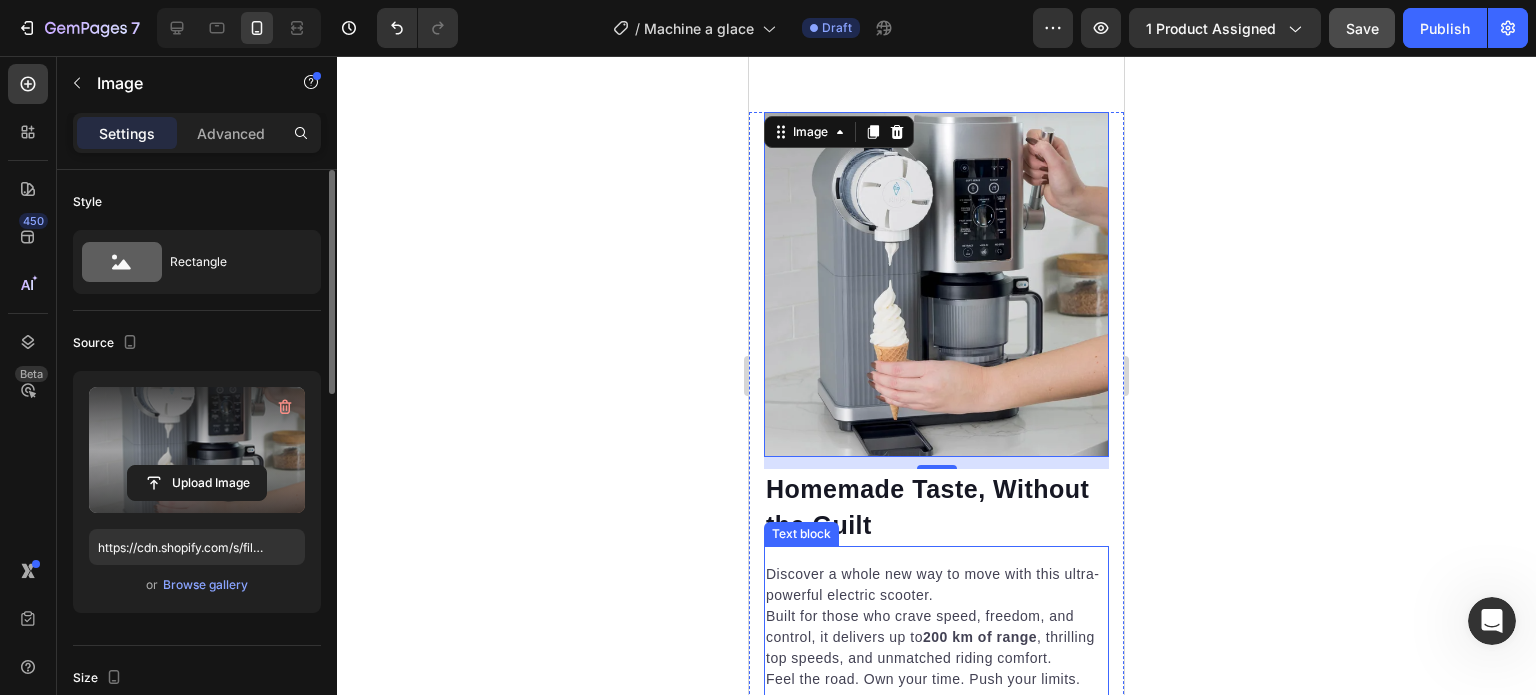 click 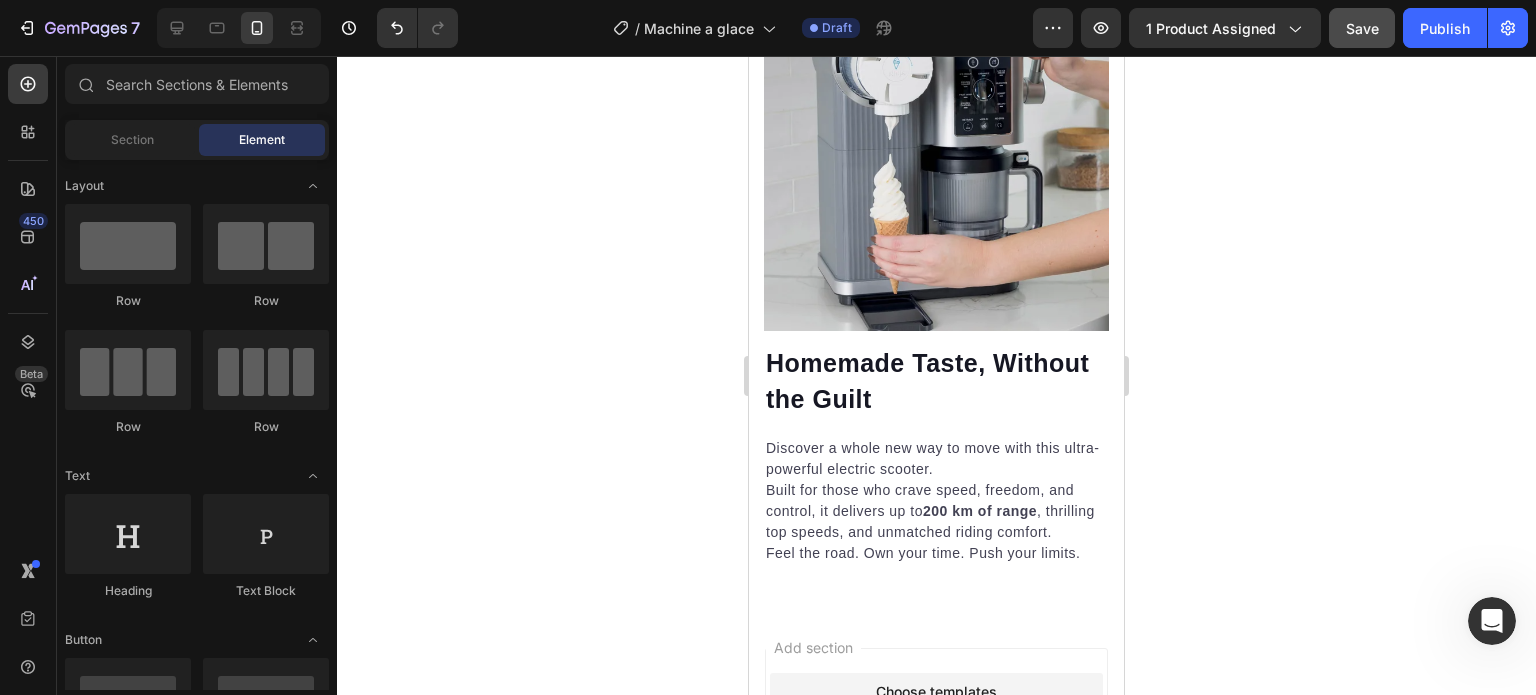 scroll, scrollTop: 1553, scrollLeft: 0, axis: vertical 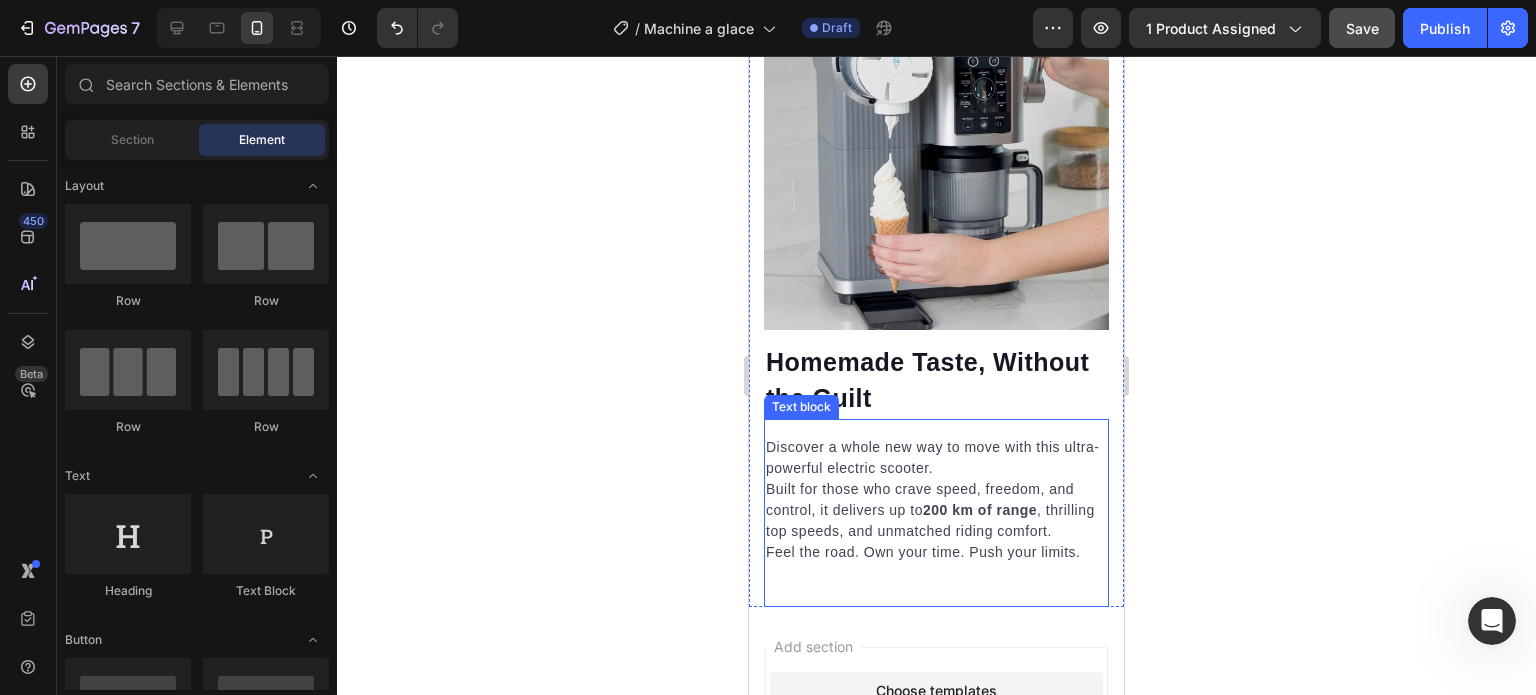 click 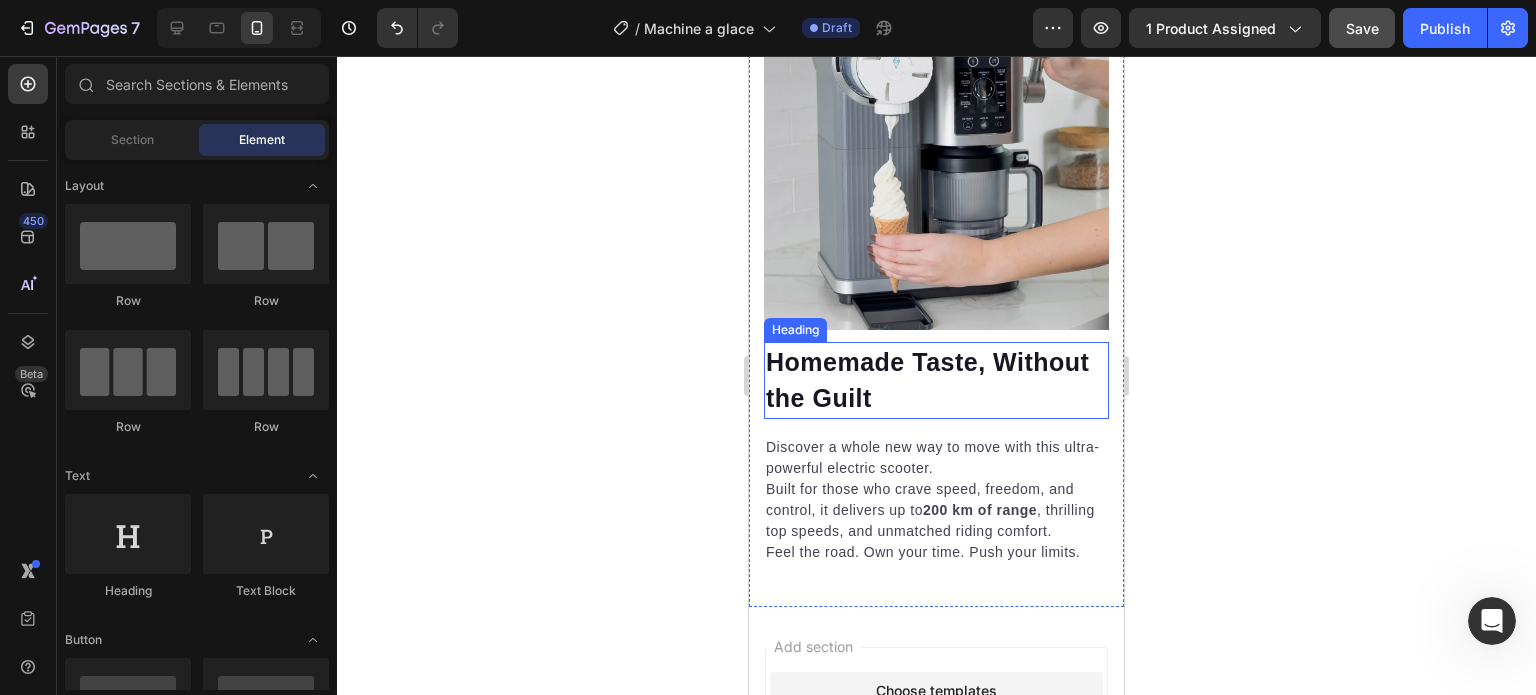 click on "Homemade Taste, Without the Guilt" at bounding box center (927, 380) 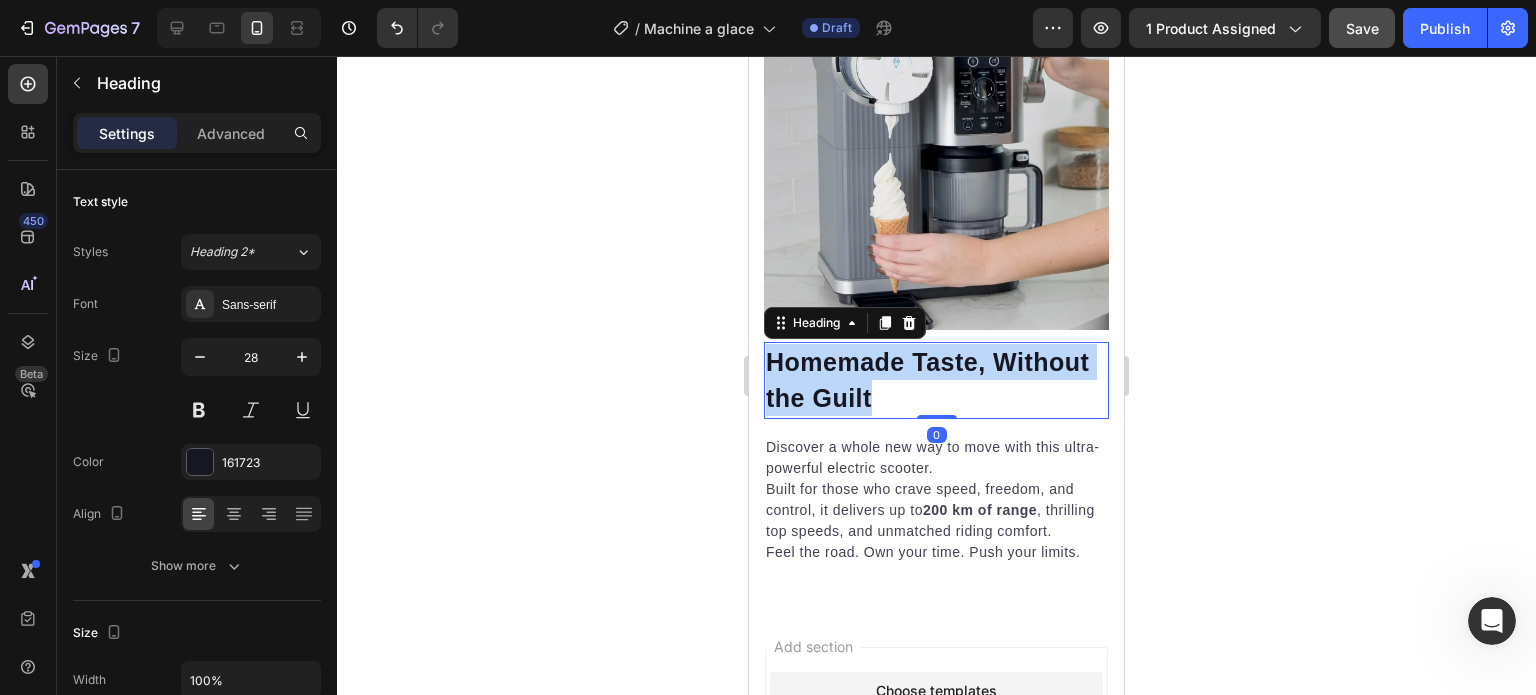 click on "Homemade Taste, Without the Guilt" at bounding box center [927, 380] 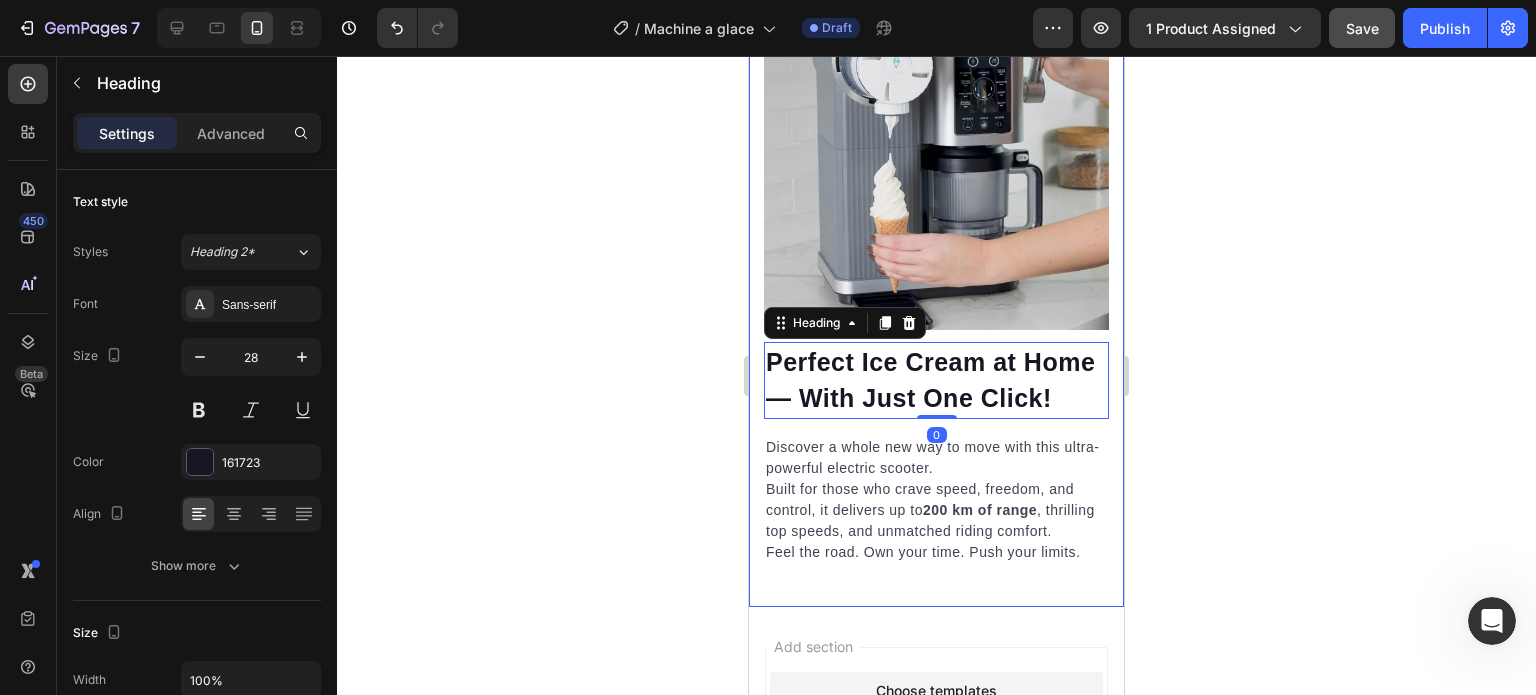click 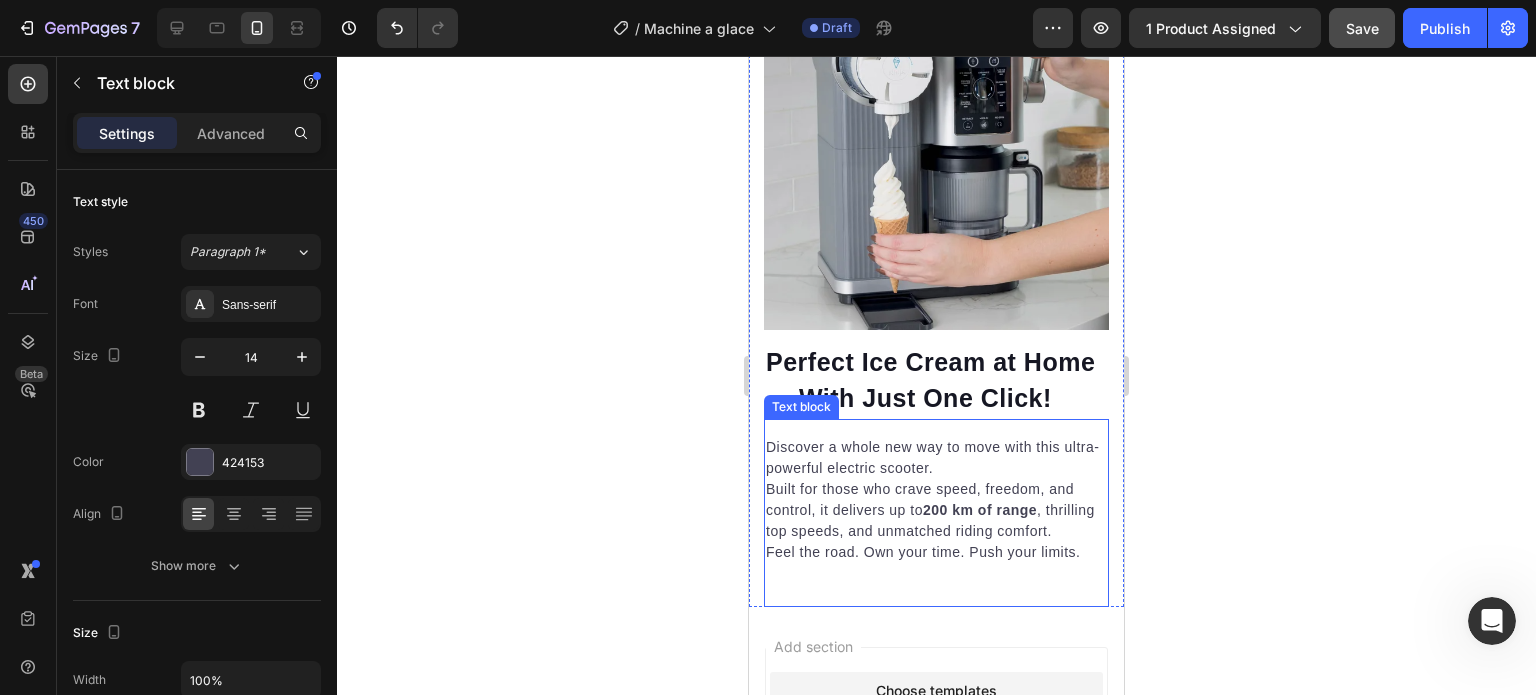 click on "Discover a whole new way to move with this ultra-powerful electric scooter. Built for those who crave speed, freedom, and control, it delivers up to  200 km of range , thrilling top speeds, and unmatched riding comfort. Feel the road. Own your time. Push your limits." at bounding box center [936, 500] 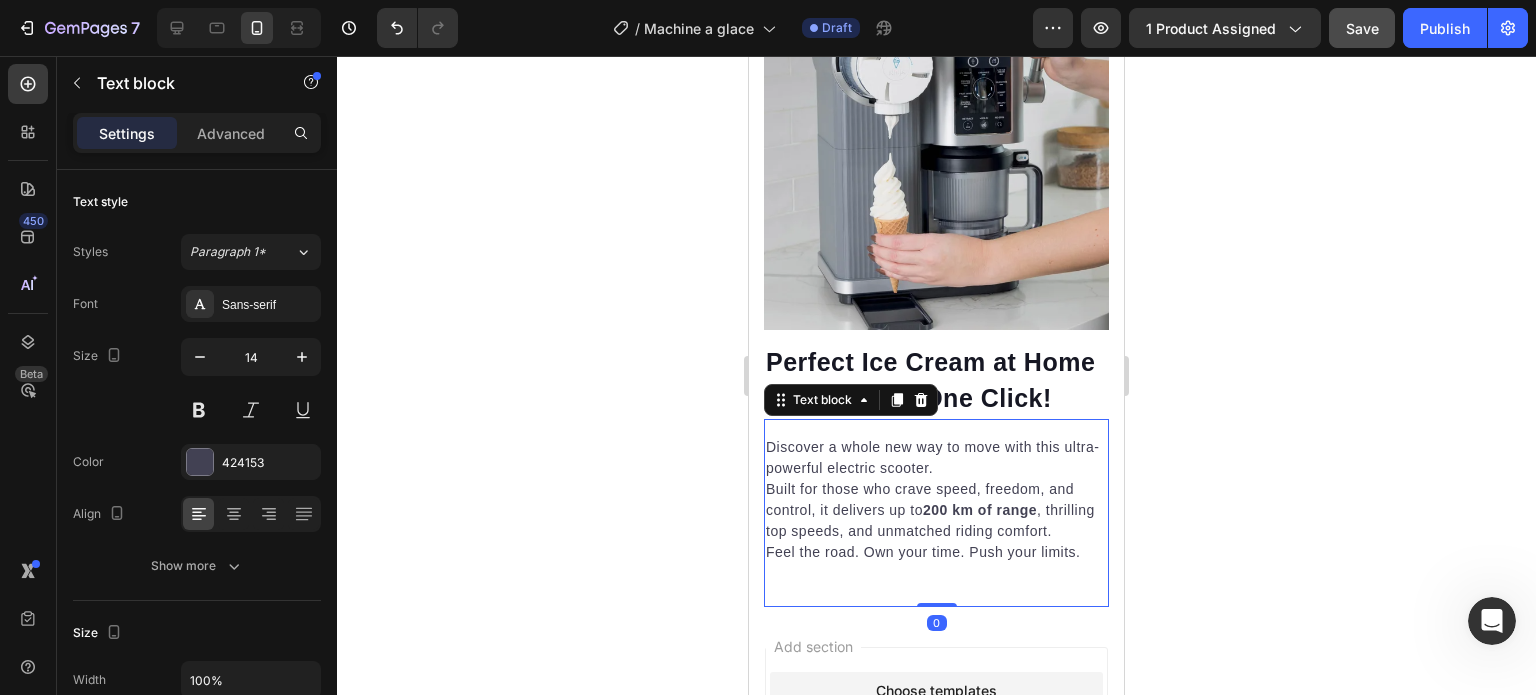 click on "Discover a whole new way to move with this ultra-powerful electric scooter. Built for those who crave speed, freedom, and control, it delivers up to  200 km of range , thrilling top speeds, and unmatched riding comfort. Feel the road. Own your time. Push your limits." at bounding box center (936, 500) 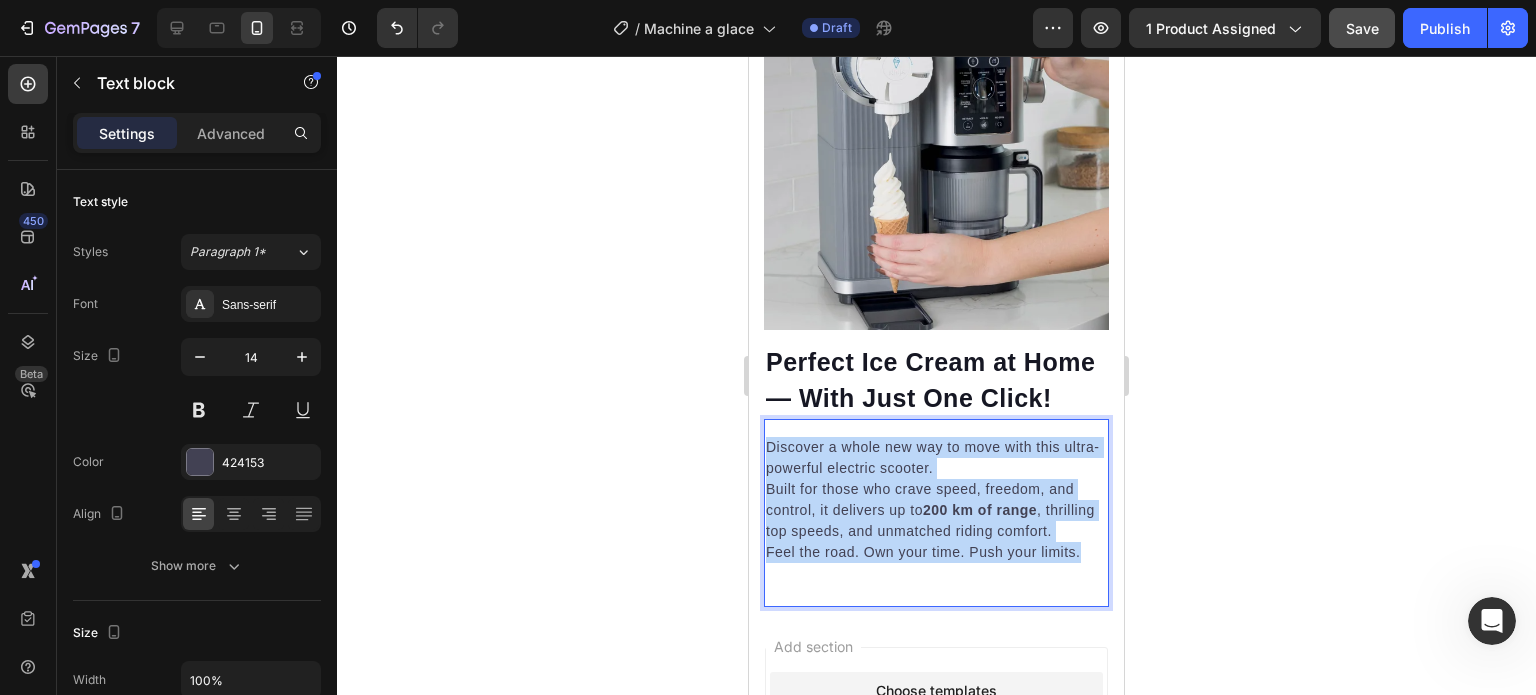 drag, startPoint x: 1085, startPoint y: 599, endPoint x: 756, endPoint y: 461, distance: 356.77023 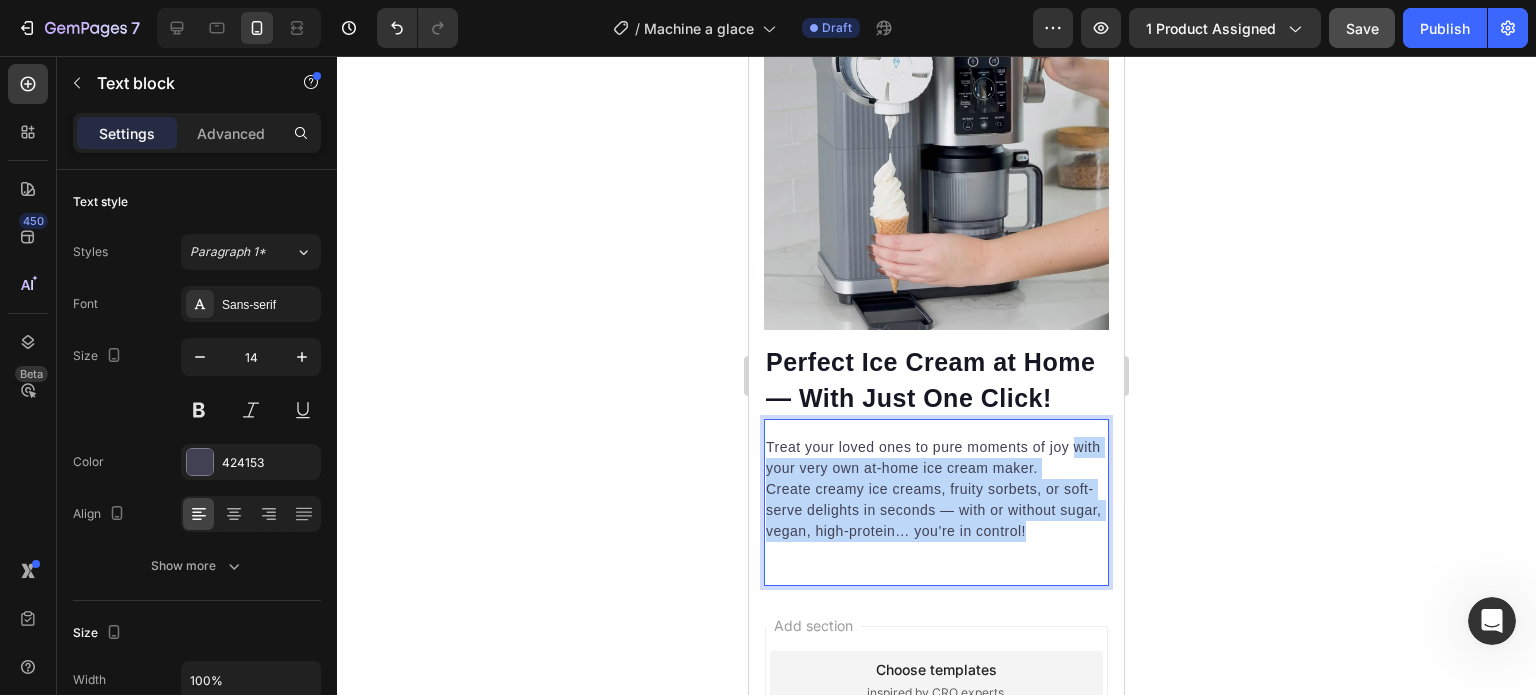 drag, startPoint x: 1076, startPoint y: 559, endPoint x: 764, endPoint y: 483, distance: 321.12302 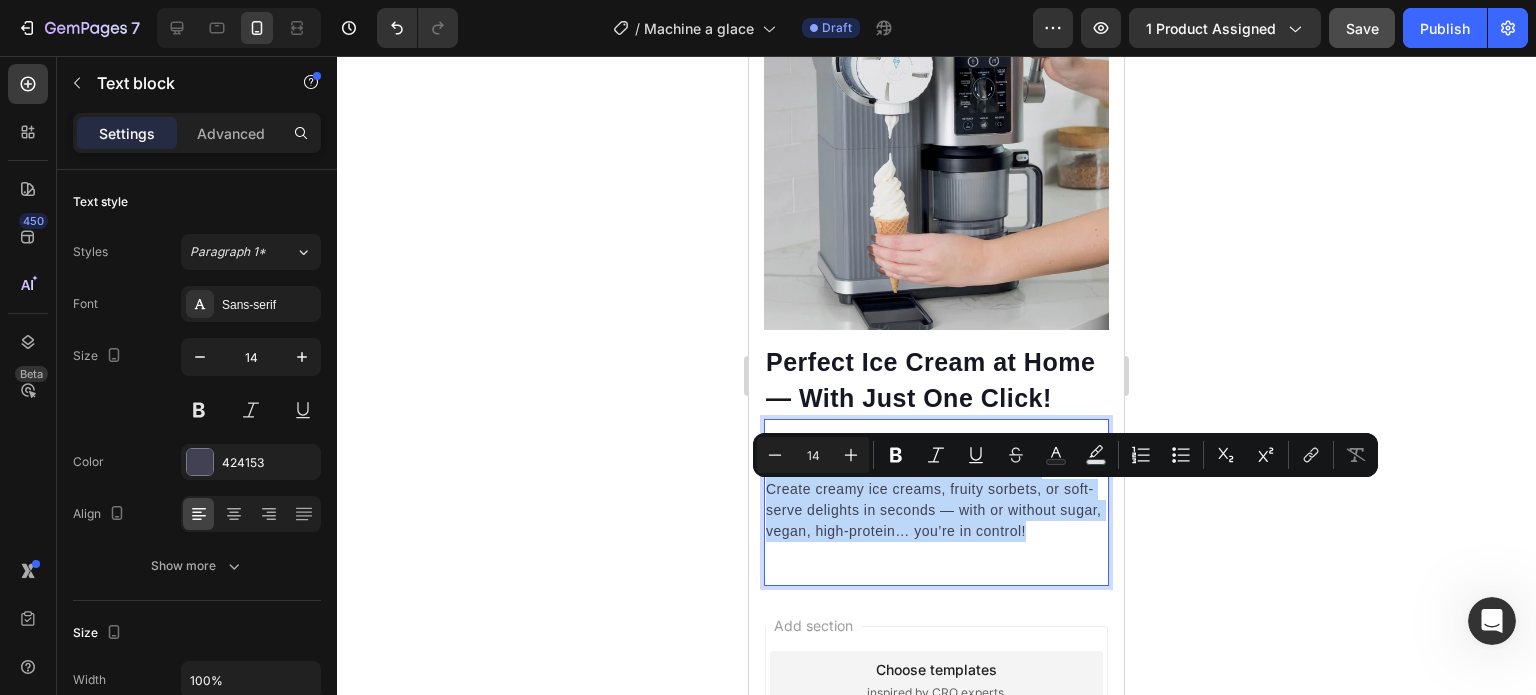 drag, startPoint x: 1515, startPoint y: 530, endPoint x: 968, endPoint y: 505, distance: 547.571 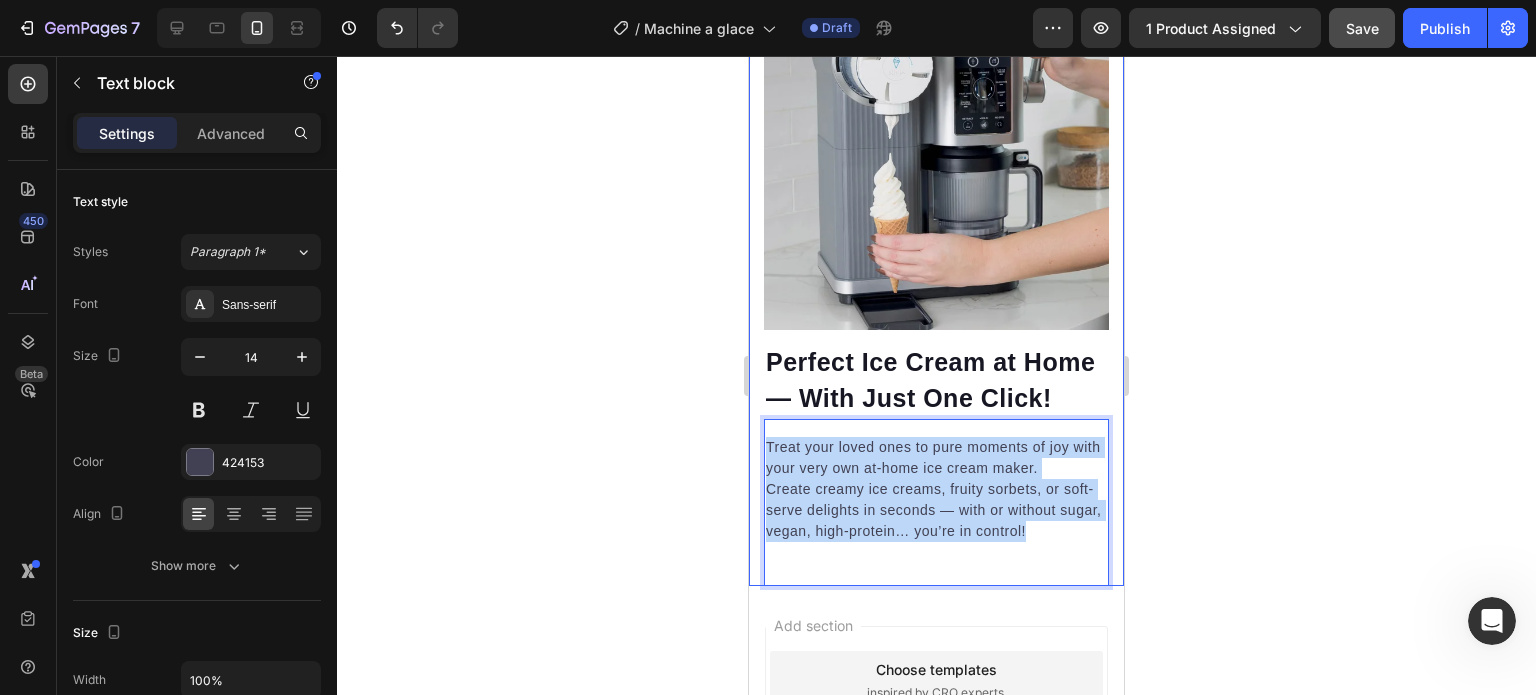 drag, startPoint x: 1078, startPoint y: 555, endPoint x: 730, endPoint y: 429, distance: 370.1081 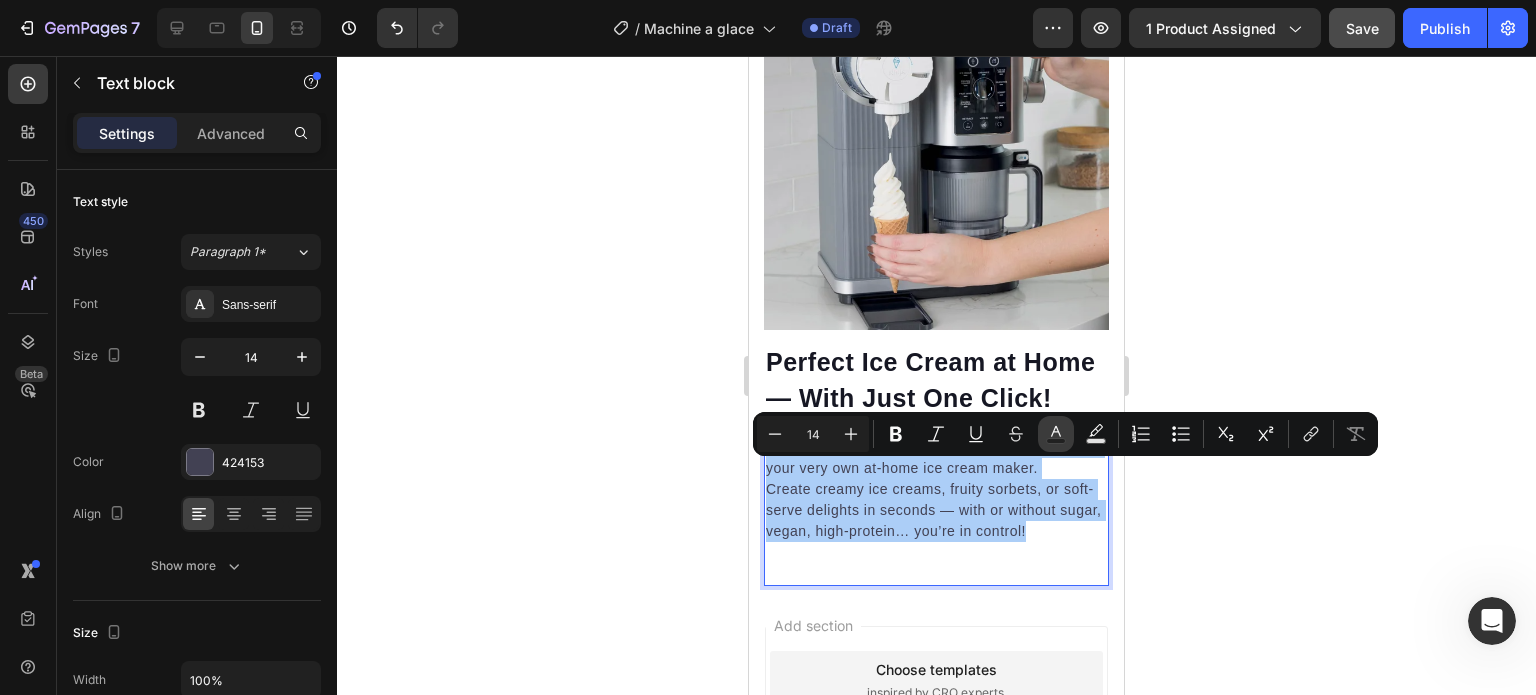 click on "Text Color" at bounding box center [1056, 434] 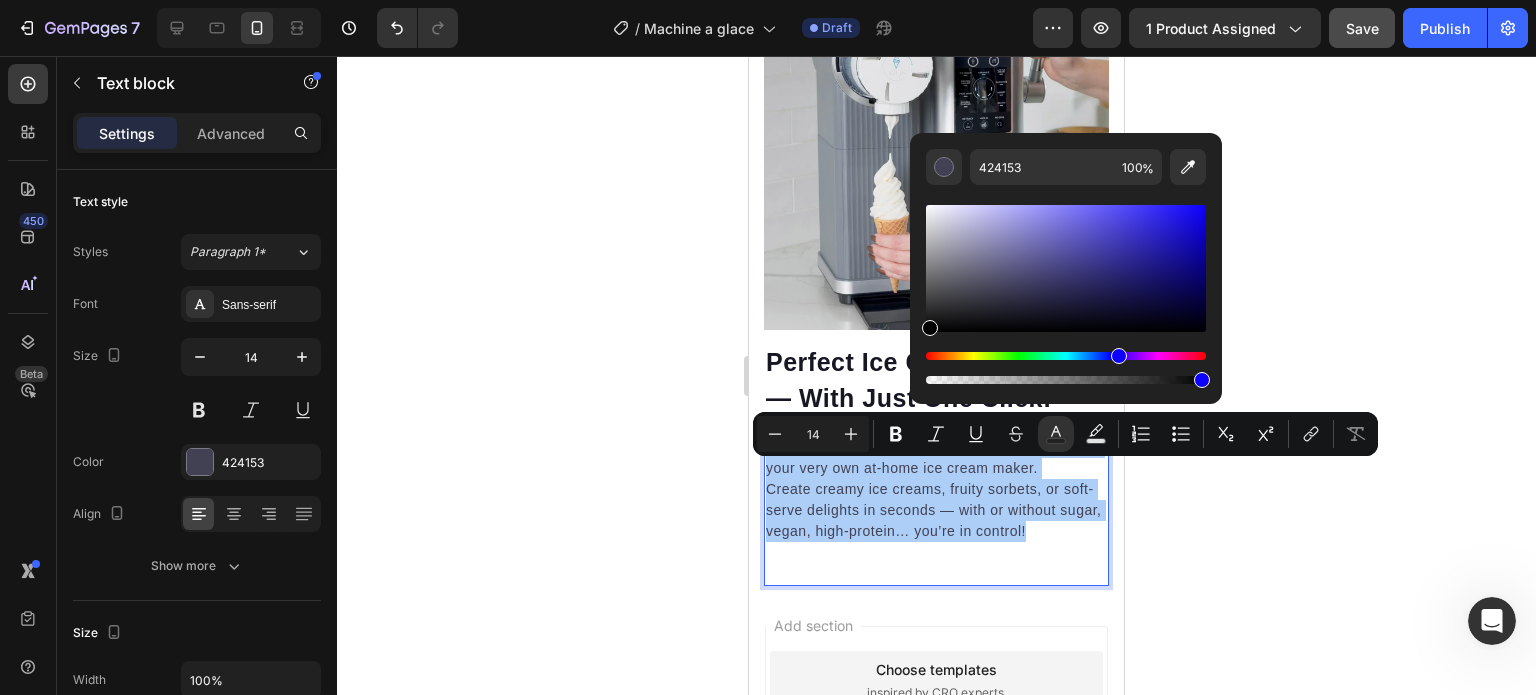 drag, startPoint x: 931, startPoint y: 319, endPoint x: 831, endPoint y: 436, distance: 153.91231 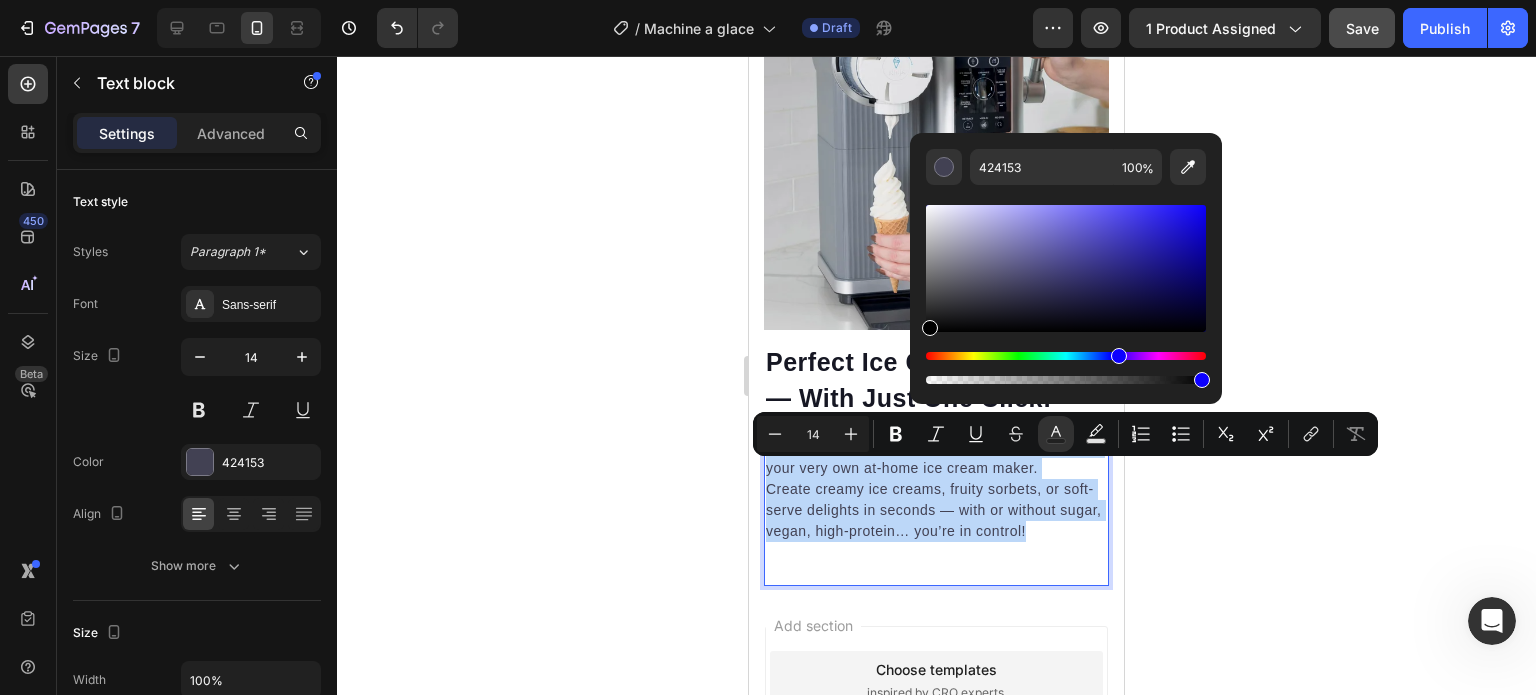 type on "000000" 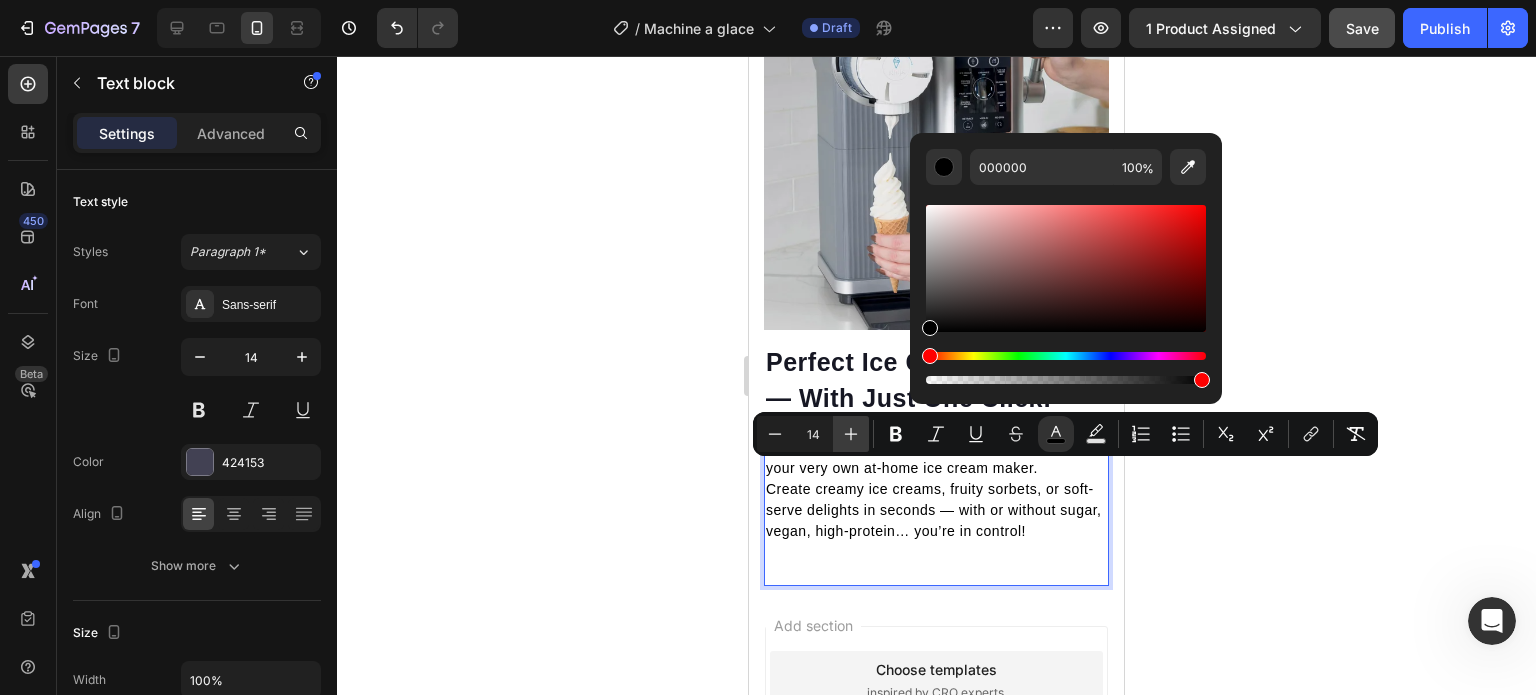 click on "Plus" at bounding box center (851, 434) 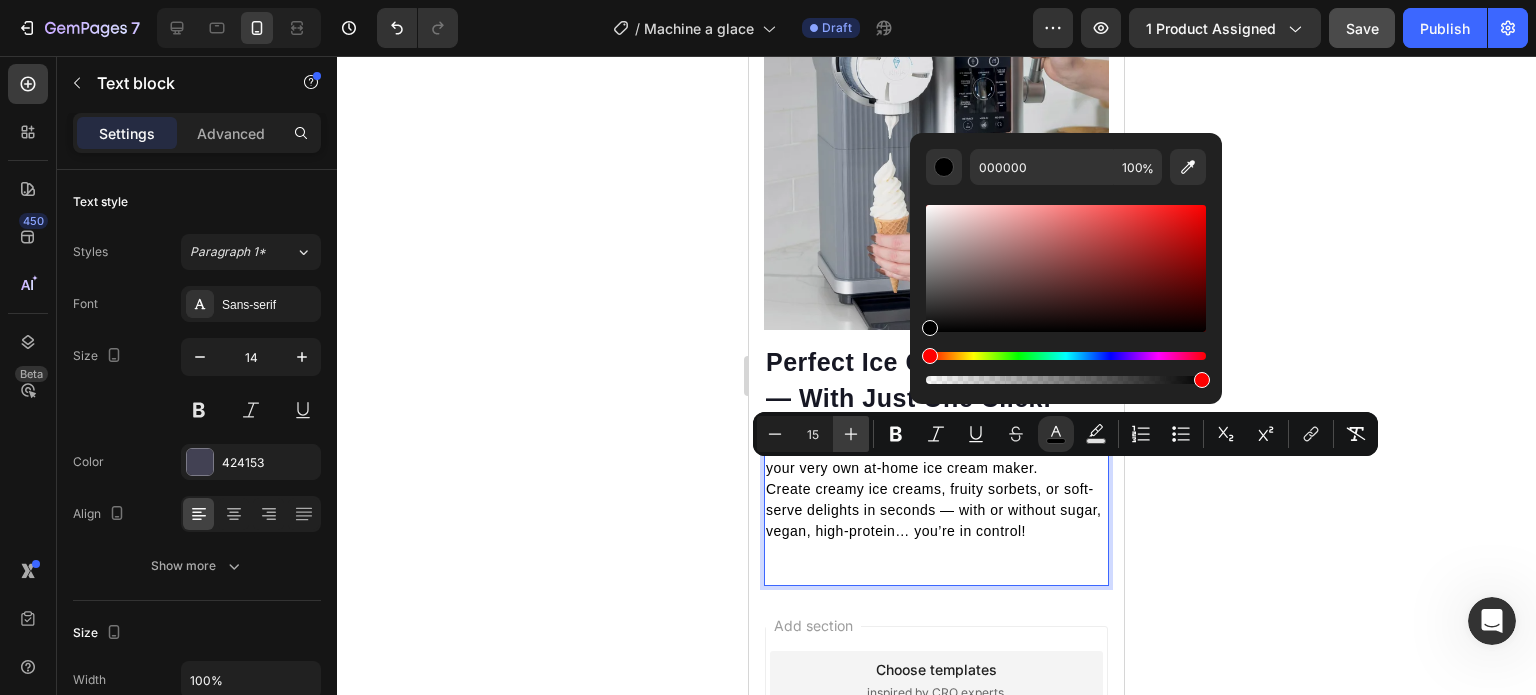 click on "Plus" at bounding box center (851, 434) 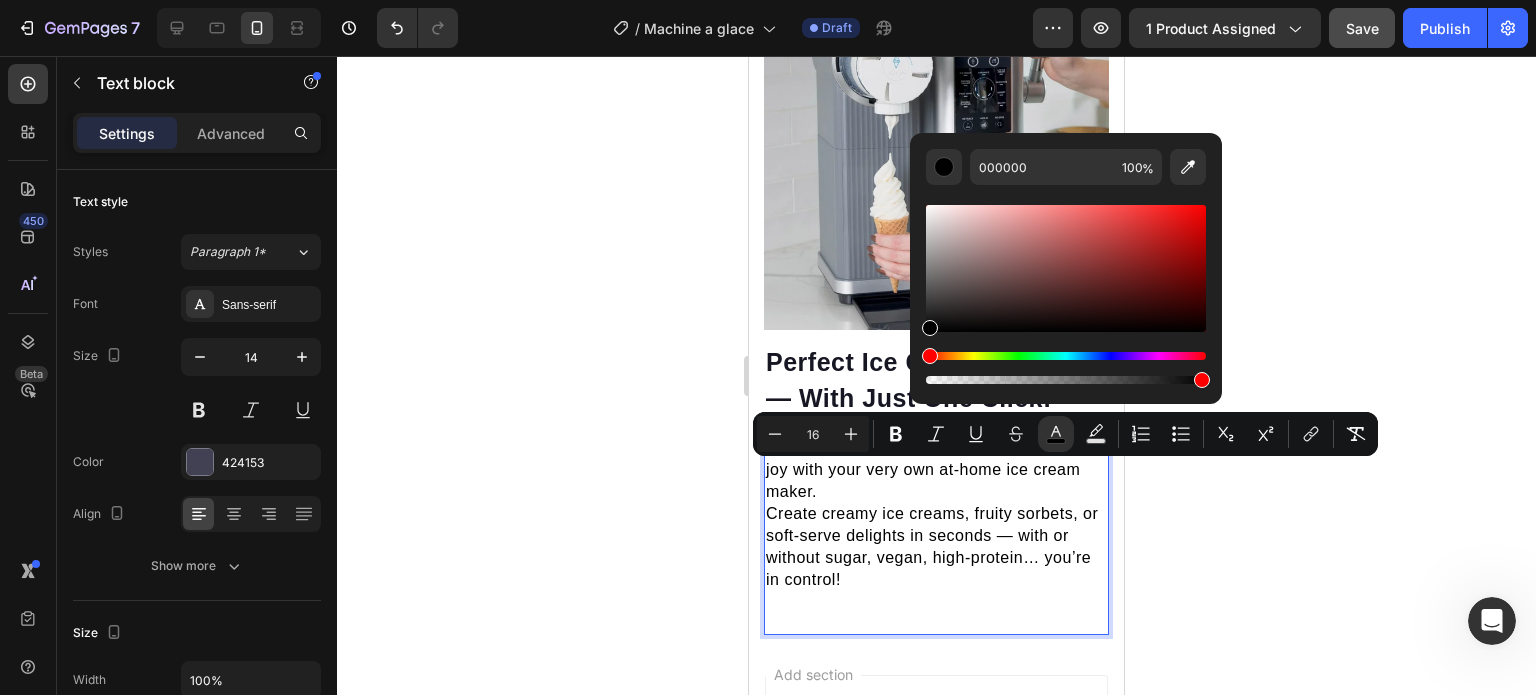 click 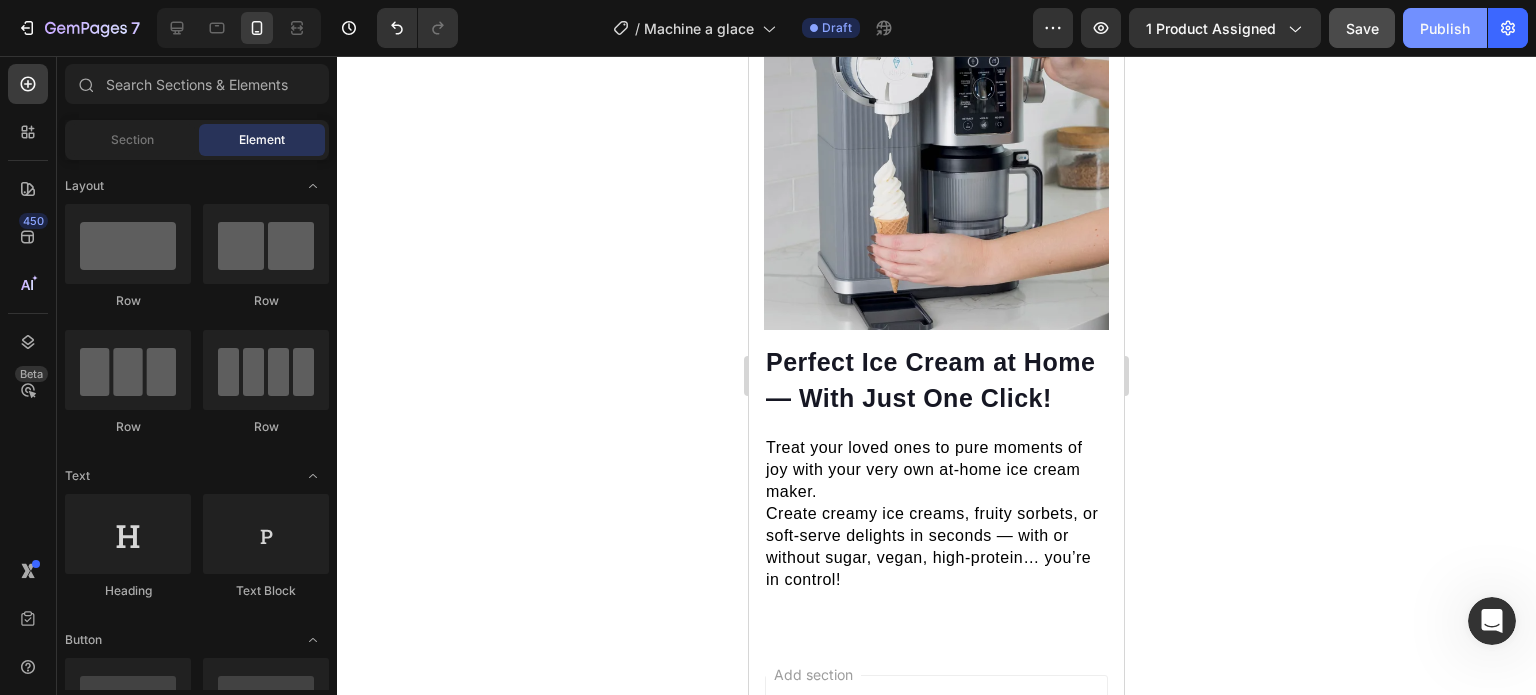 click on "Publish" at bounding box center [1445, 28] 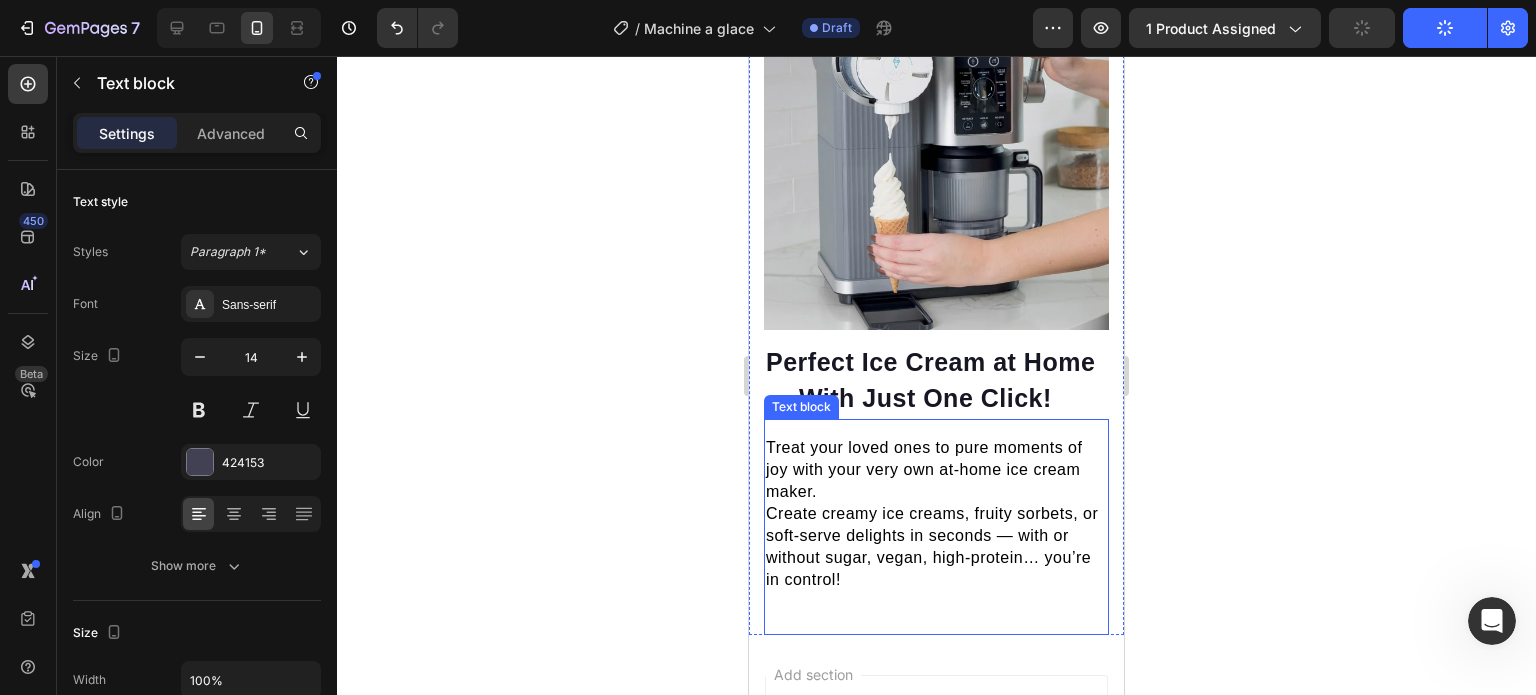 click on "Create creamy ice creams, fruity sorbets, or soft-serve delights in seconds — with or without sugar, vegan, high-protein… you’re in control!" at bounding box center [932, 546] 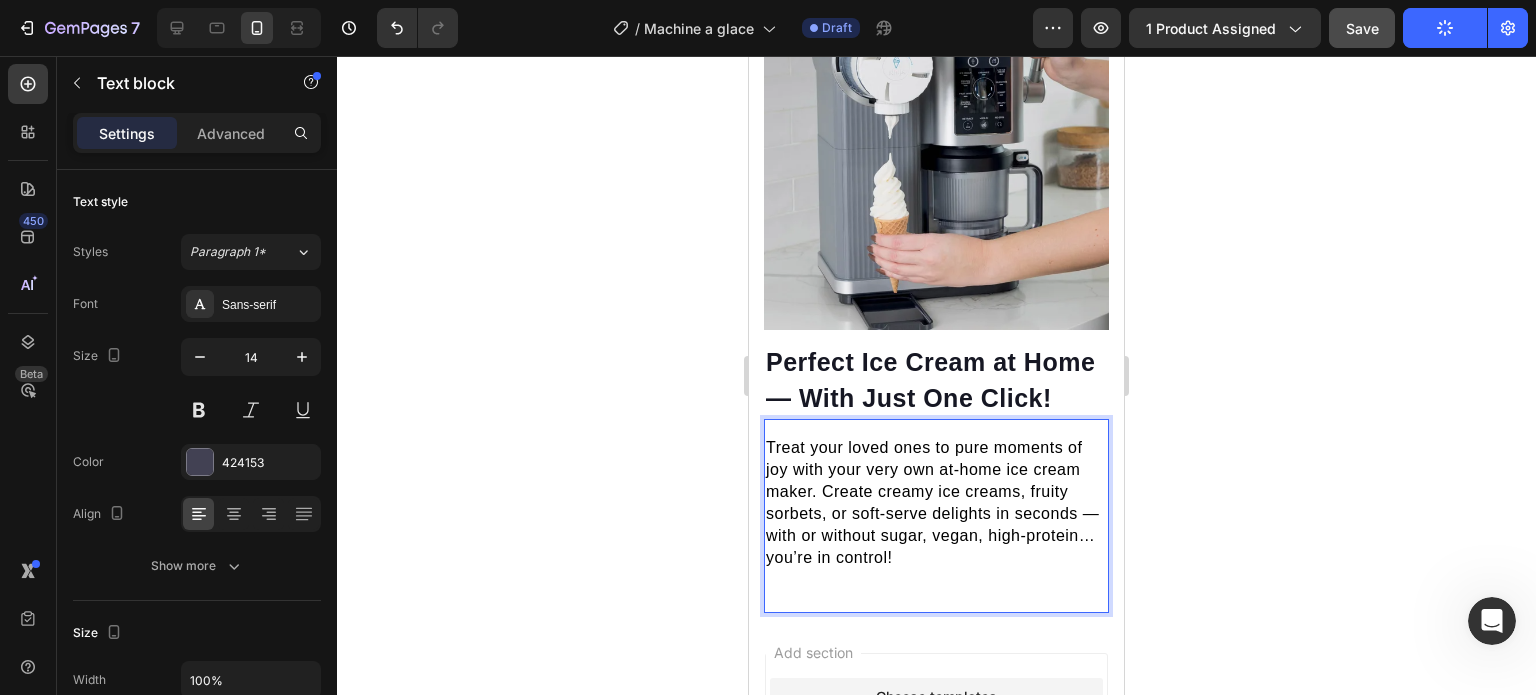 click 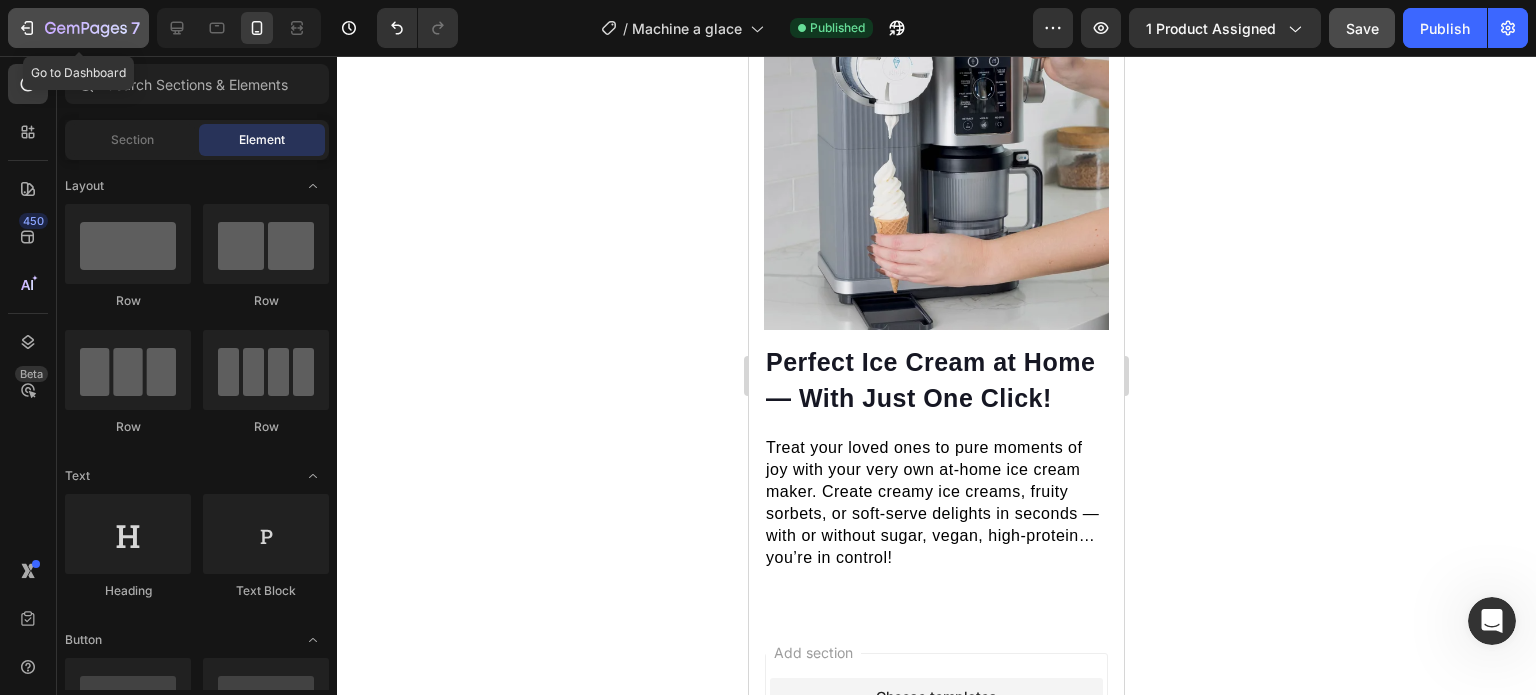 click 